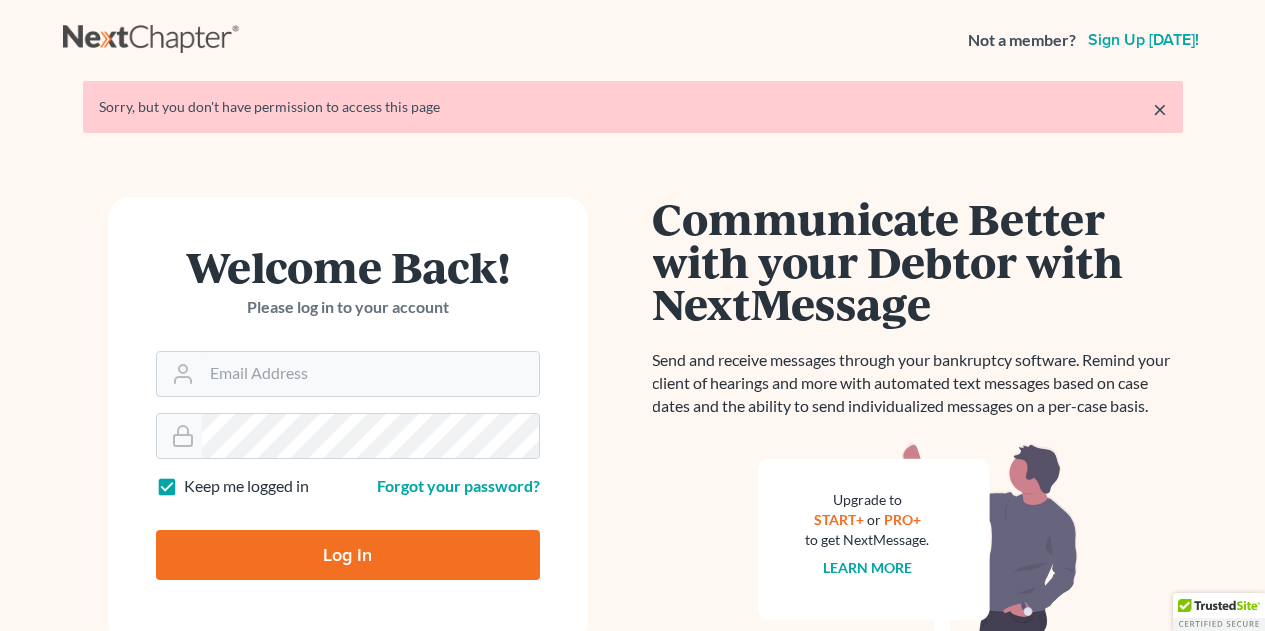 scroll, scrollTop: 0, scrollLeft: 0, axis: both 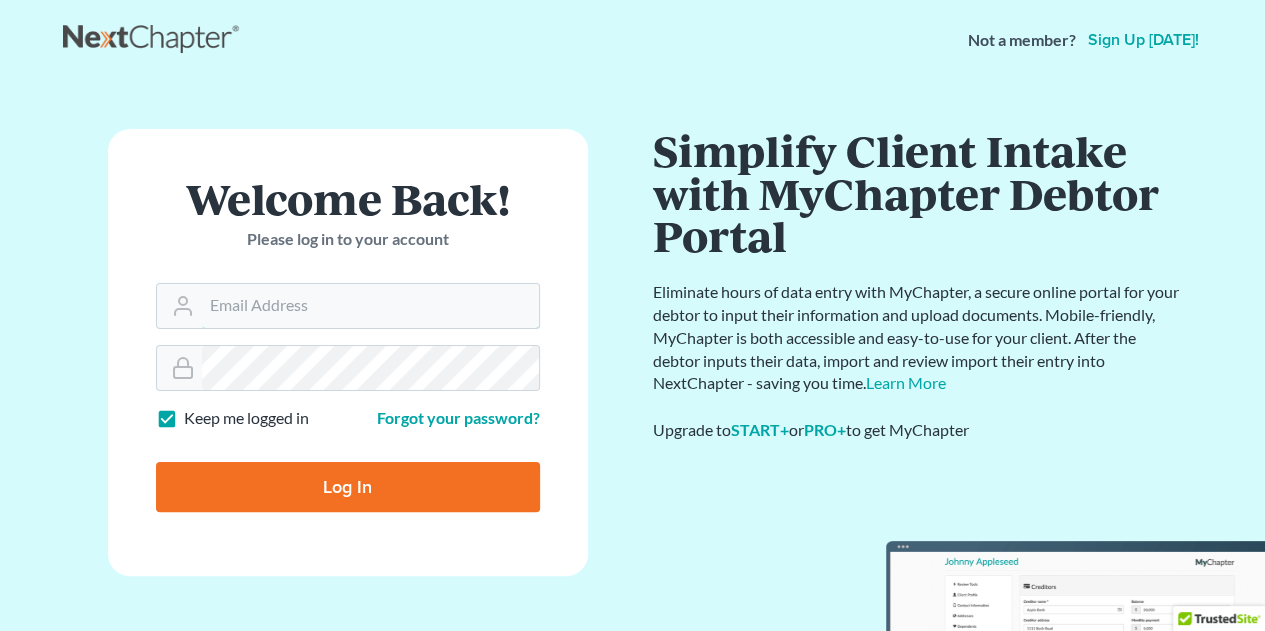 type on "trc51@hotmail.com" 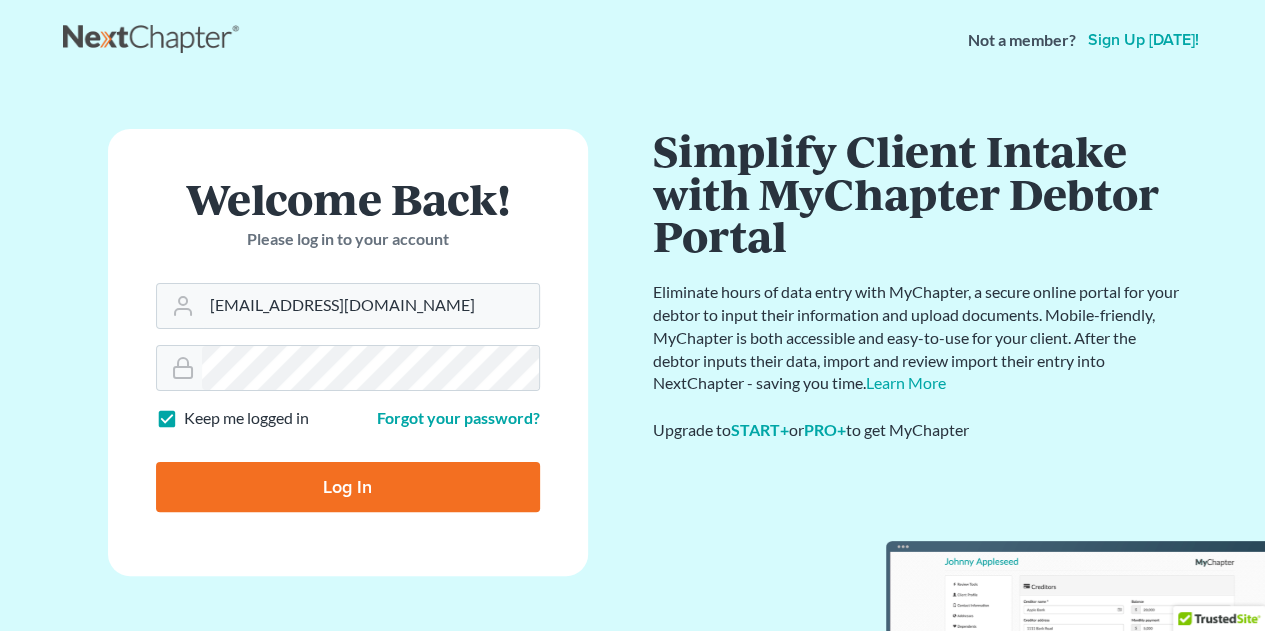 click on "Log In" at bounding box center [348, 487] 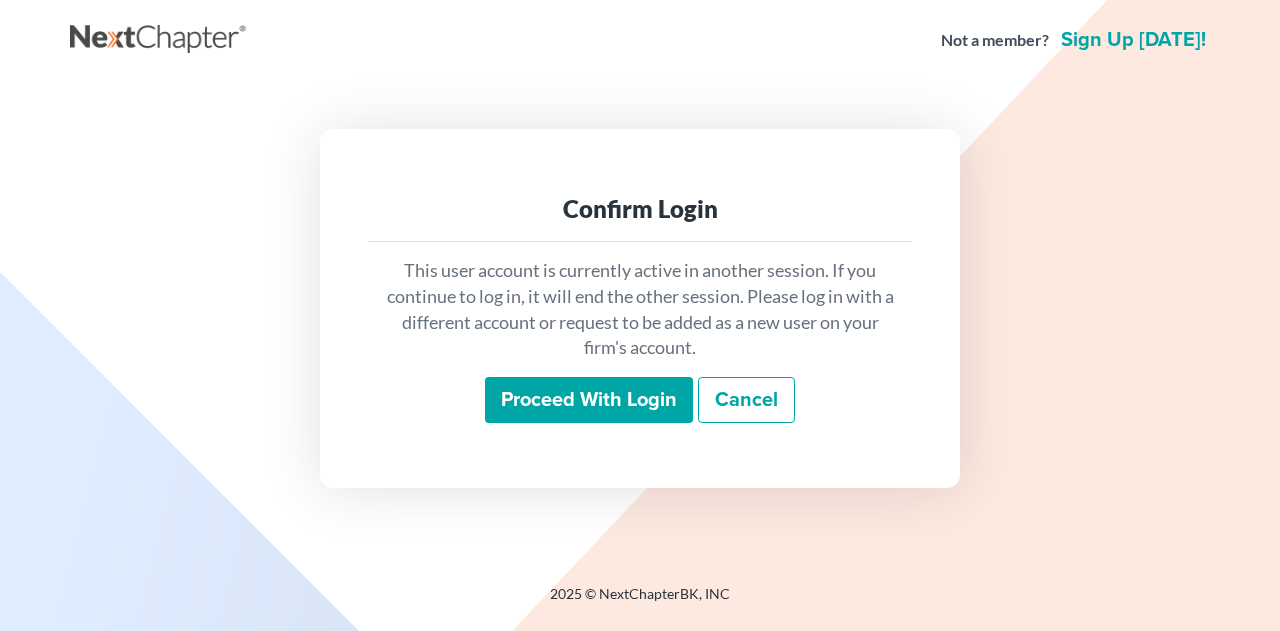 scroll, scrollTop: 0, scrollLeft: 0, axis: both 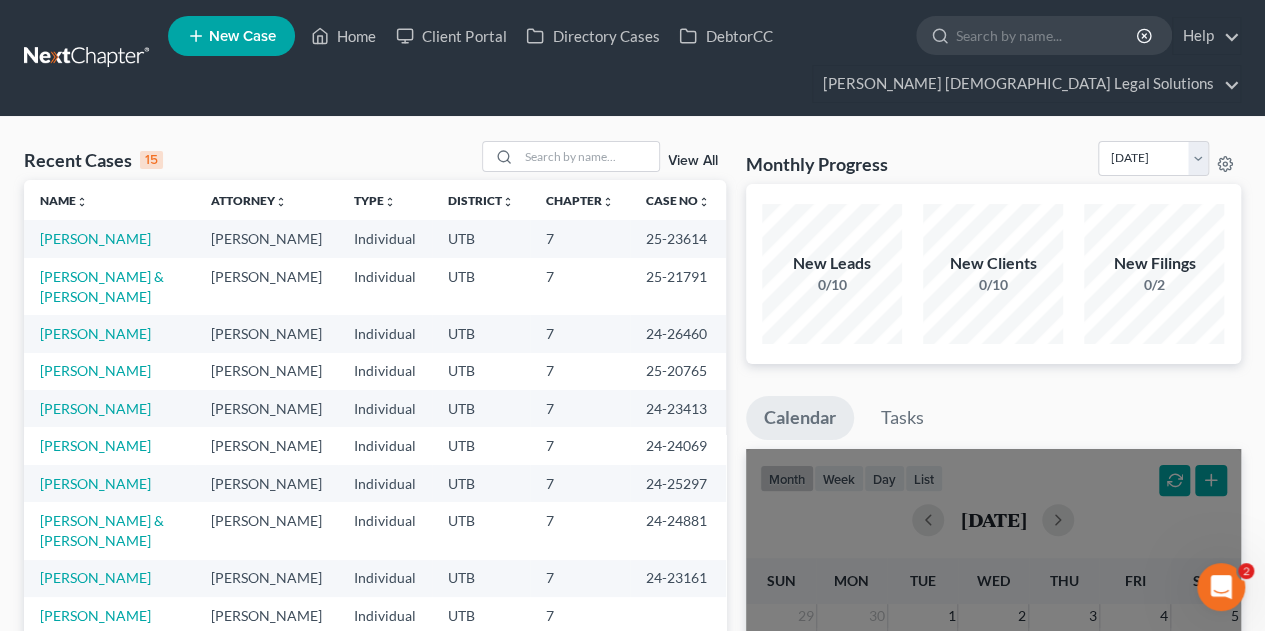 click 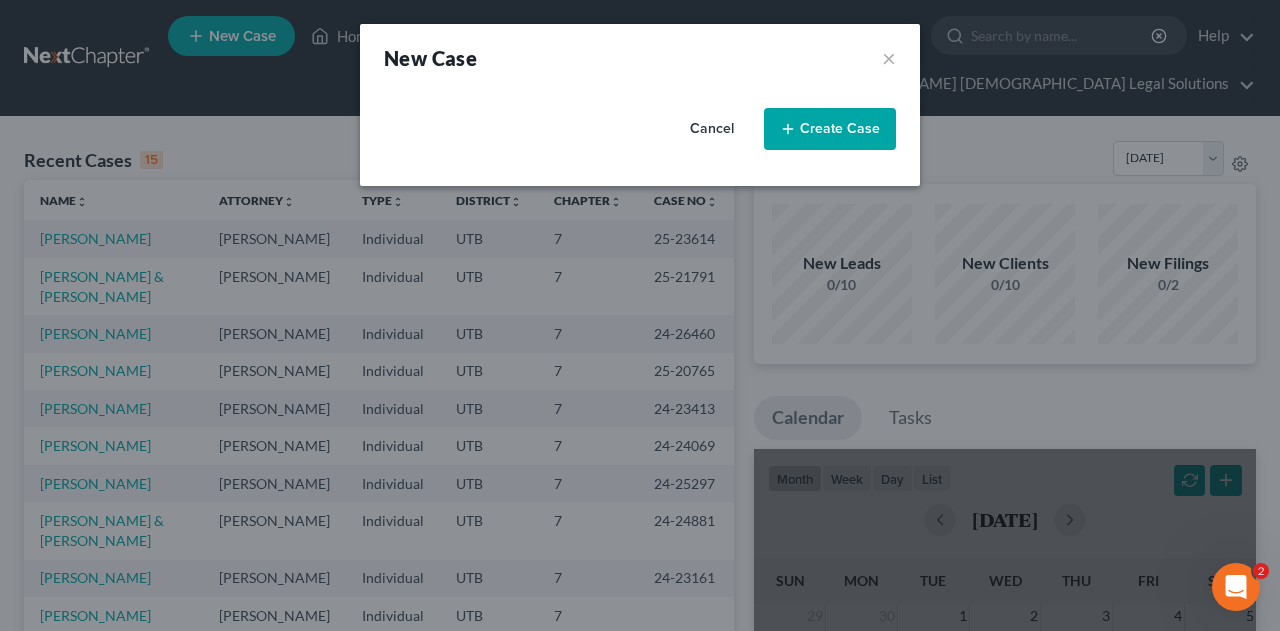 select on "81" 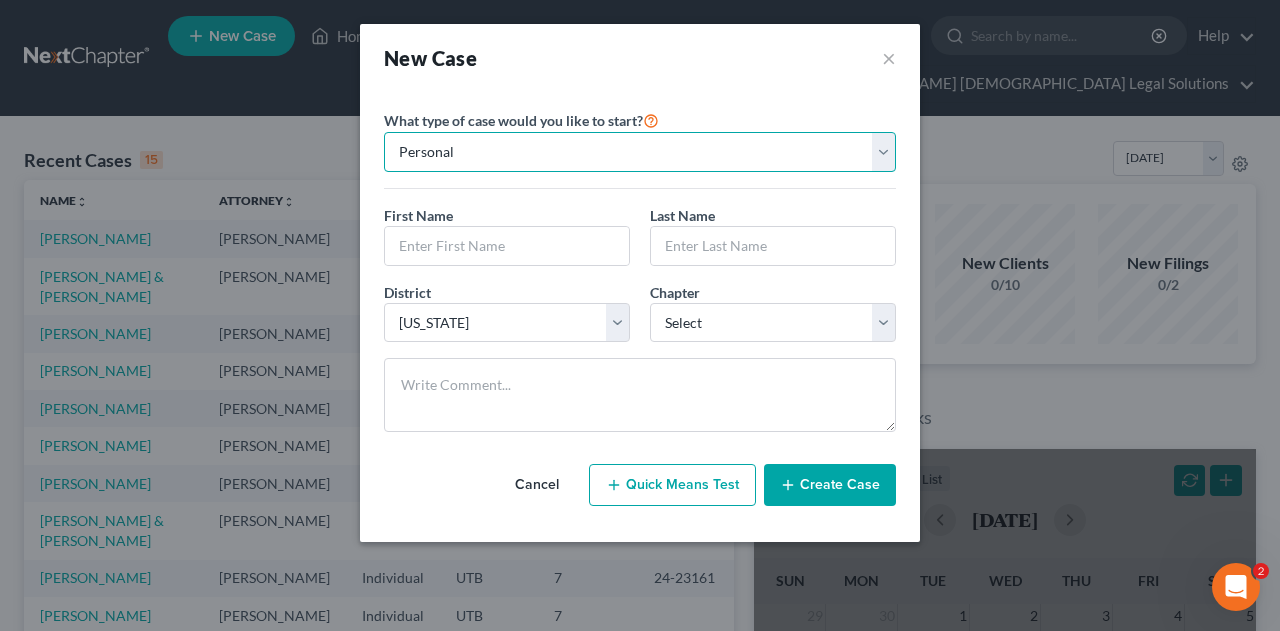click on "Personal Business" at bounding box center (640, 152) 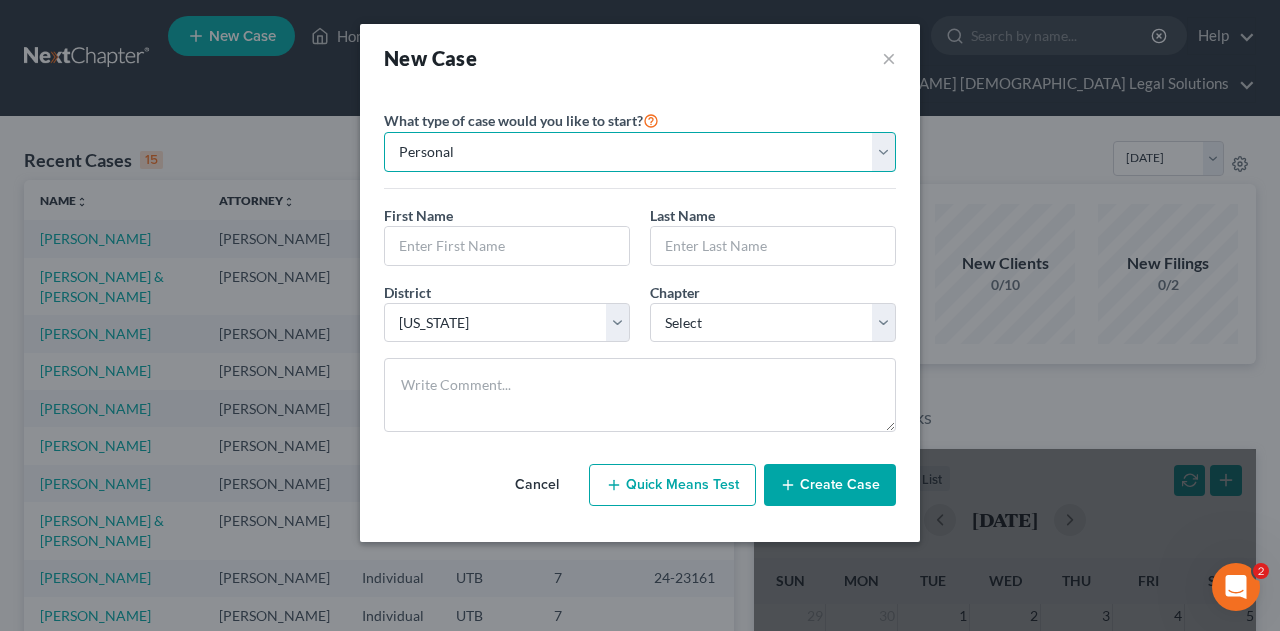click on "Personal Business" at bounding box center (640, 152) 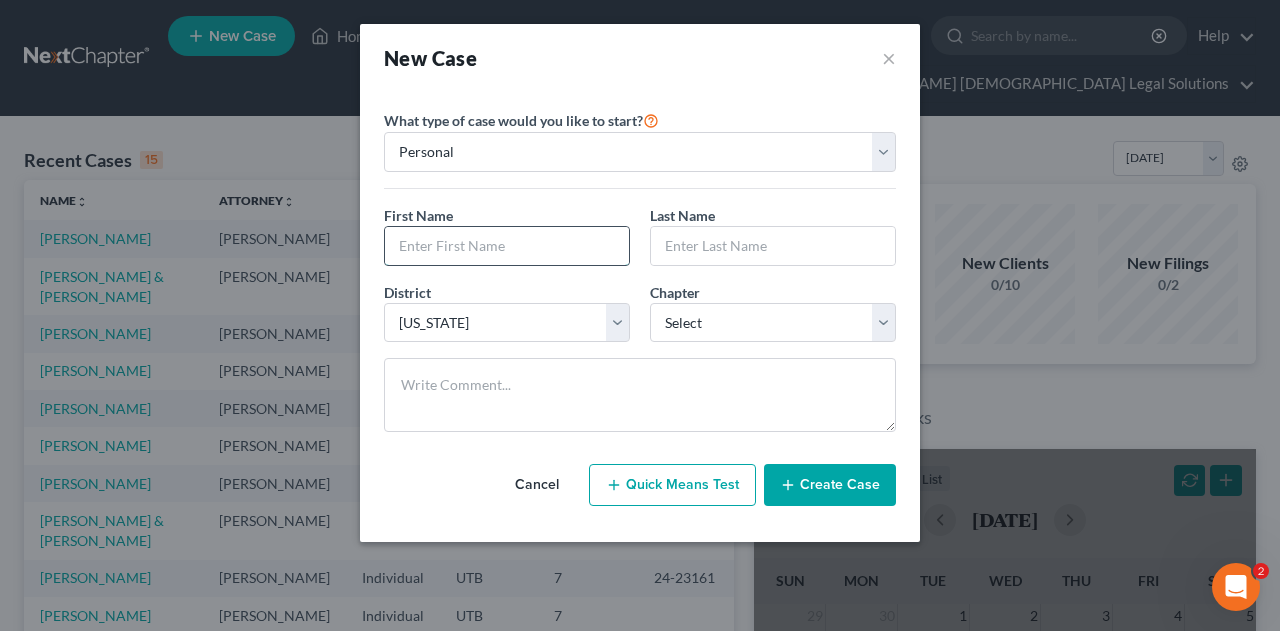click at bounding box center (507, 246) 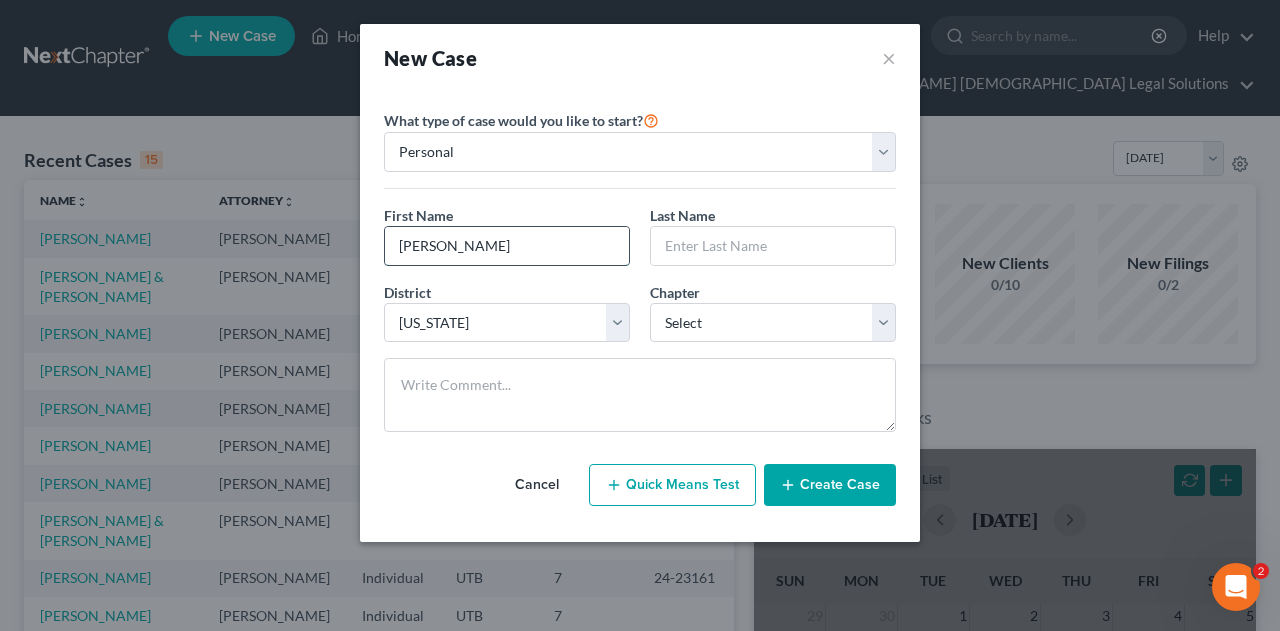 type on "[PERSON_NAME]" 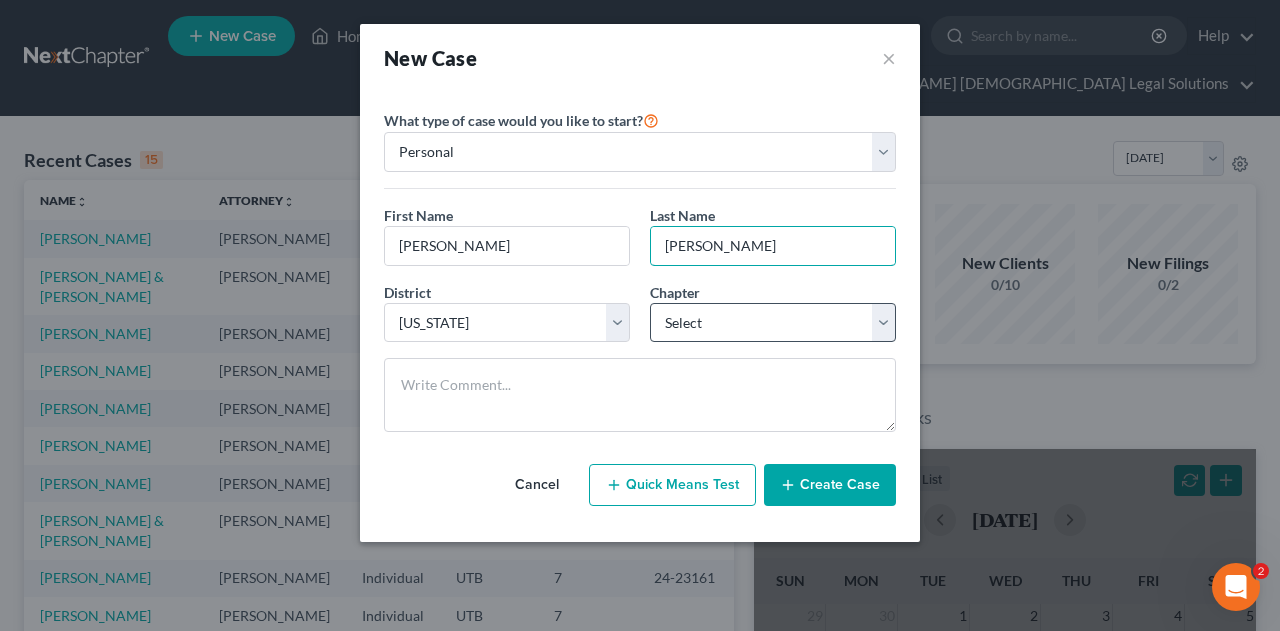 type on "[PERSON_NAME]" 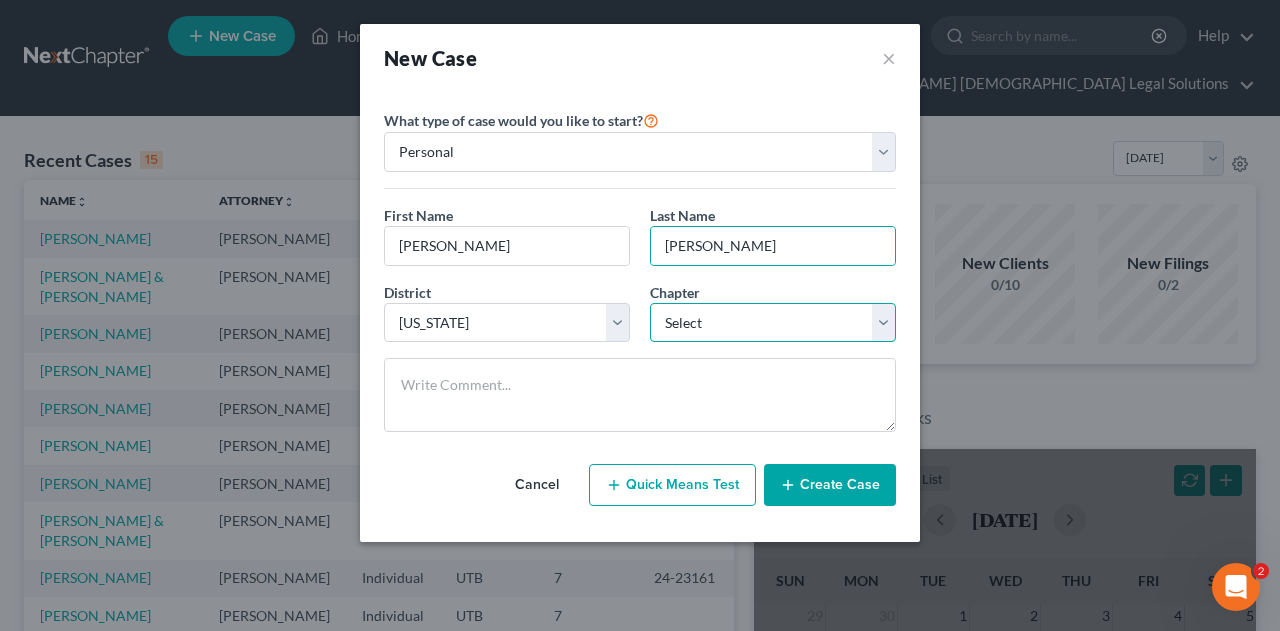 click on "Select 7 11 12 13" at bounding box center [773, 323] 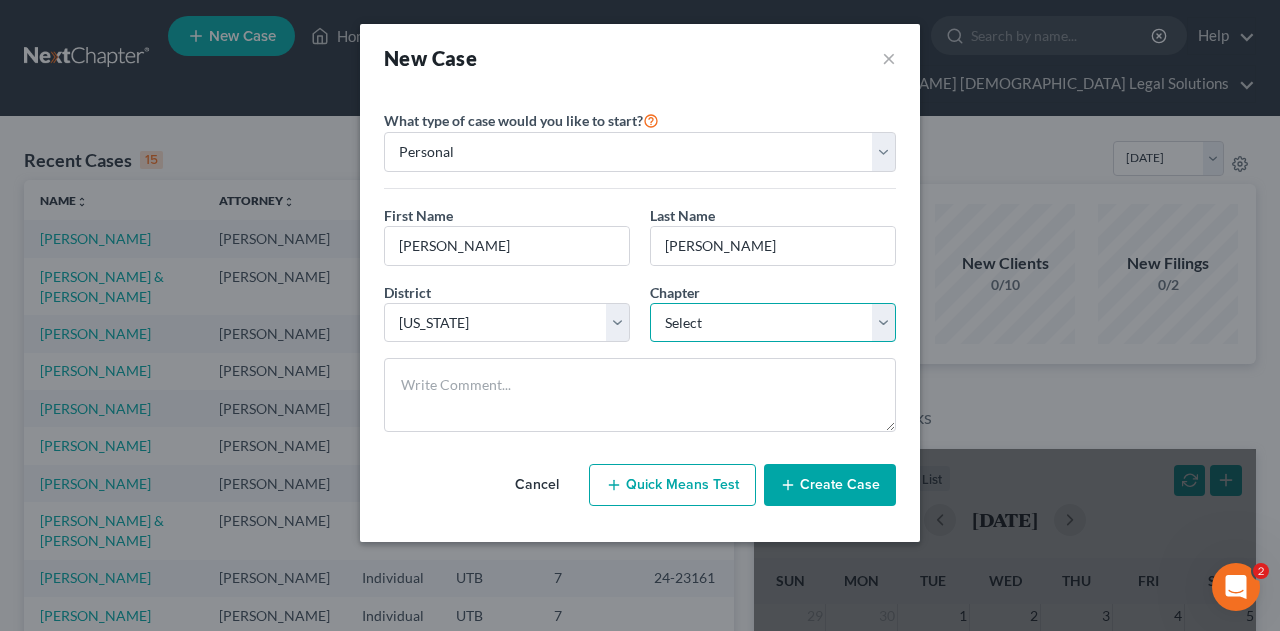 click on "Select 7 11 12 13" at bounding box center (773, 323) 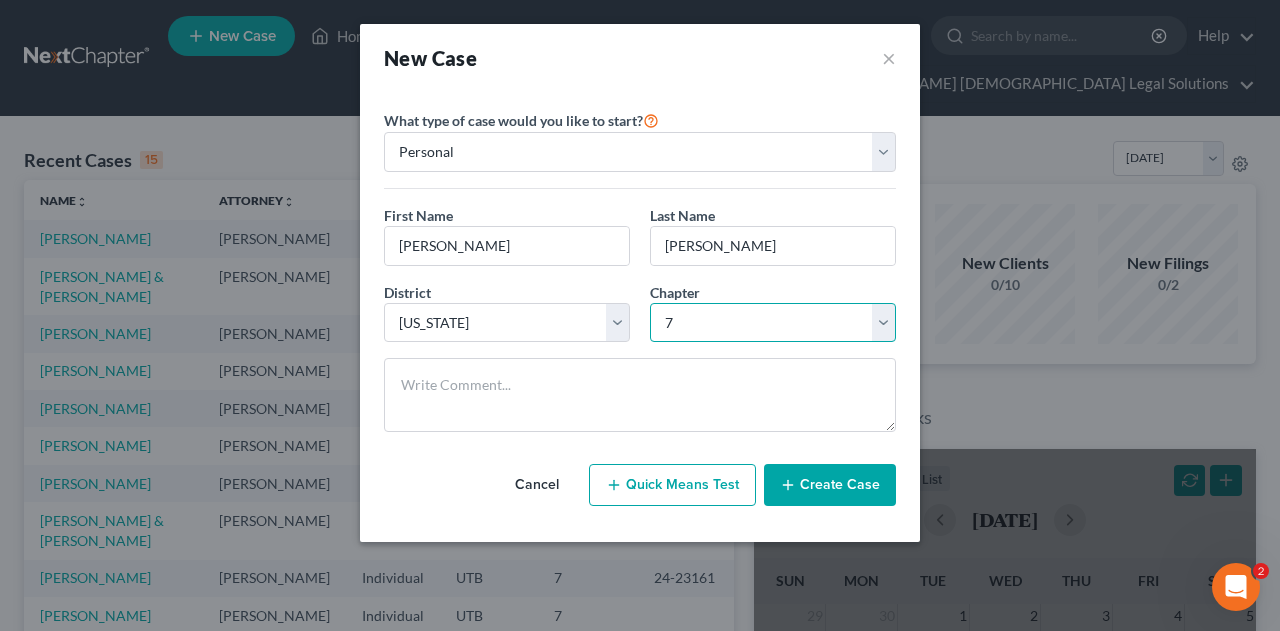 click on "Select 7 11 12 13" at bounding box center (773, 323) 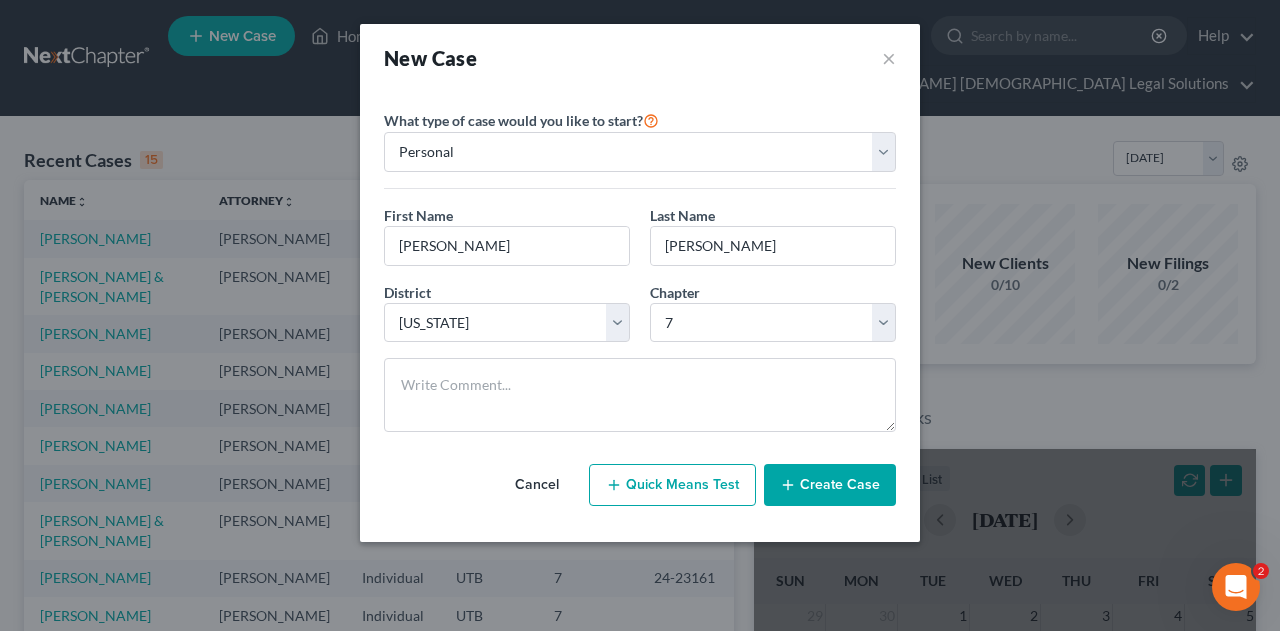 click on "Create Case" at bounding box center (830, 485) 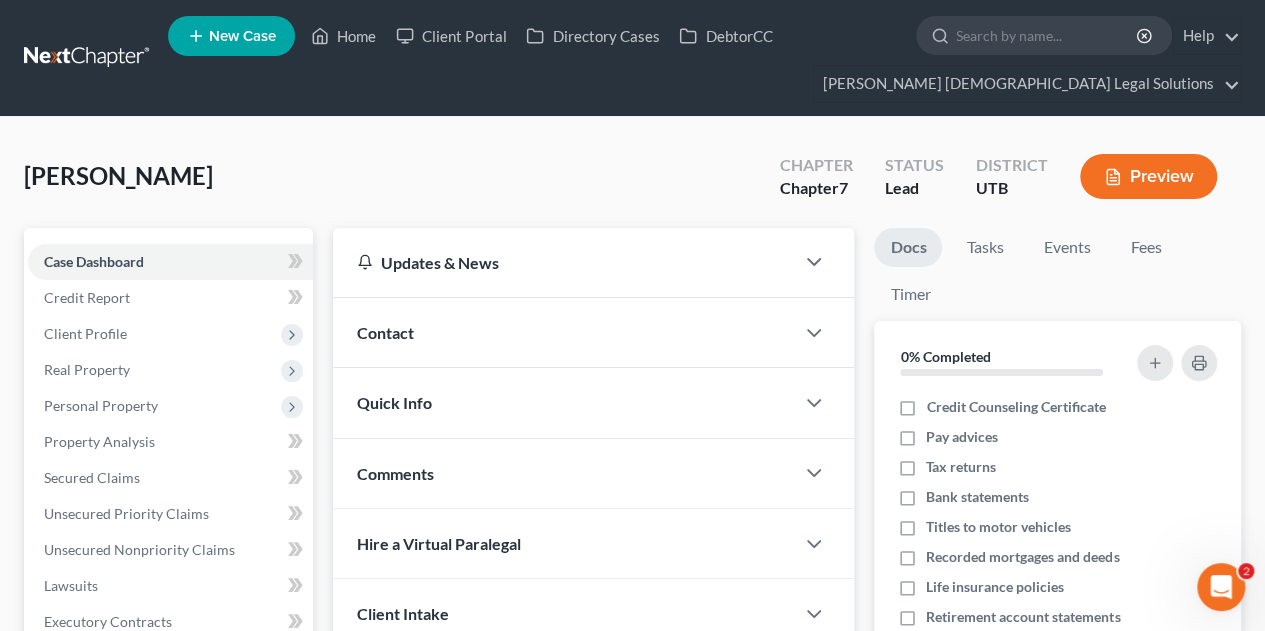 scroll, scrollTop: 166, scrollLeft: 0, axis: vertical 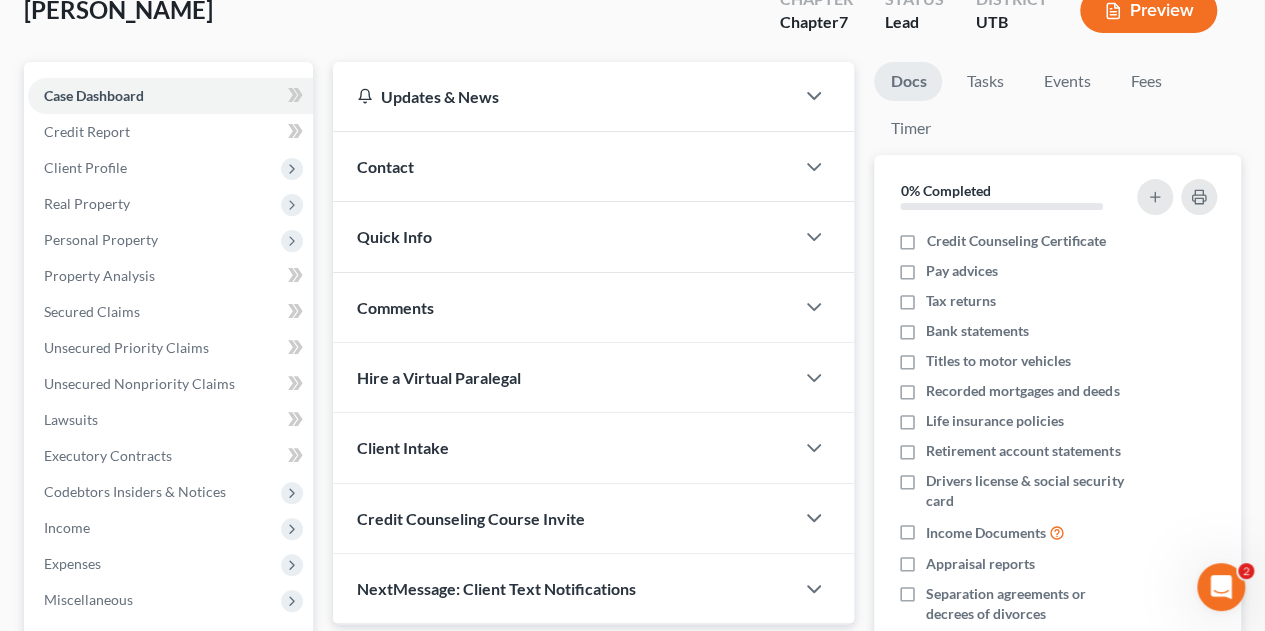 click on "Contact" at bounding box center (563, 166) 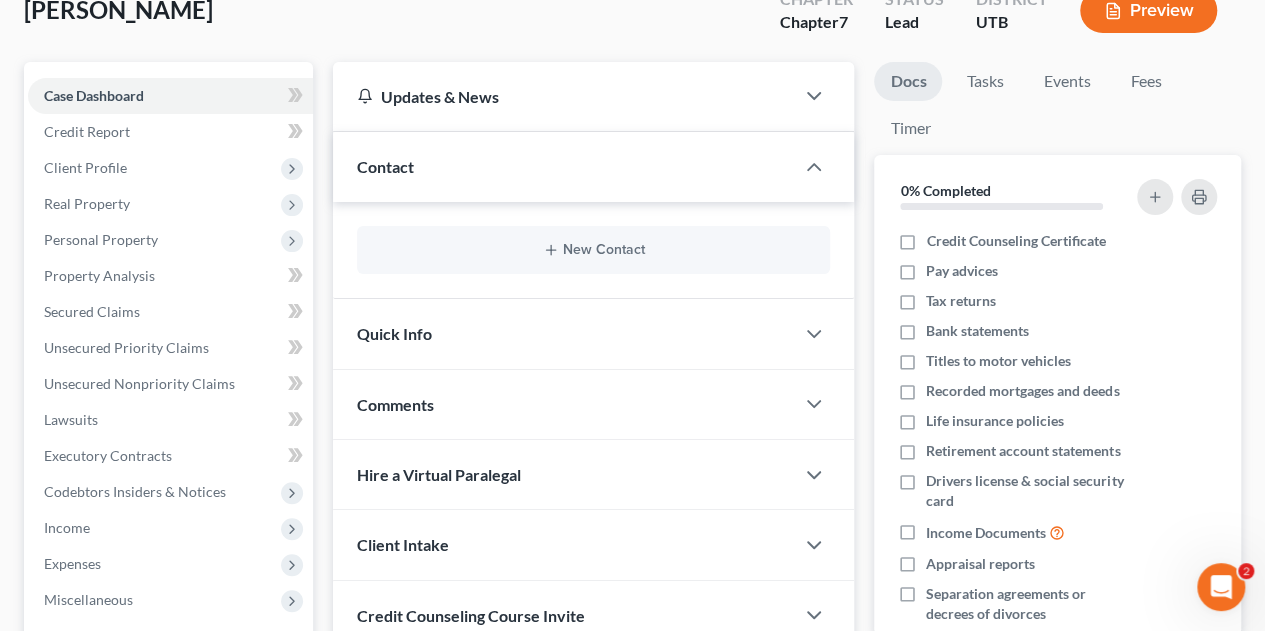 click on "Contact" at bounding box center (563, 166) 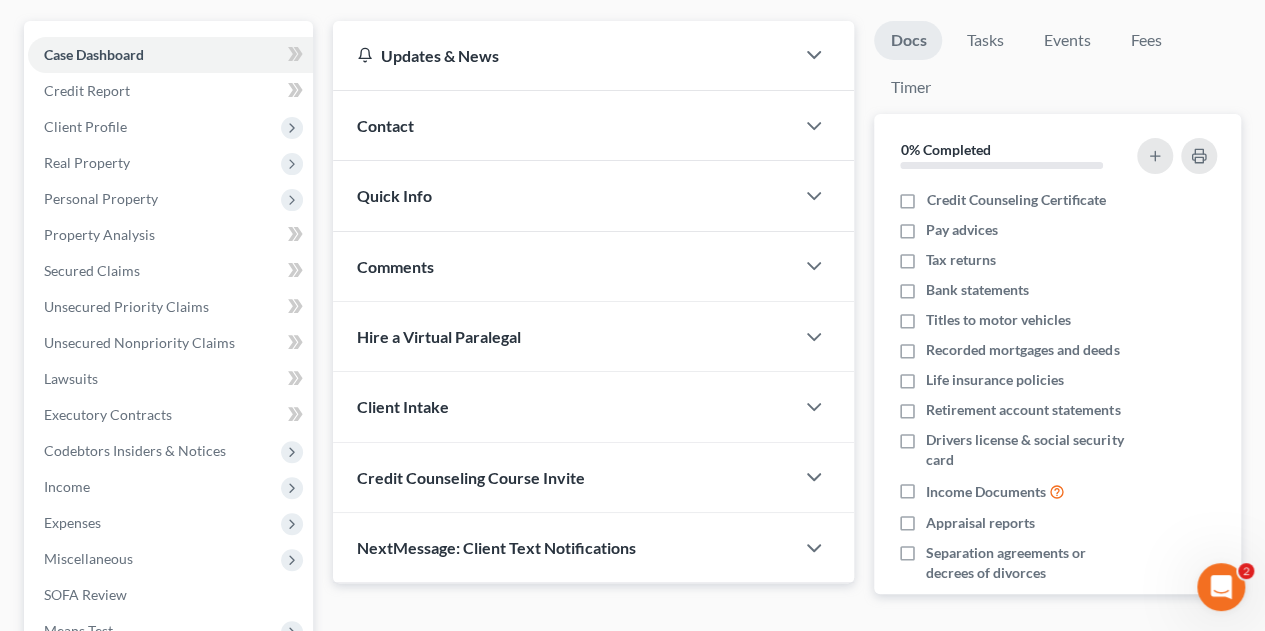 scroll, scrollTop: 206, scrollLeft: 0, axis: vertical 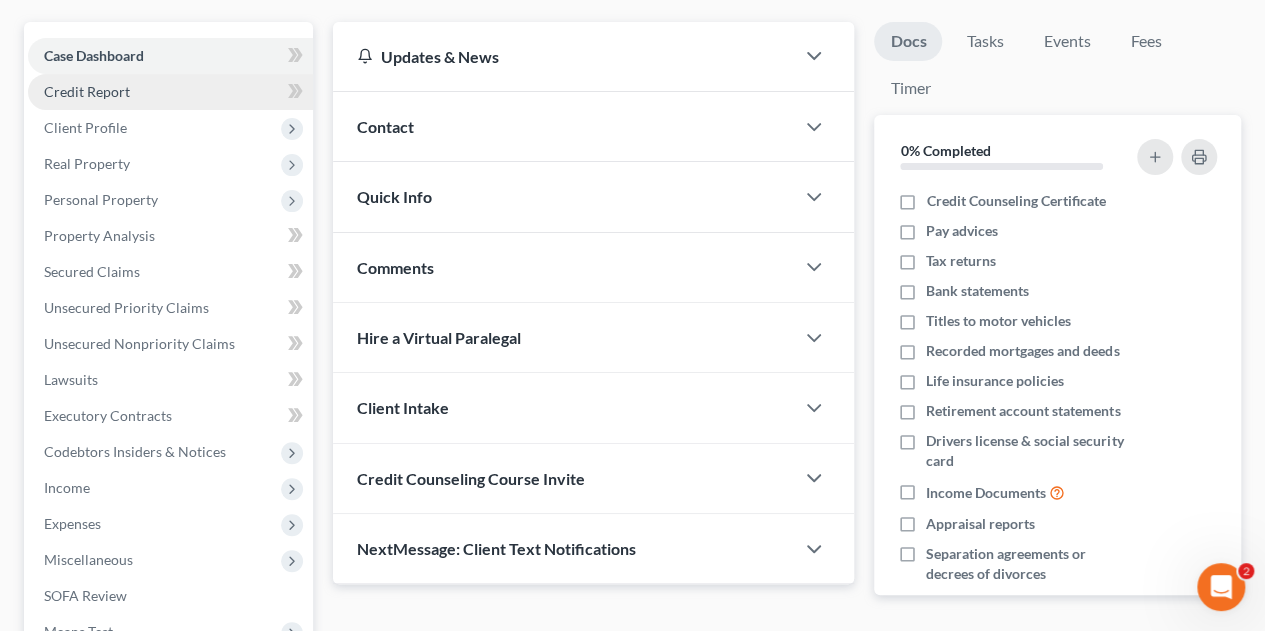 click on "Credit Report" at bounding box center [170, 92] 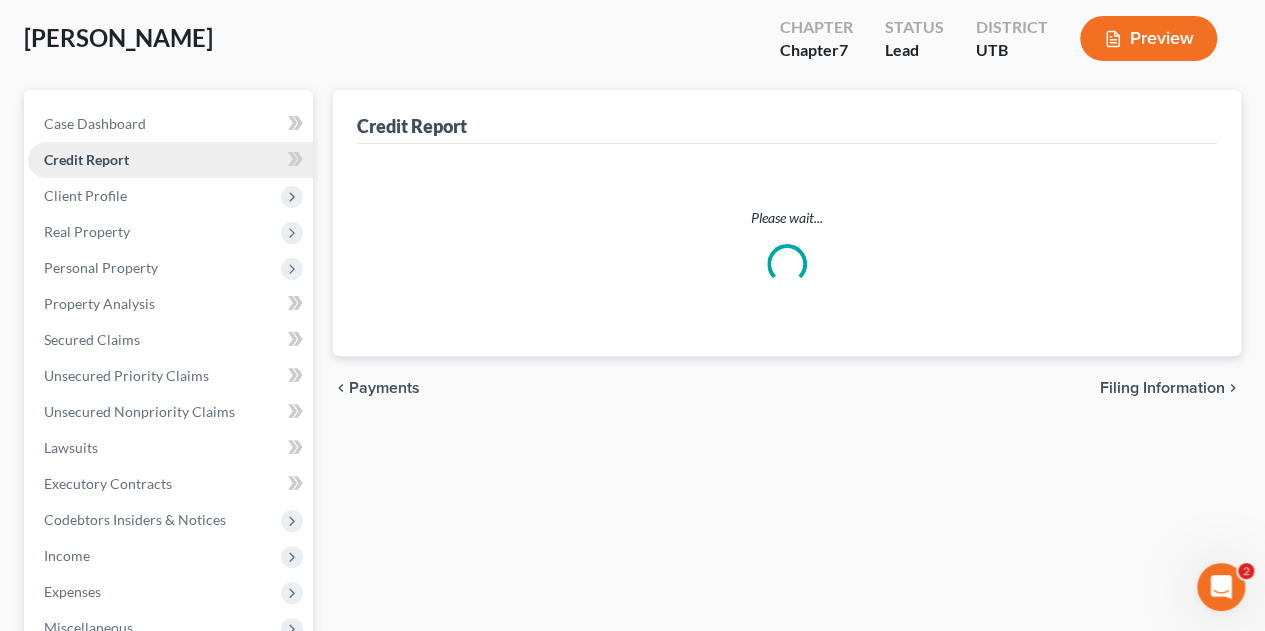 scroll, scrollTop: 0, scrollLeft: 0, axis: both 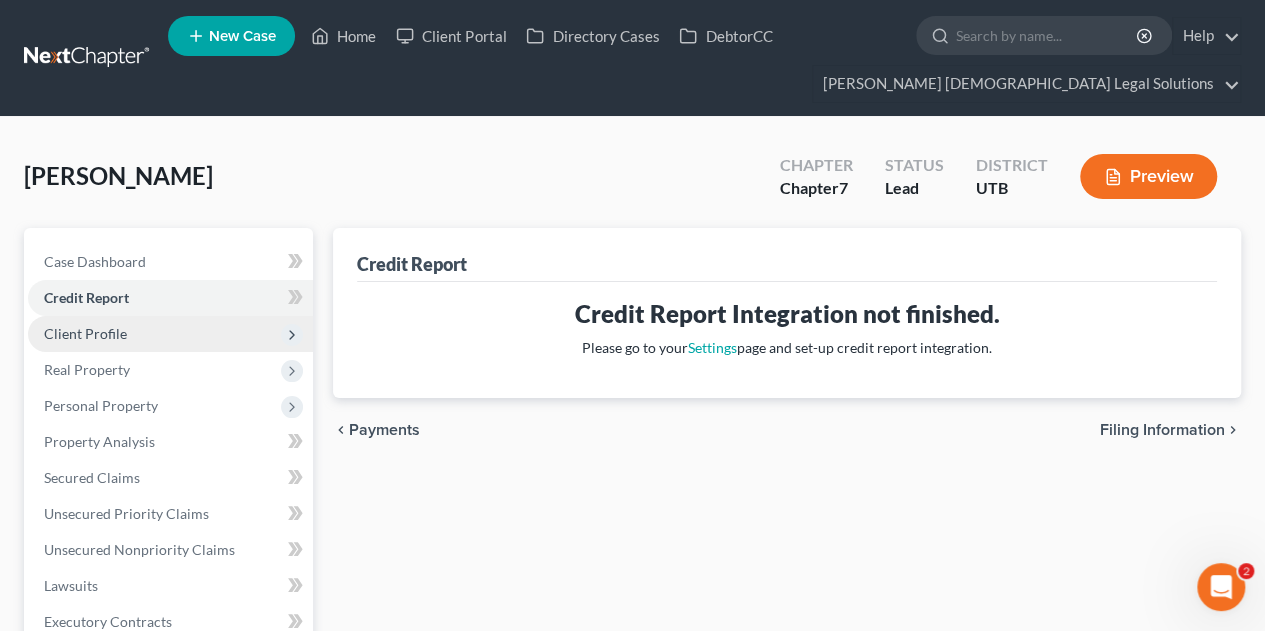 click on "Client Profile" at bounding box center [170, 334] 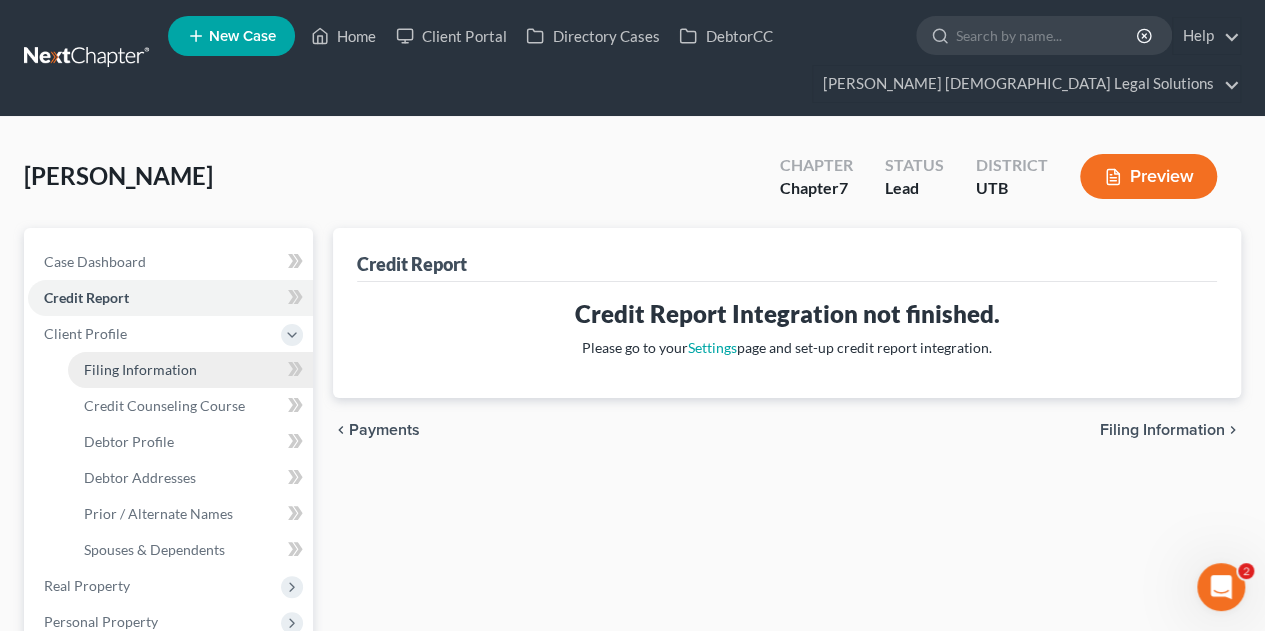 drag, startPoint x: 177, startPoint y: 369, endPoint x: 132, endPoint y: 362, distance: 45.54119 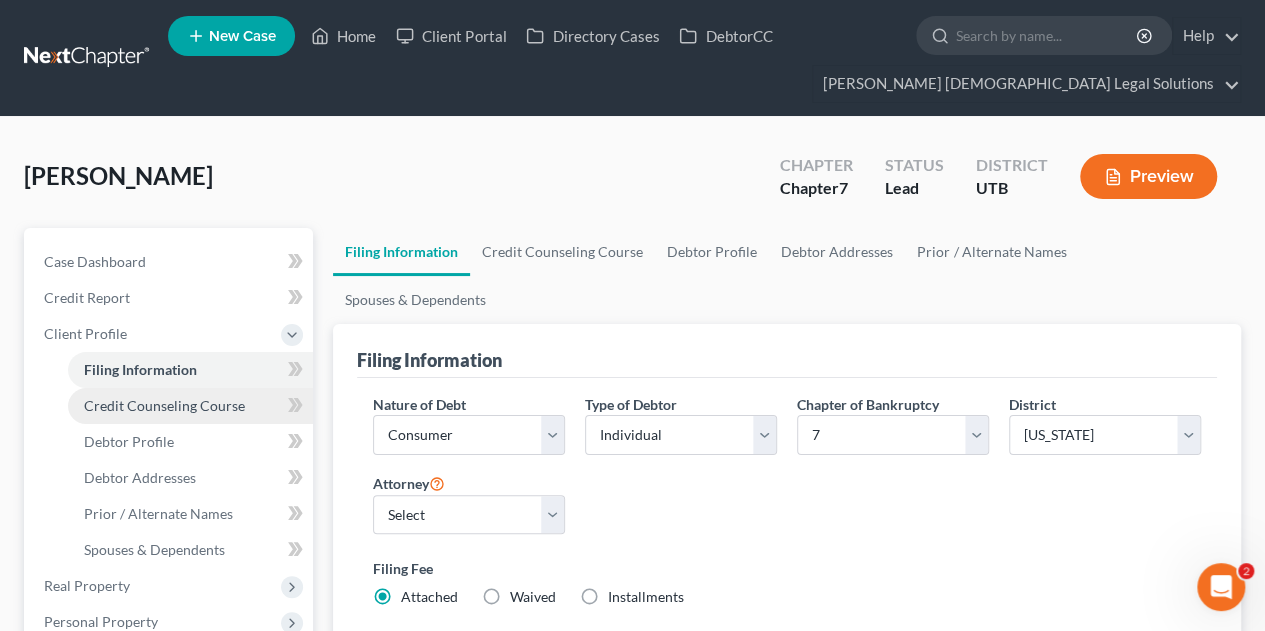 click on "Credit Counseling Course" at bounding box center (164, 405) 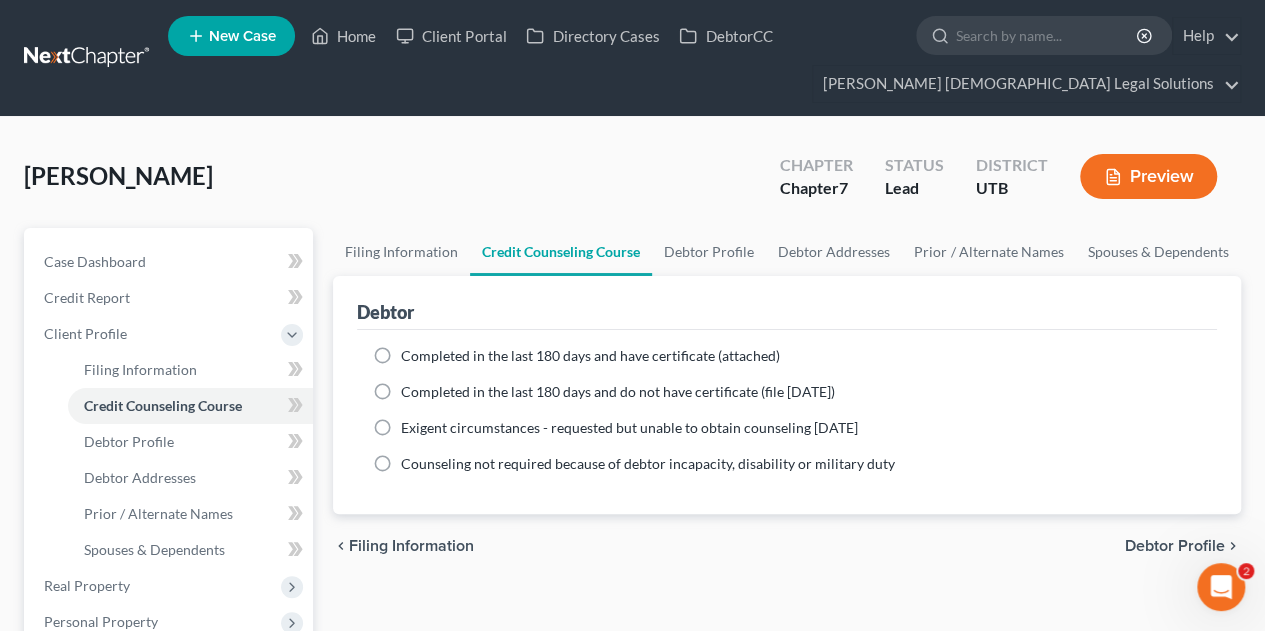 click on "Completed in the last 180 days and have certificate (attached)" at bounding box center [590, 355] 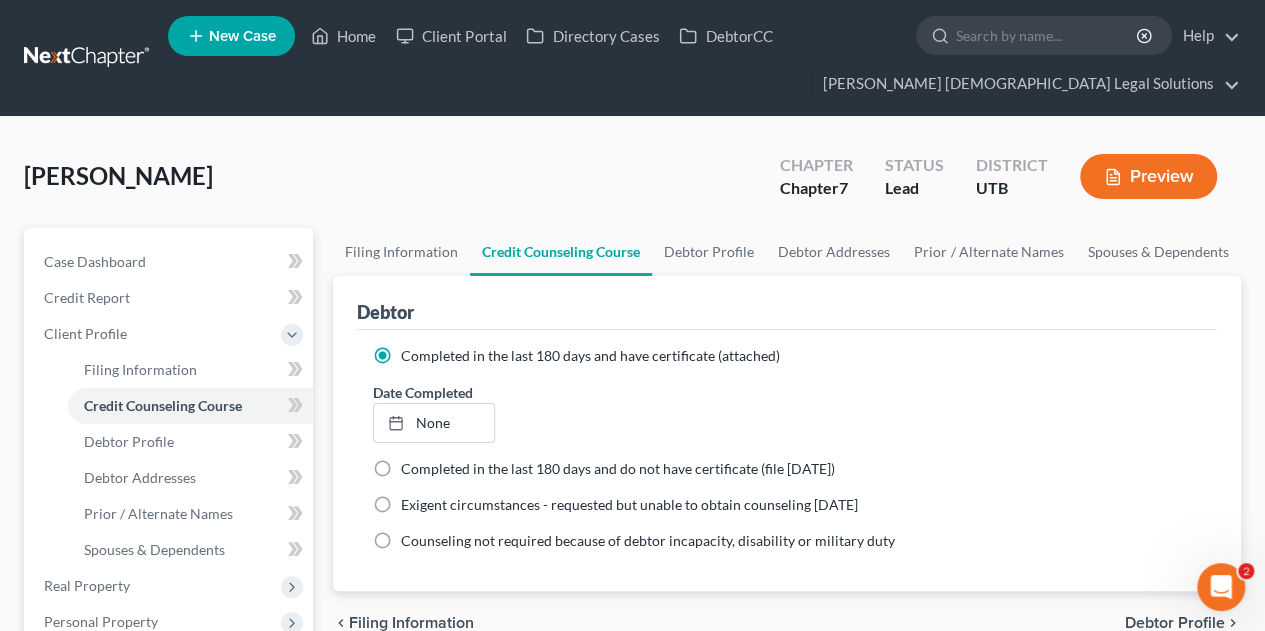 click on "Completed in the last 180 days and do not have certificate (file [DATE])" at bounding box center (618, 468) 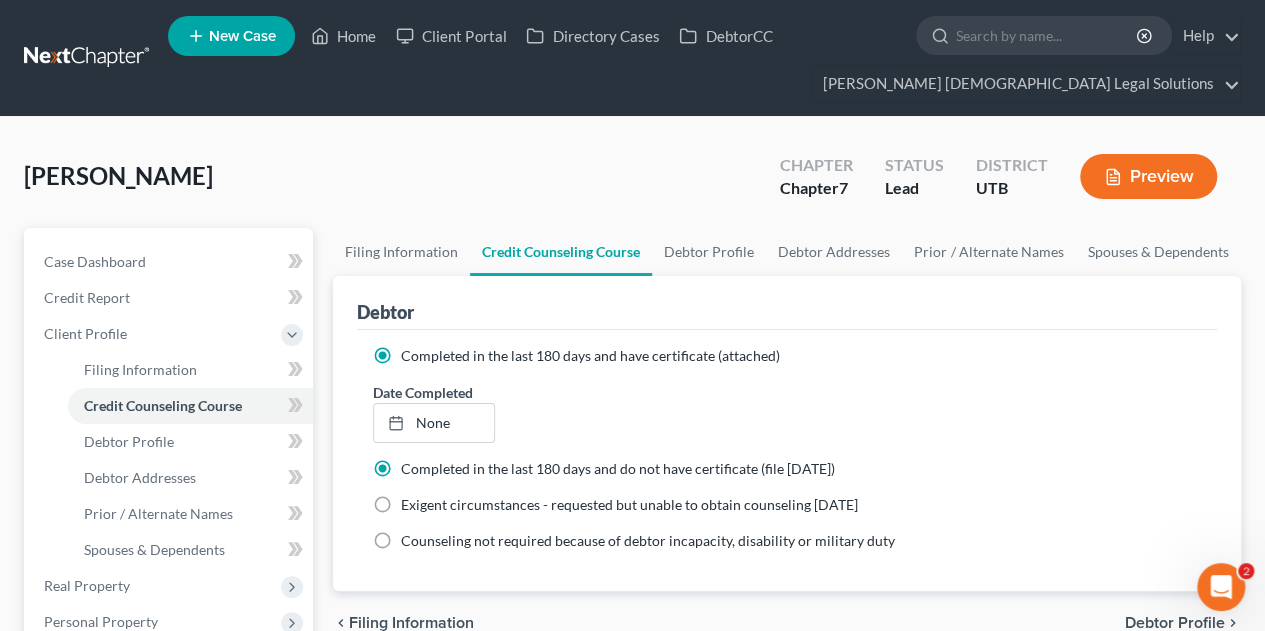 radio on "false" 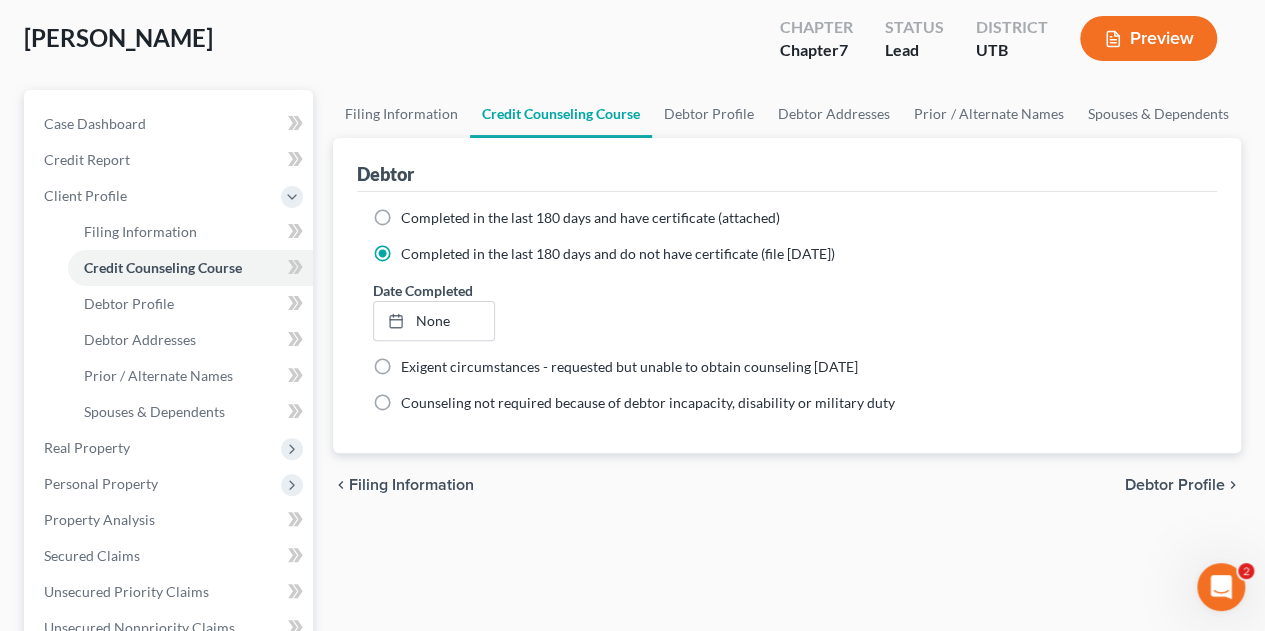 scroll, scrollTop: 141, scrollLeft: 0, axis: vertical 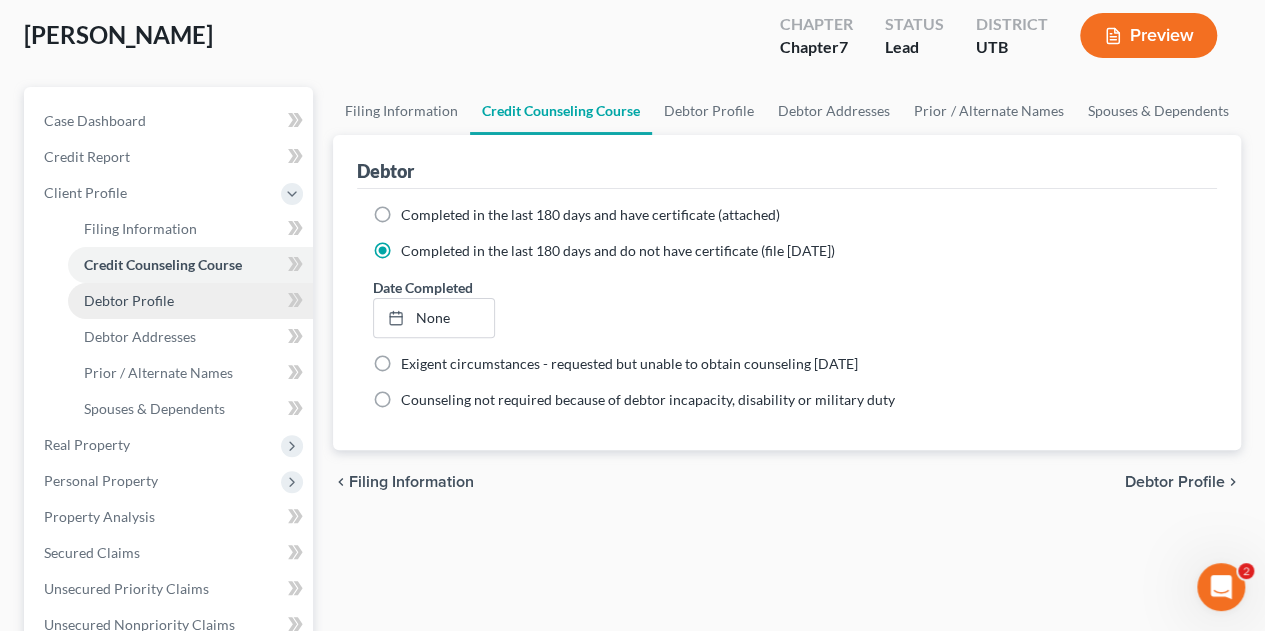 click on "Debtor Profile" at bounding box center [129, 300] 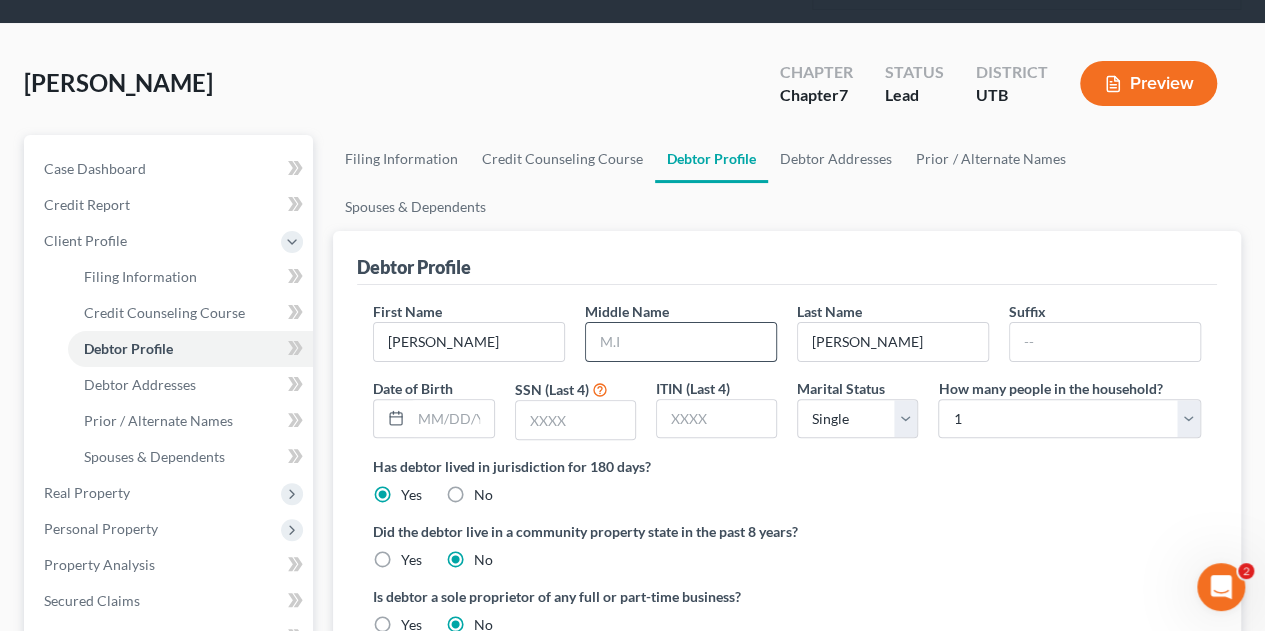 scroll, scrollTop: 94, scrollLeft: 0, axis: vertical 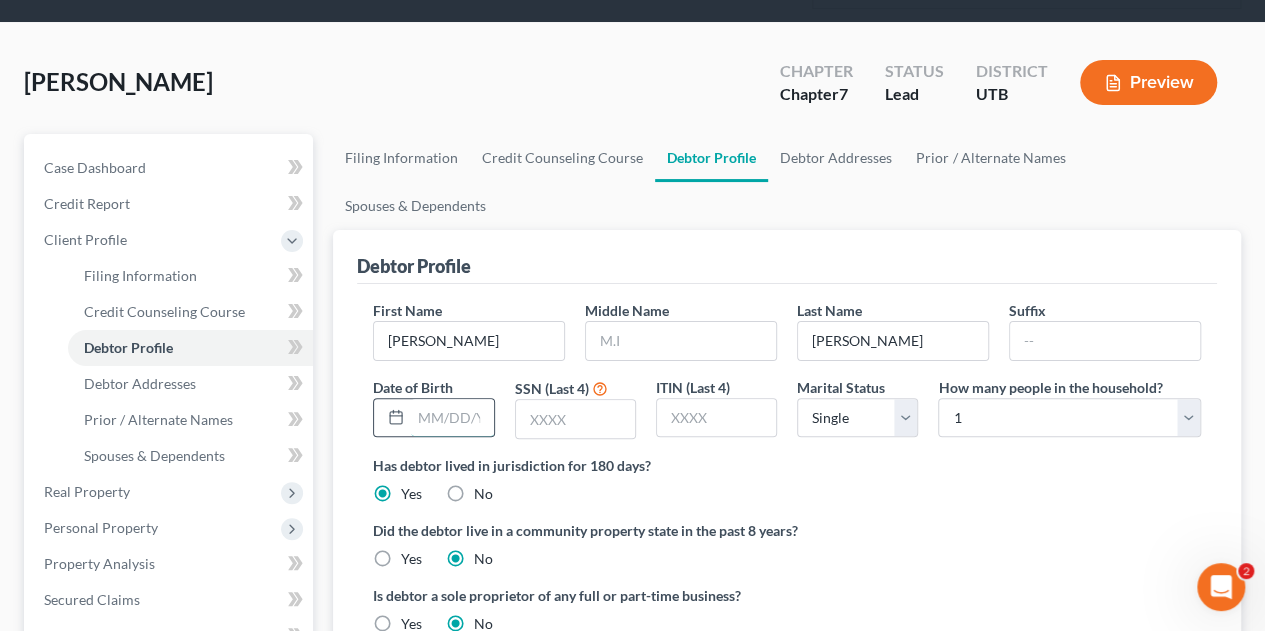 click at bounding box center (452, 418) 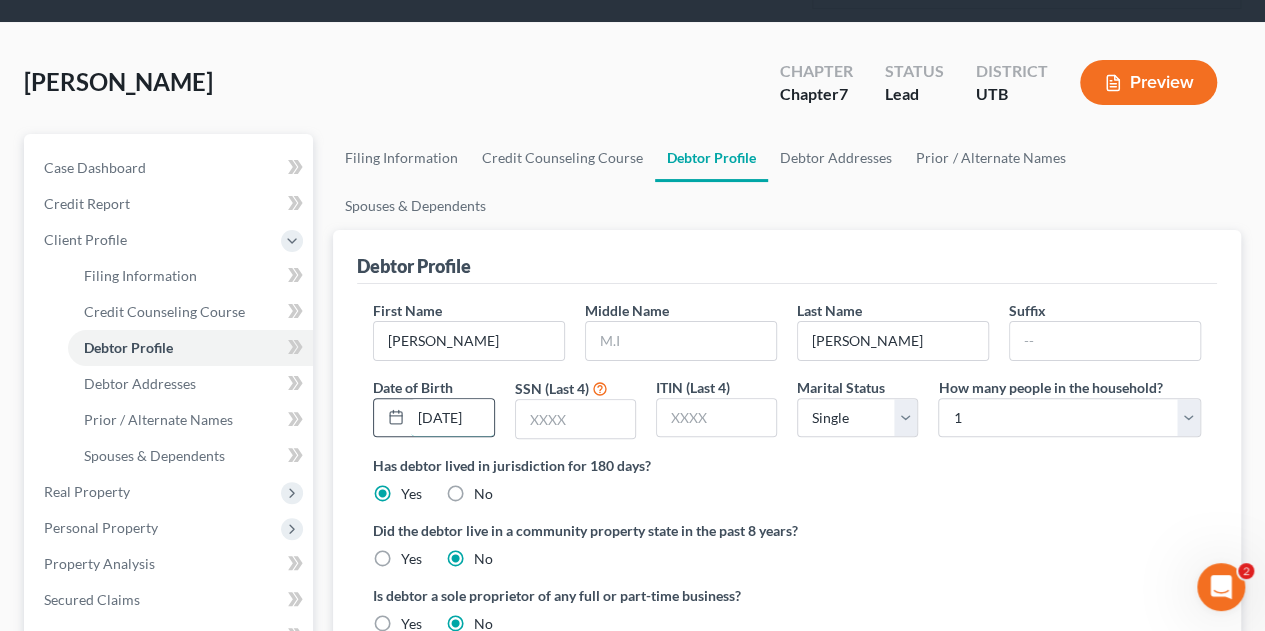 scroll, scrollTop: 0, scrollLeft: 13, axis: horizontal 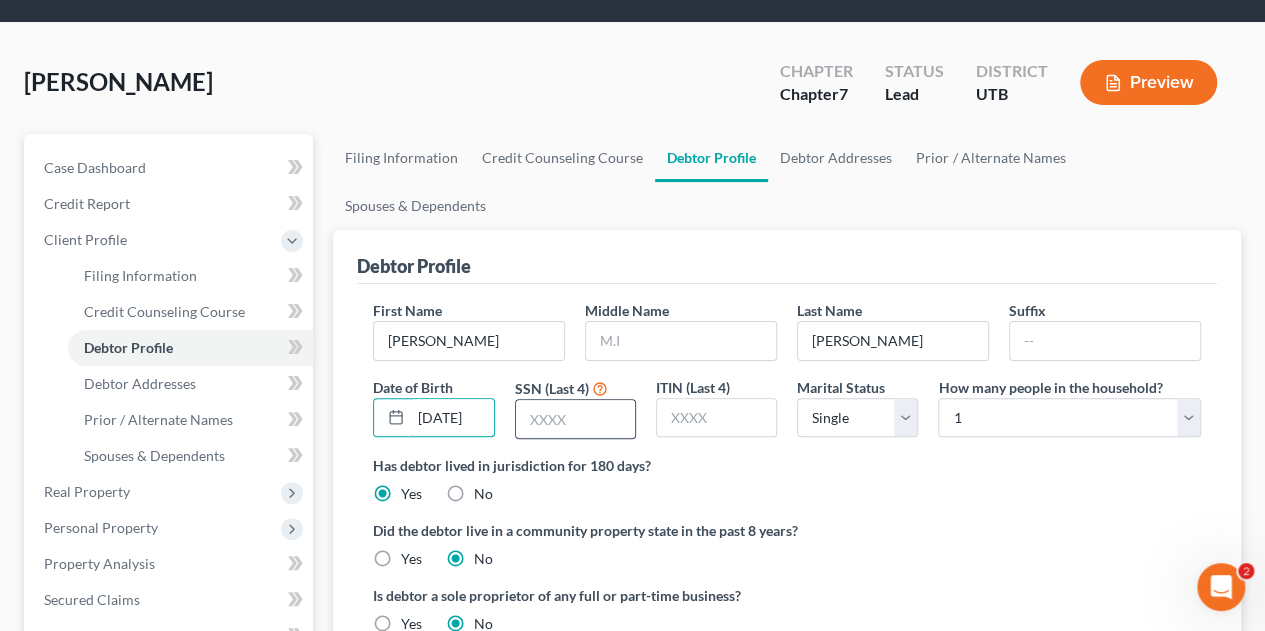type on "[DATE]" 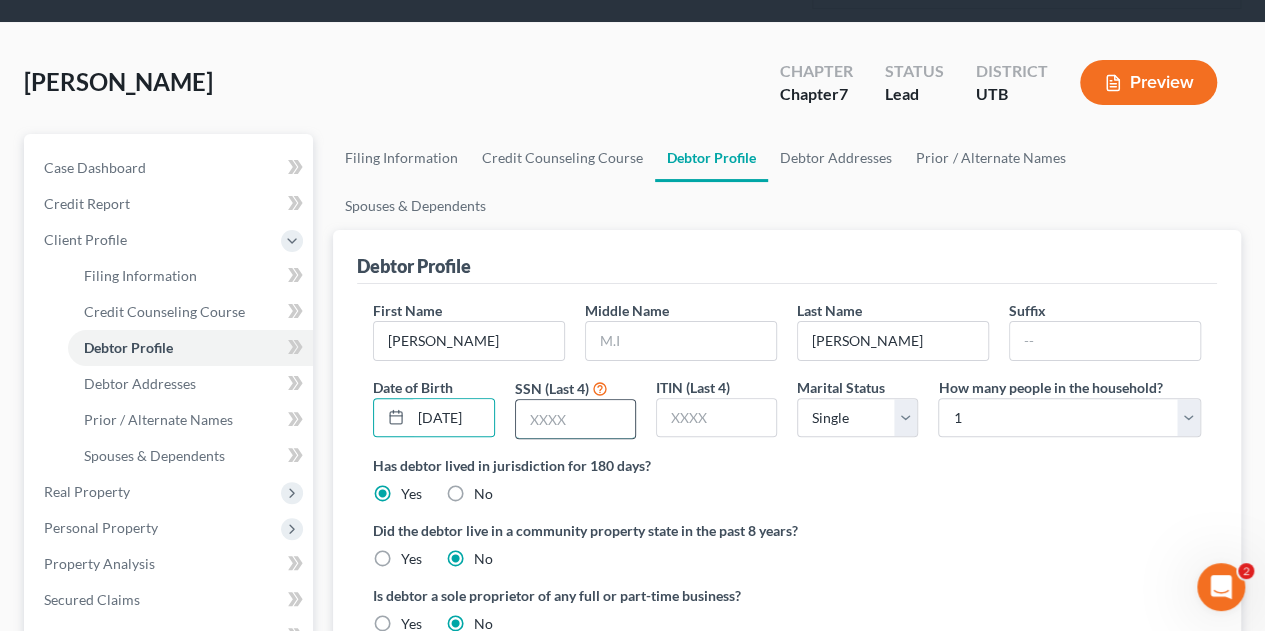 scroll, scrollTop: 0, scrollLeft: 0, axis: both 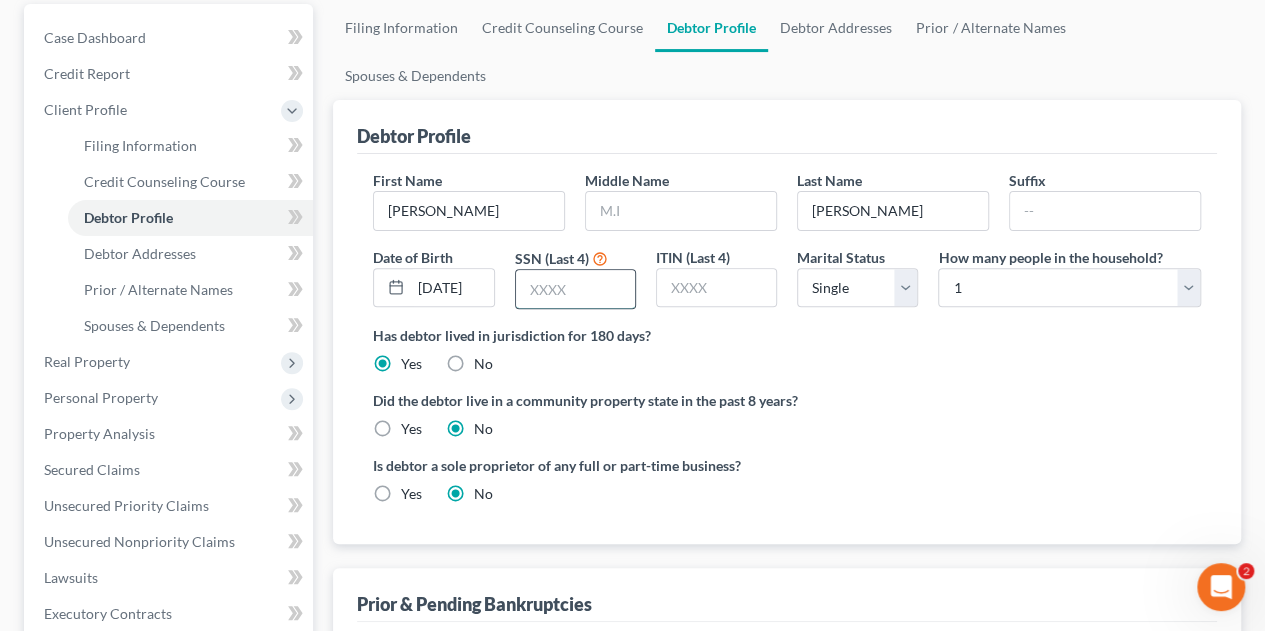 click at bounding box center (575, 289) 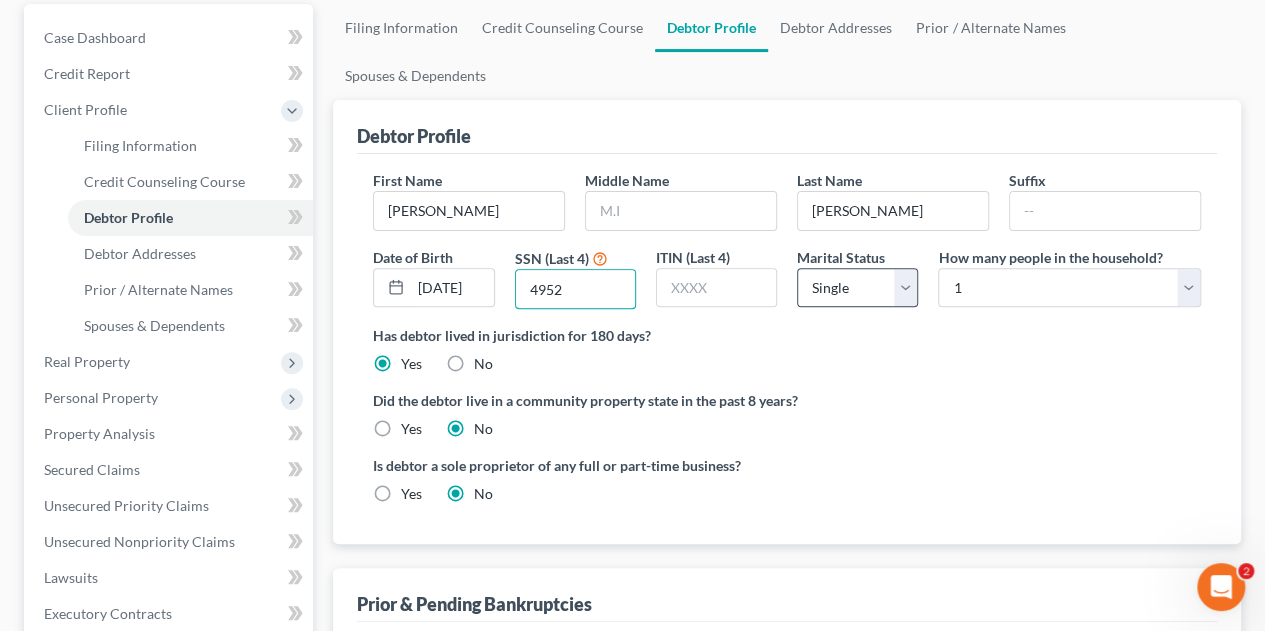 type on "4952" 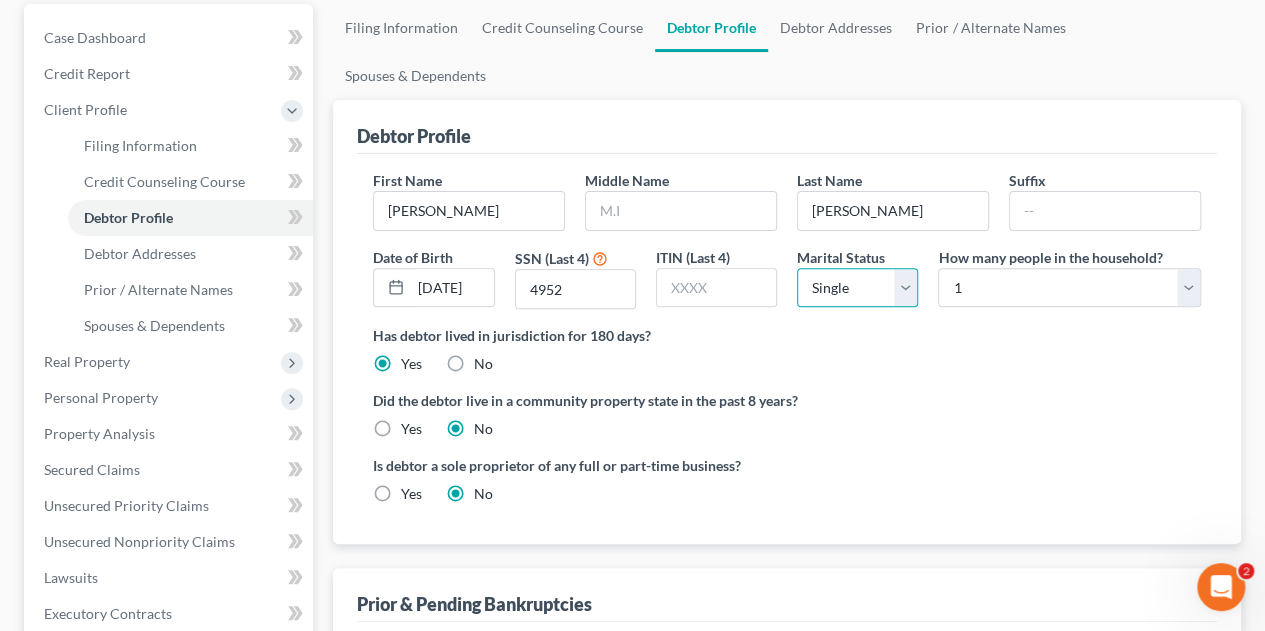 click on "Select Single Married Separated Divorced Widowed" at bounding box center (857, 288) 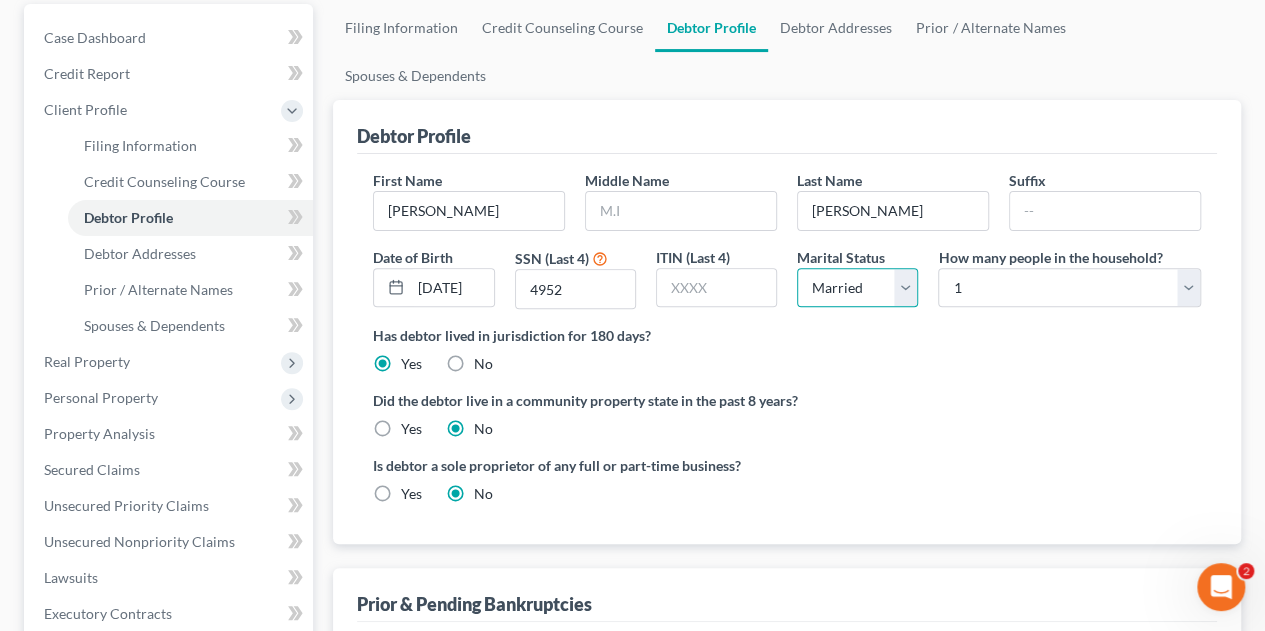 click on "Select Single Married Separated Divorced Widowed" at bounding box center [857, 288] 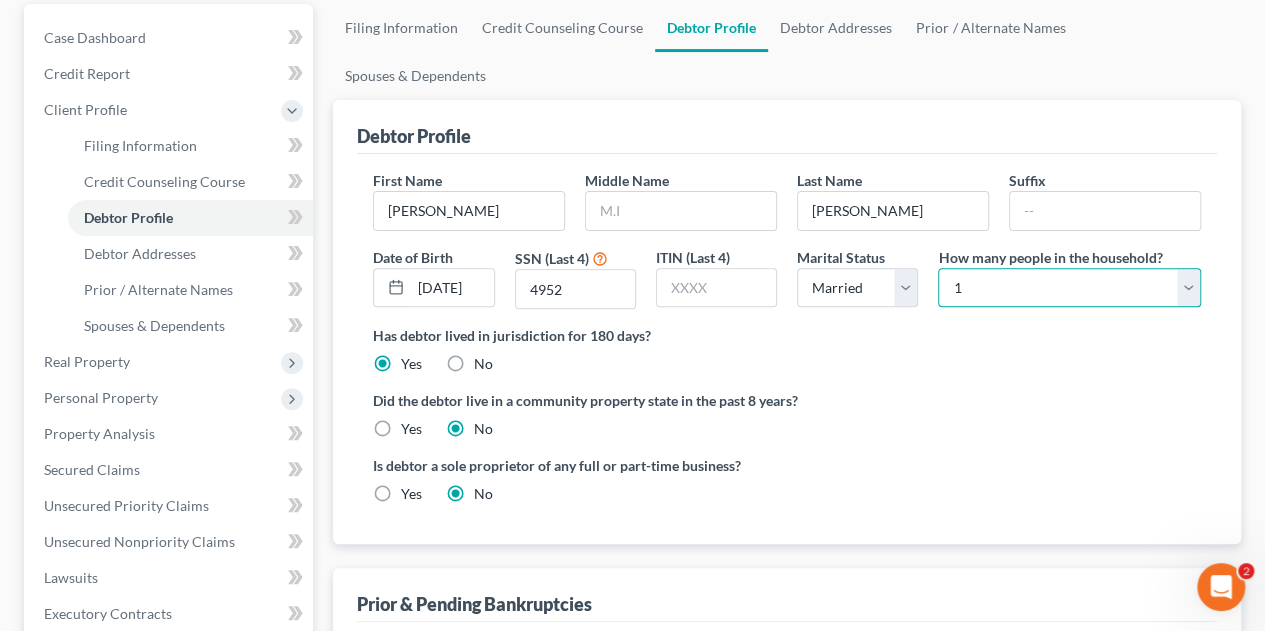 click on "Select 1 2 3 4 5 6 7 8 9 10 11 12 13 14 15 16 17 18 19 20" at bounding box center (1069, 288) 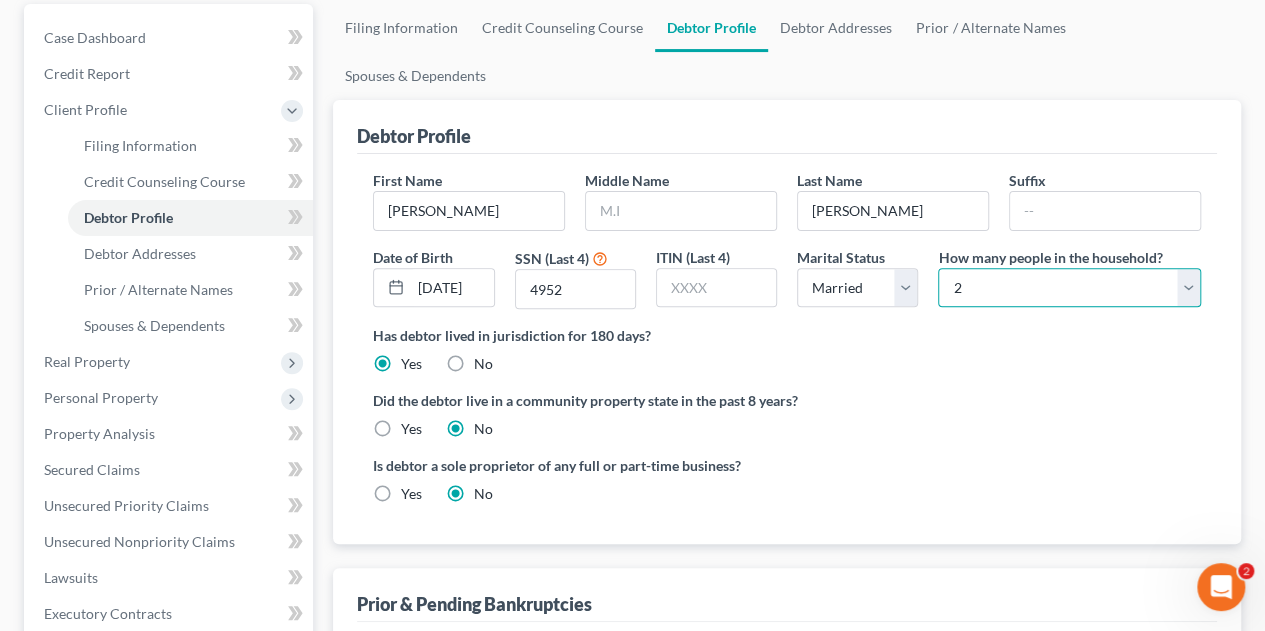 click on "Select 1 2 3 4 5 6 7 8 9 10 11 12 13 14 15 16 17 18 19 20" at bounding box center (1069, 288) 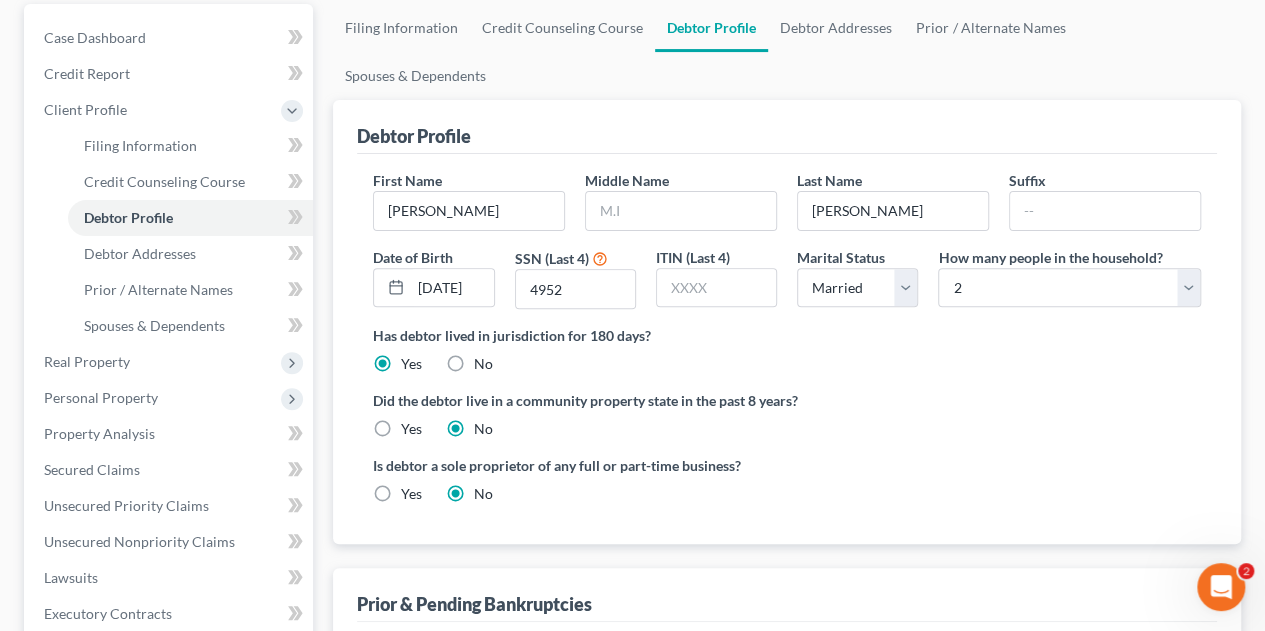 click on "First Name [PERSON_NAME] Middle Name Last Name [PERSON_NAME] Date of Birth         [DEMOGRAPHIC_DATA] SSN (Last 4)   4952 ITIN (Last 4) Marital Status Select [DEMOGRAPHIC_DATA] Married [DEMOGRAPHIC_DATA] Divorced Widowed How many people in the household? Select 1 2 3 4 5 6 7 8 9 10 11 12 13 14 15 16 17 18 19 20 Is debtor deceased? Yes No Has debtor lived in jurisdiction for 180 days? Yes No Debtor must reside in jurisdiction for 180 prior to filing bankruptcy pursuant to U.S.C. 11 28 USC § 1408.   More Info Explain: Did the debtor live in a community property state in the past 8 years? Yes No Is debtor a sole proprietor of any full or part-time business? Yes No" at bounding box center [787, 345] 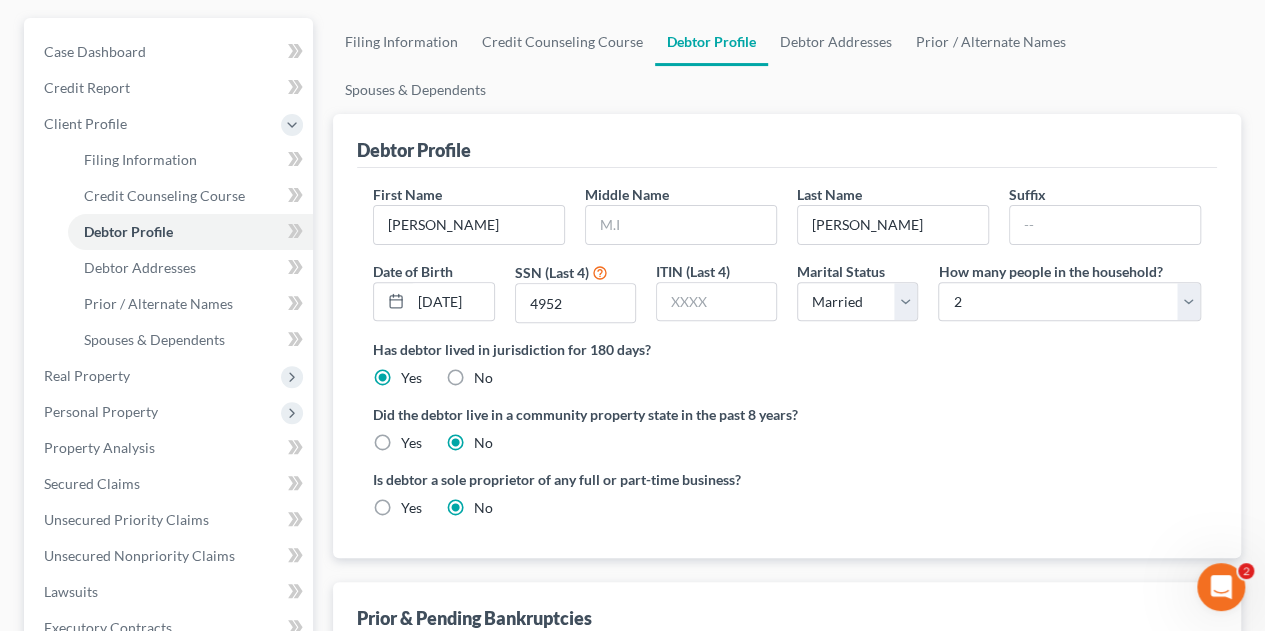 scroll, scrollTop: 214, scrollLeft: 0, axis: vertical 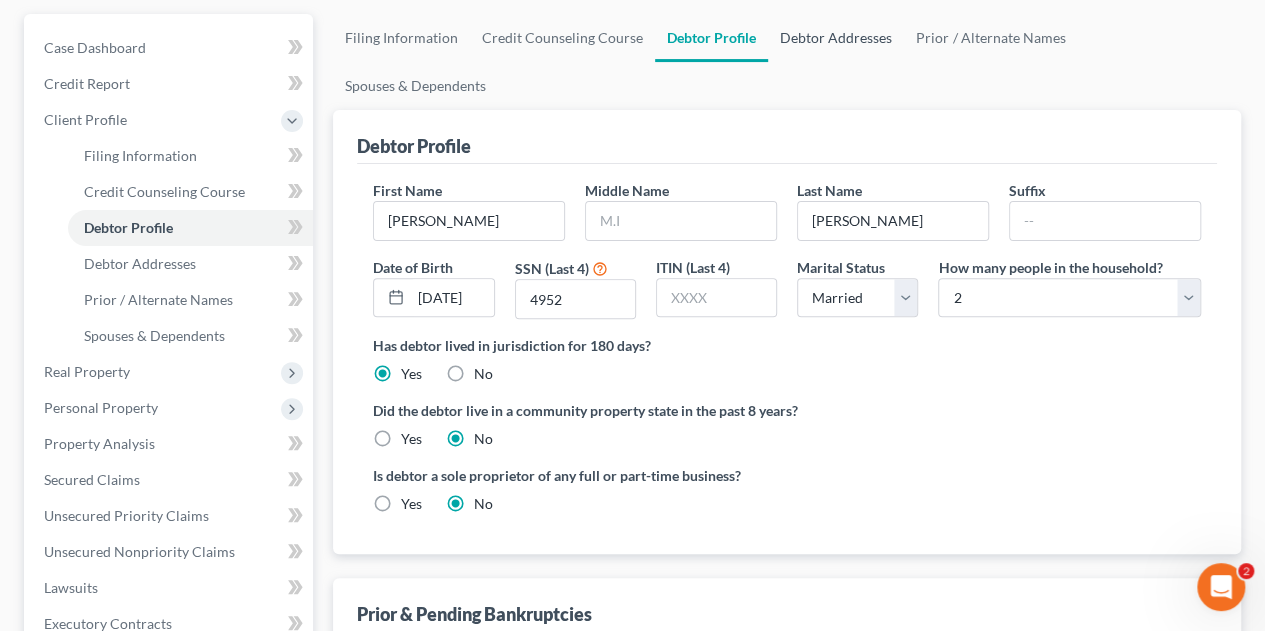 click on "Debtor Addresses" at bounding box center [836, 38] 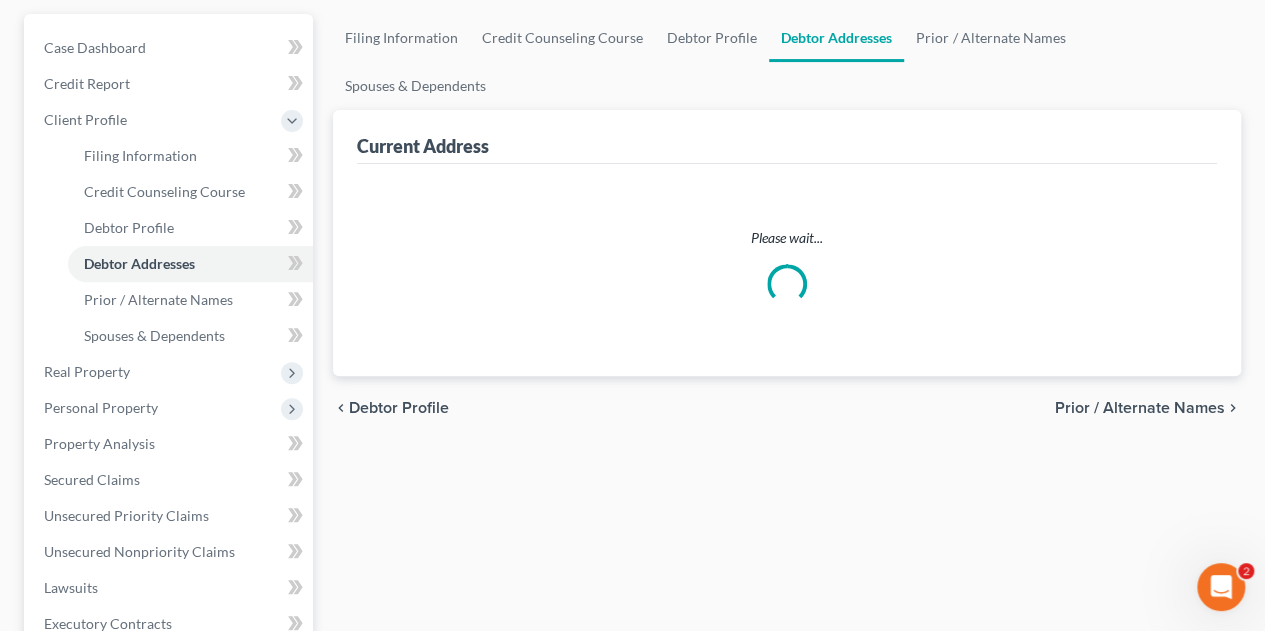 scroll, scrollTop: 11, scrollLeft: 0, axis: vertical 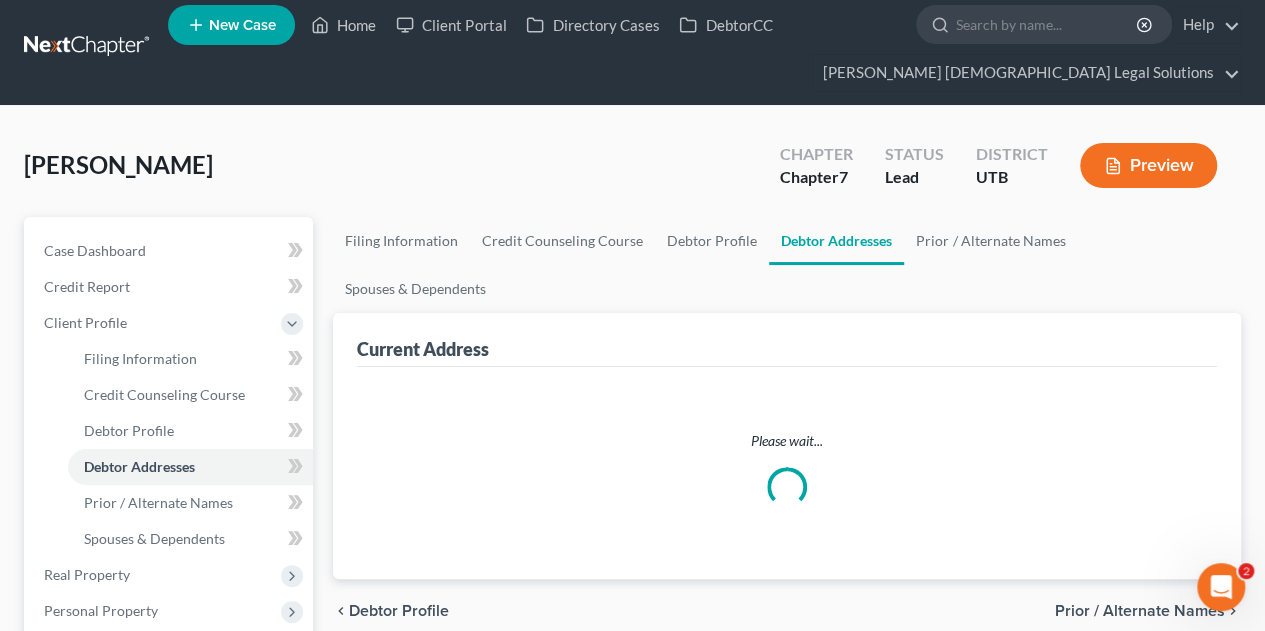 select on "0" 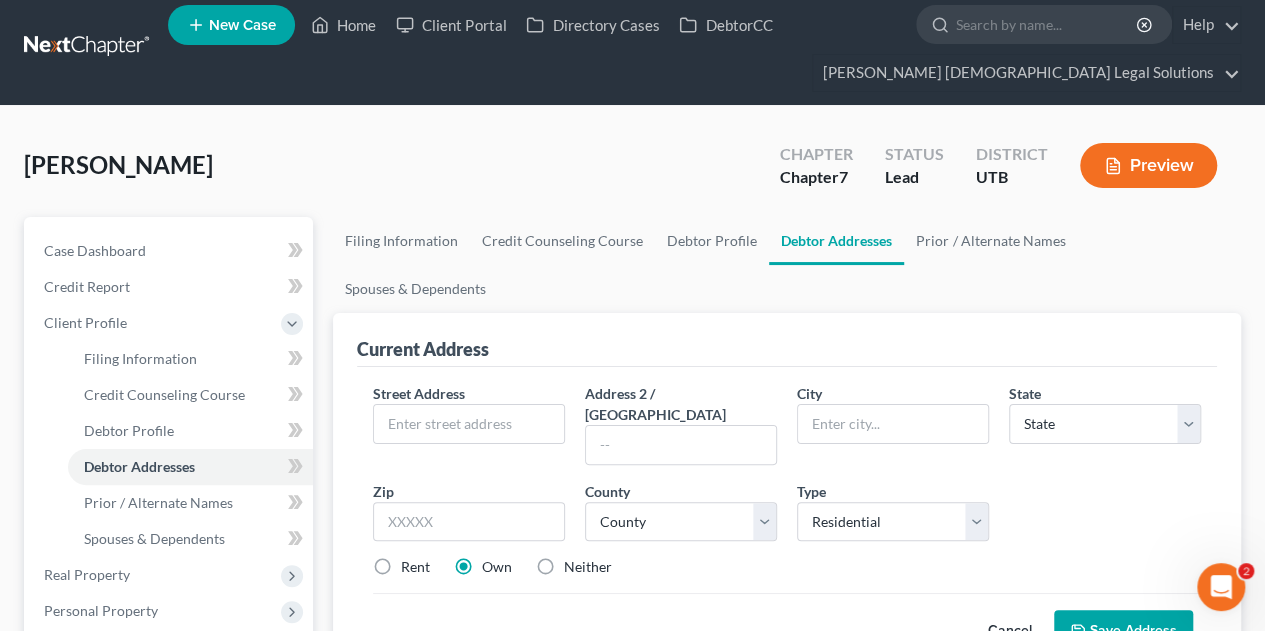 scroll, scrollTop: 0, scrollLeft: 0, axis: both 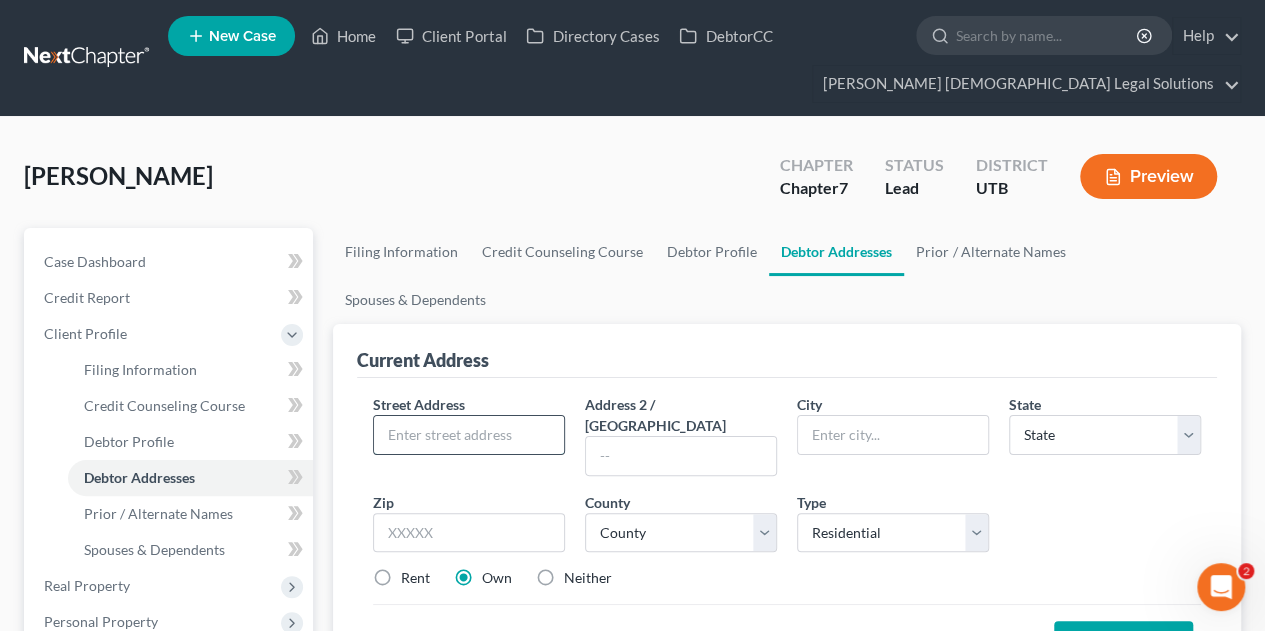 click at bounding box center [469, 435] 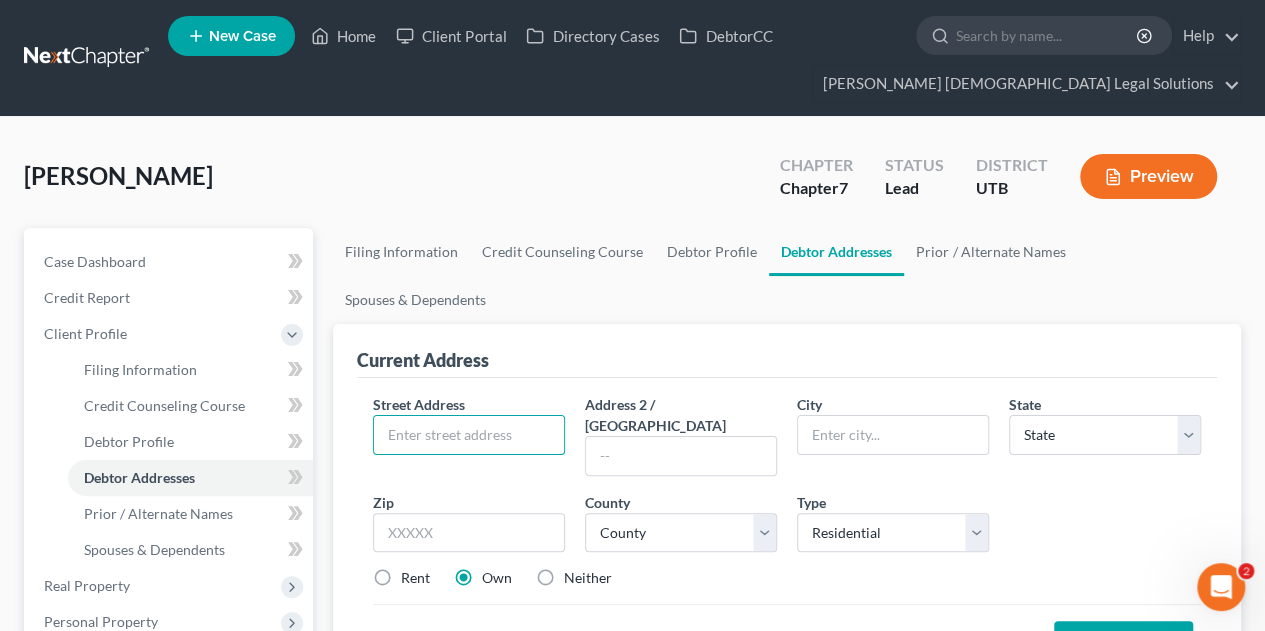 drag, startPoint x: 480, startPoint y: 385, endPoint x: 932, endPoint y: -121, distance: 678.4836 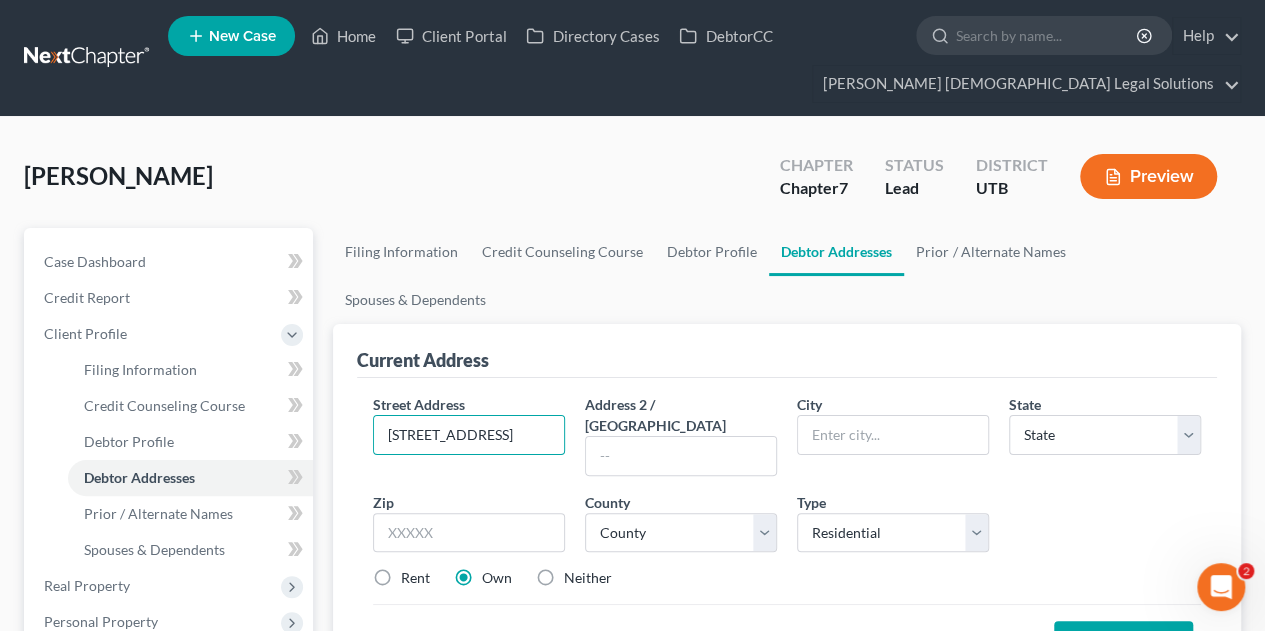 scroll, scrollTop: 0, scrollLeft: 70, axis: horizontal 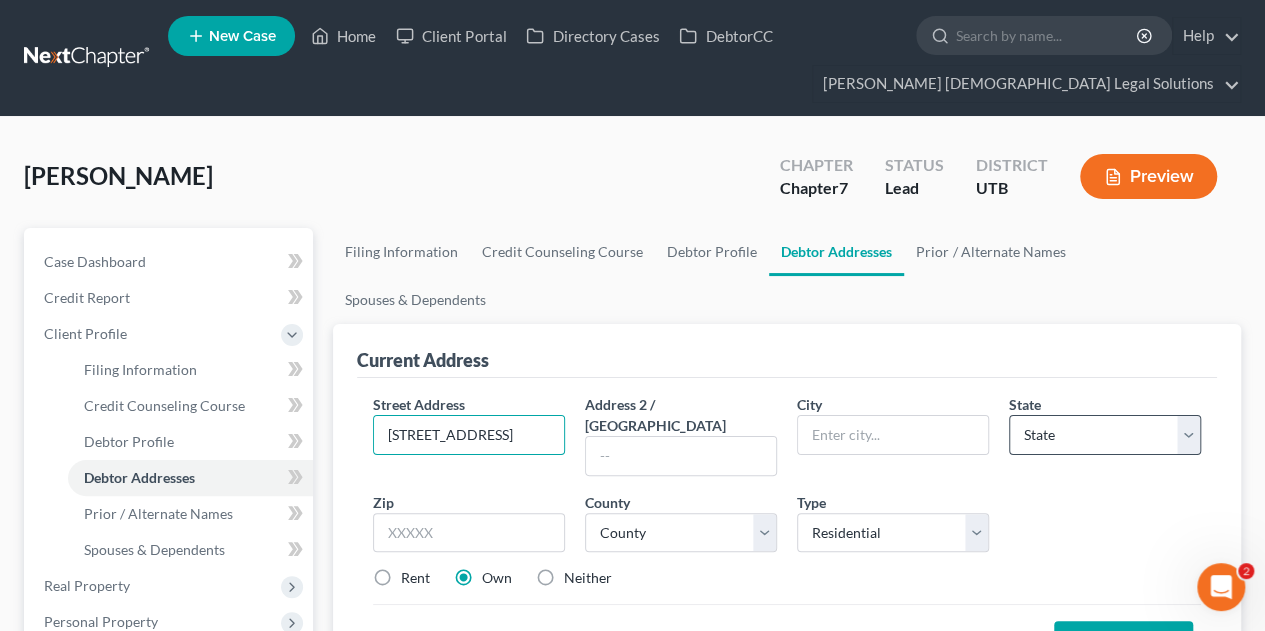 type on "[STREET_ADDRESS]" 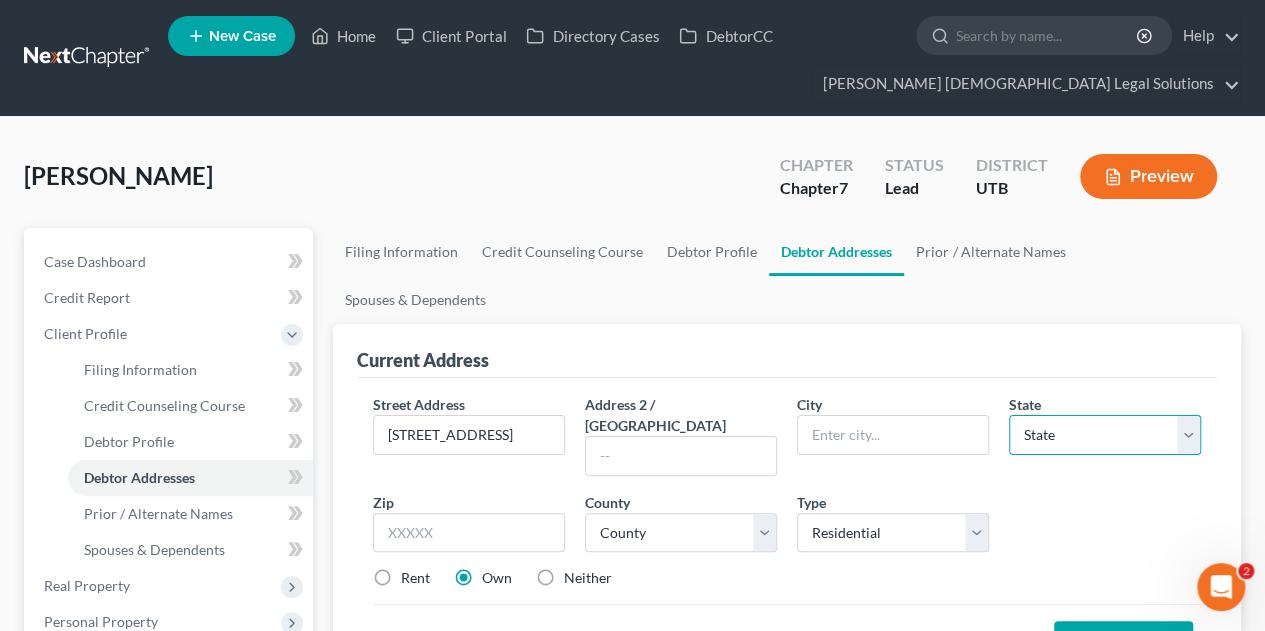 click on "State [US_STATE] AK AR AZ CA CO CT DE DC [GEOGRAPHIC_DATA] [GEOGRAPHIC_DATA] GU HI ID IL IN [GEOGRAPHIC_DATA] [GEOGRAPHIC_DATA] [GEOGRAPHIC_DATA] LA ME MD [GEOGRAPHIC_DATA] [GEOGRAPHIC_DATA] [GEOGRAPHIC_DATA] [GEOGRAPHIC_DATA] [GEOGRAPHIC_DATA] MT NC [GEOGRAPHIC_DATA] [GEOGRAPHIC_DATA] [GEOGRAPHIC_DATA] NH [GEOGRAPHIC_DATA] [GEOGRAPHIC_DATA] [GEOGRAPHIC_DATA] [GEOGRAPHIC_DATA] [GEOGRAPHIC_DATA] [GEOGRAPHIC_DATA] [GEOGRAPHIC_DATA] PR RI SC SD [GEOGRAPHIC_DATA] [GEOGRAPHIC_DATA] [GEOGRAPHIC_DATA] VI [GEOGRAPHIC_DATA] [GEOGRAPHIC_DATA] [GEOGRAPHIC_DATA] WV WI WY" at bounding box center (1105, 435) 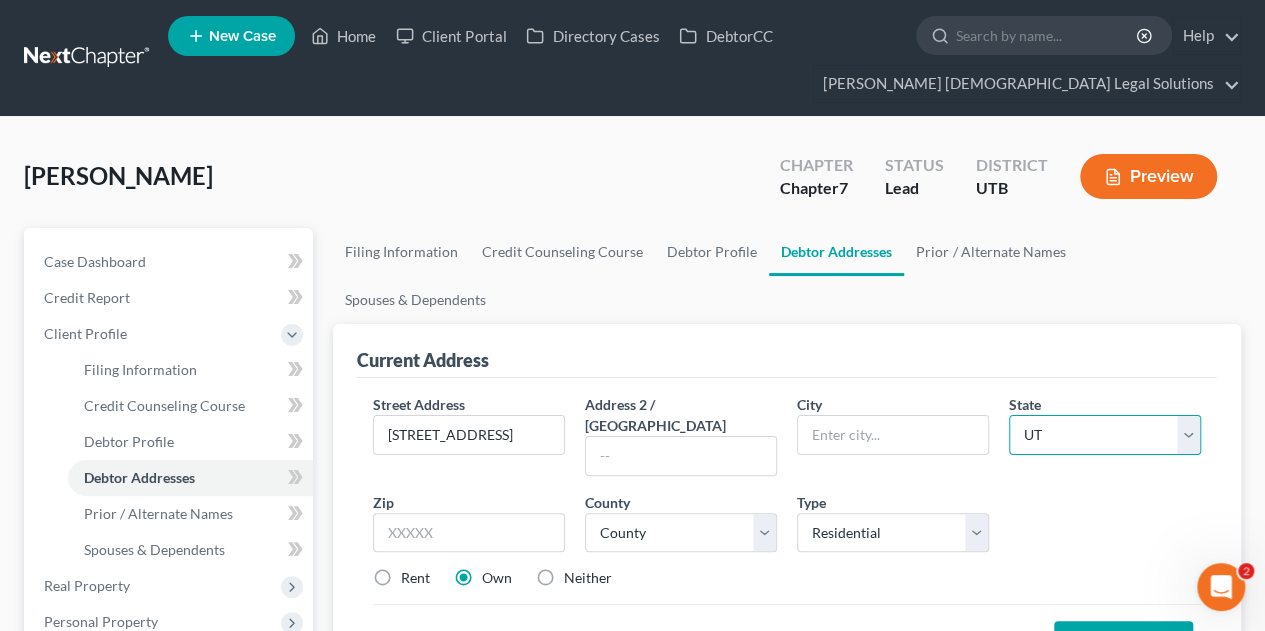 click on "State [US_STATE] AK AR AZ CA CO CT DE DC [GEOGRAPHIC_DATA] [GEOGRAPHIC_DATA] GU HI ID IL IN [GEOGRAPHIC_DATA] [GEOGRAPHIC_DATA] [GEOGRAPHIC_DATA] LA ME MD [GEOGRAPHIC_DATA] [GEOGRAPHIC_DATA] [GEOGRAPHIC_DATA] [GEOGRAPHIC_DATA] [GEOGRAPHIC_DATA] MT NC [GEOGRAPHIC_DATA] [GEOGRAPHIC_DATA] [GEOGRAPHIC_DATA] NH [GEOGRAPHIC_DATA] [GEOGRAPHIC_DATA] [GEOGRAPHIC_DATA] [GEOGRAPHIC_DATA] [GEOGRAPHIC_DATA] [GEOGRAPHIC_DATA] [GEOGRAPHIC_DATA] PR RI SC SD [GEOGRAPHIC_DATA] [GEOGRAPHIC_DATA] [GEOGRAPHIC_DATA] VI [GEOGRAPHIC_DATA] [GEOGRAPHIC_DATA] [GEOGRAPHIC_DATA] WV WI WY" at bounding box center [1105, 435] 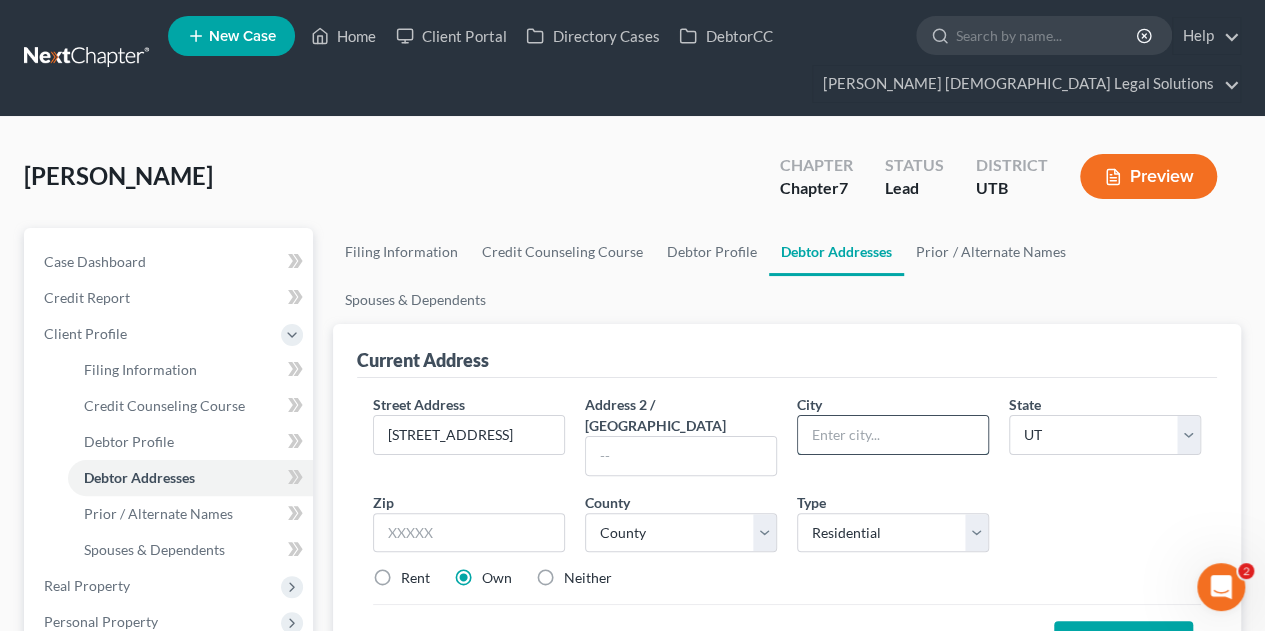 click at bounding box center [893, 435] 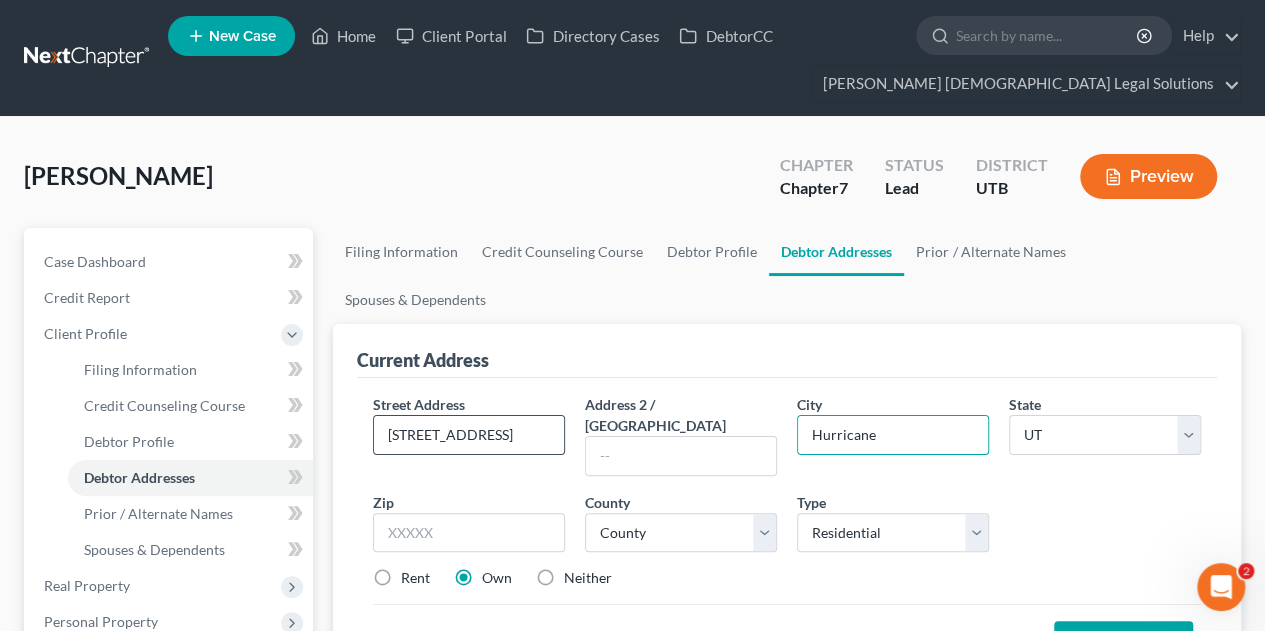 type on "Hurricane" 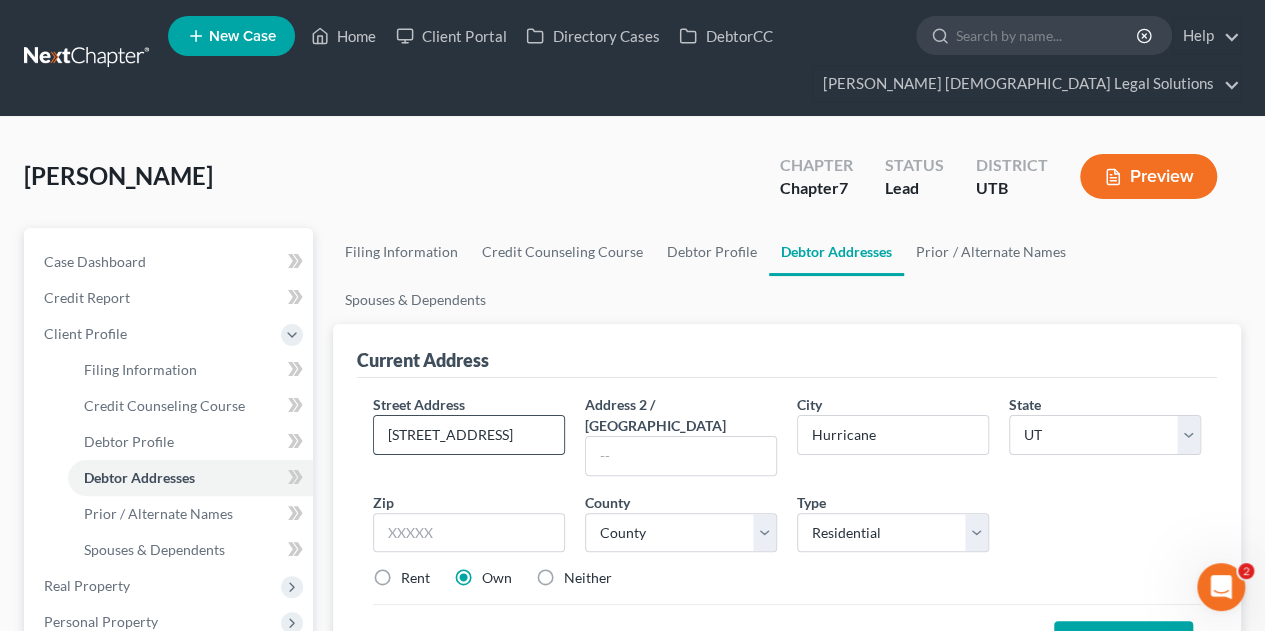 click on "[STREET_ADDRESS]" at bounding box center (469, 435) 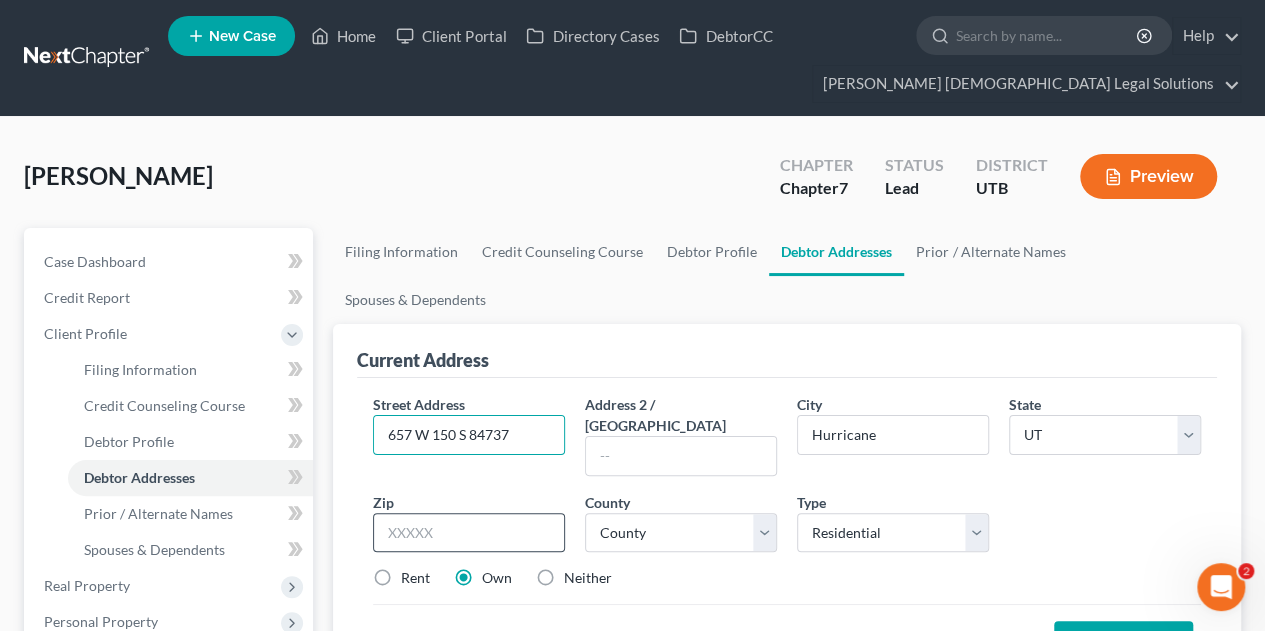 type on "657 W 150 S 84737" 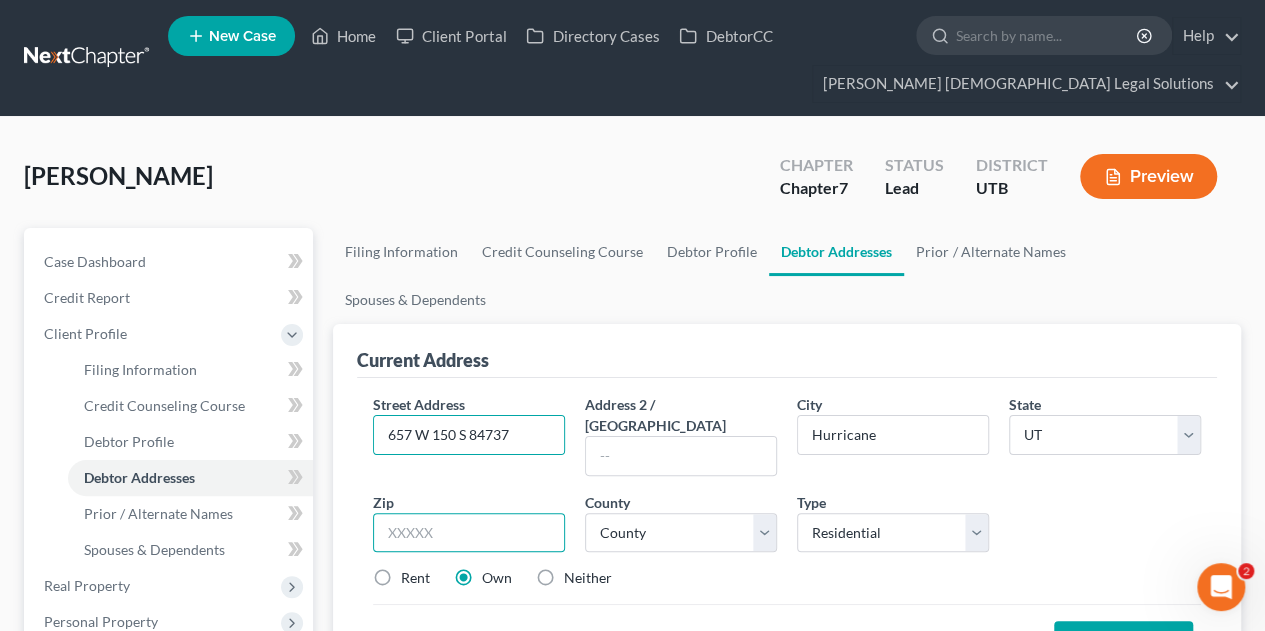 click at bounding box center (469, 533) 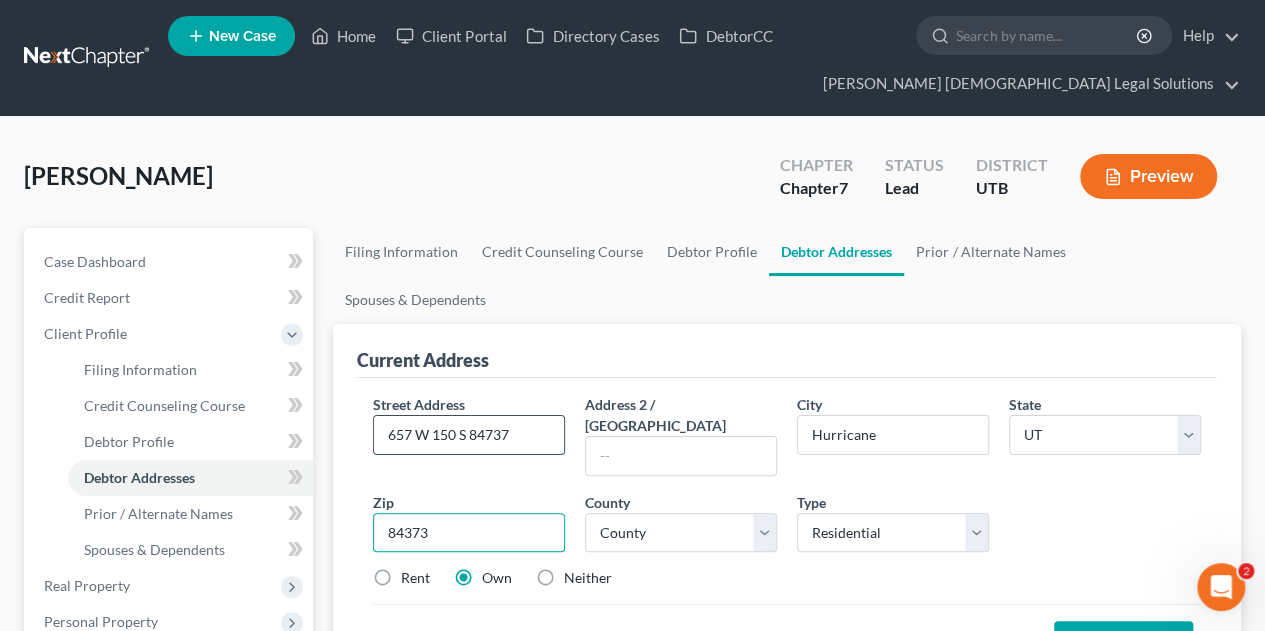 type on "84373" 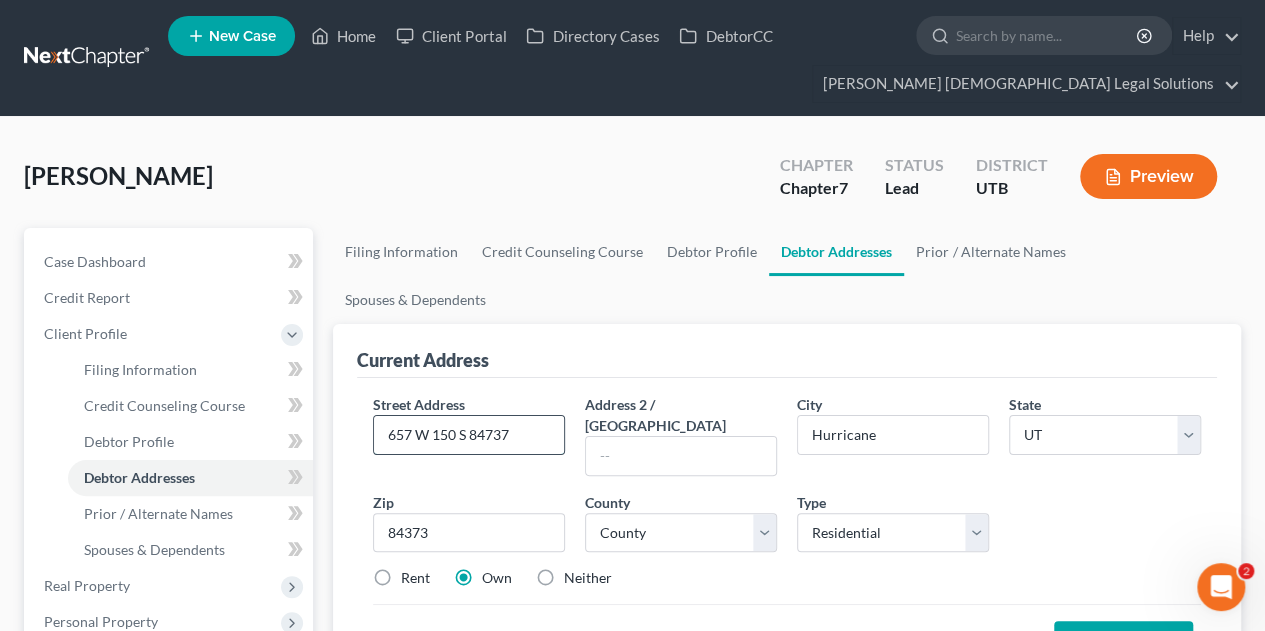 click on "657 W 150 S 84737" at bounding box center [469, 435] 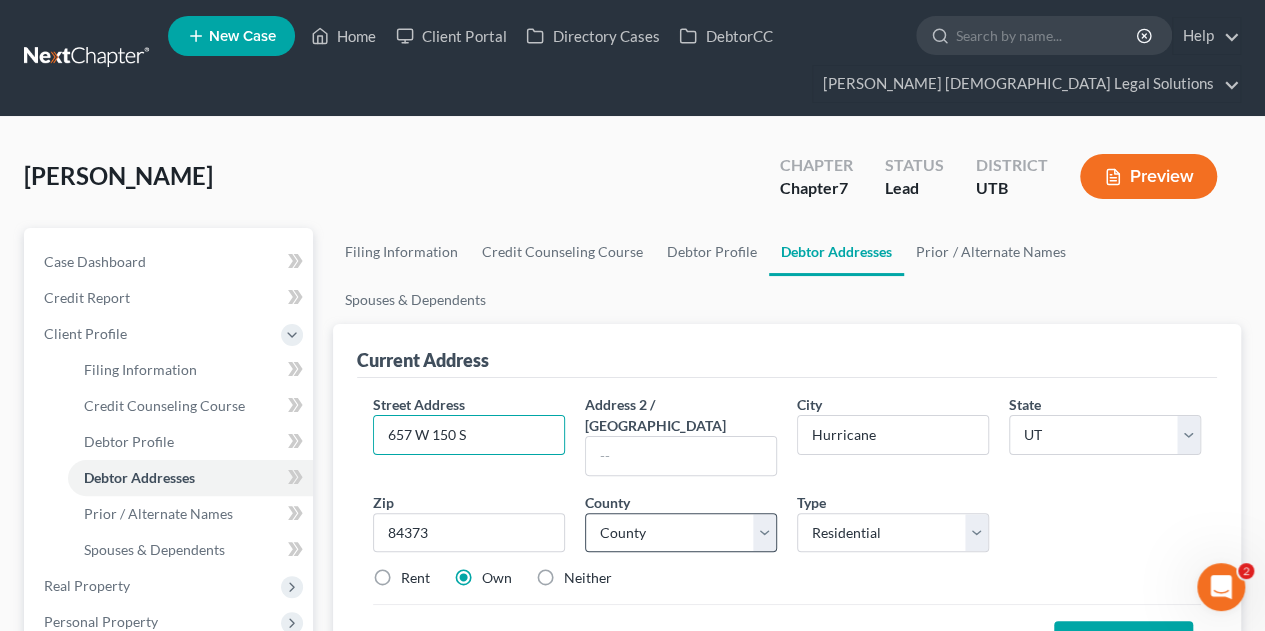 type on "657 W 150 S" 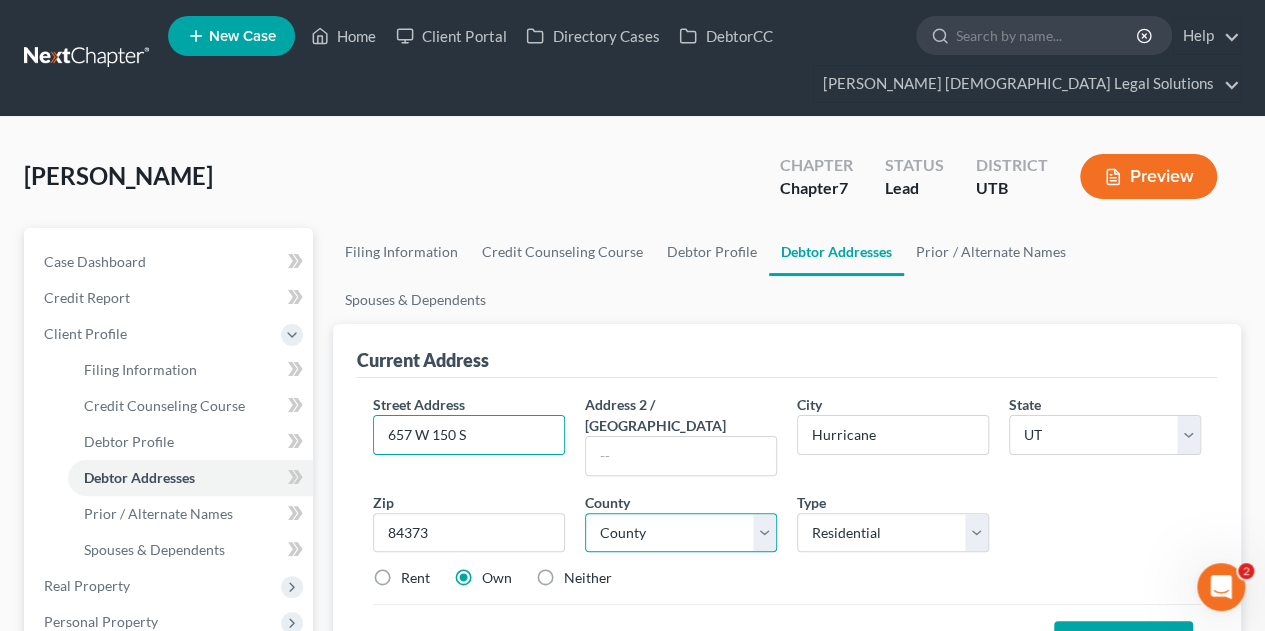 click on "County [GEOGRAPHIC_DATA] [GEOGRAPHIC_DATA] [GEOGRAPHIC_DATA] [GEOGRAPHIC_DATA] [GEOGRAPHIC_DATA] [GEOGRAPHIC_DATA] [GEOGRAPHIC_DATA] [GEOGRAPHIC_DATA] [GEOGRAPHIC_DATA] [GEOGRAPHIC_DATA] [GEOGRAPHIC_DATA] [GEOGRAPHIC_DATA] [GEOGRAPHIC_DATA] [GEOGRAPHIC_DATA] [GEOGRAPHIC_DATA] [GEOGRAPHIC_DATA] [GEOGRAPHIC_DATA] [GEOGRAPHIC_DATA] [GEOGRAPHIC_DATA] [GEOGRAPHIC_DATA] [GEOGRAPHIC_DATA] [GEOGRAPHIC_DATA] [GEOGRAPHIC_DATA] [GEOGRAPHIC_DATA] [US_STATE][GEOGRAPHIC_DATA] [GEOGRAPHIC_DATA] [US_STATE][GEOGRAPHIC_DATA] [GEOGRAPHIC_DATA] [GEOGRAPHIC_DATA]" at bounding box center (681, 533) 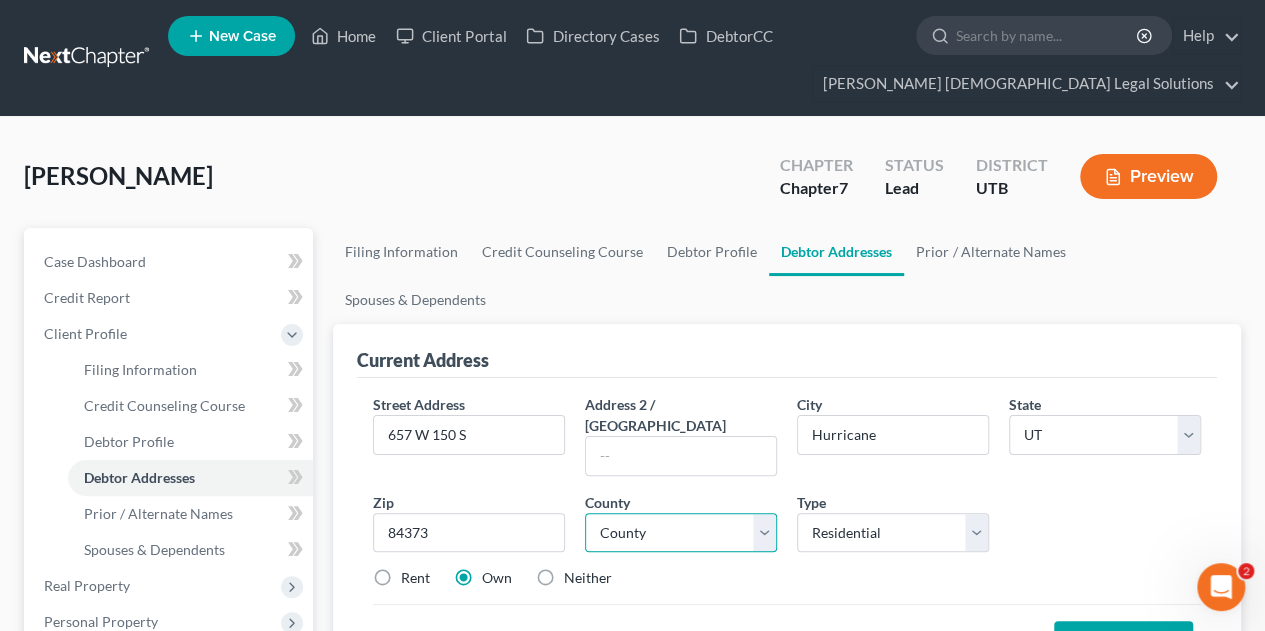 select on "26" 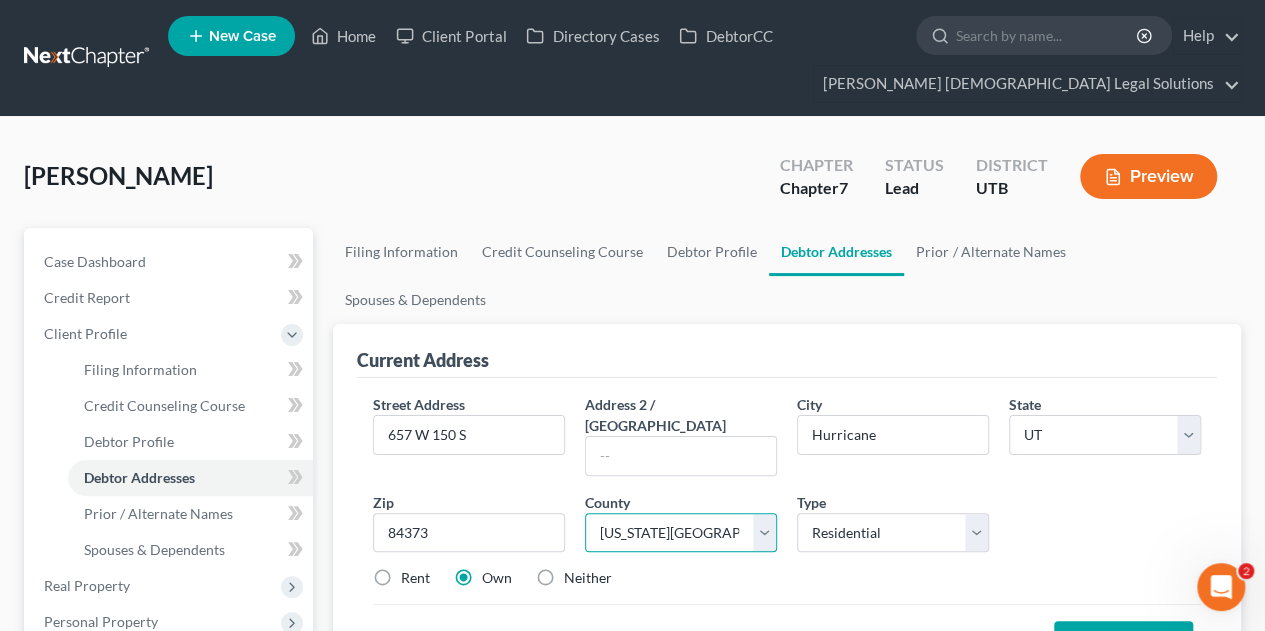 click on "County [GEOGRAPHIC_DATA] [GEOGRAPHIC_DATA] [GEOGRAPHIC_DATA] [GEOGRAPHIC_DATA] [GEOGRAPHIC_DATA] [GEOGRAPHIC_DATA] [GEOGRAPHIC_DATA] [GEOGRAPHIC_DATA] [GEOGRAPHIC_DATA] [GEOGRAPHIC_DATA] [GEOGRAPHIC_DATA] [GEOGRAPHIC_DATA] [GEOGRAPHIC_DATA] [GEOGRAPHIC_DATA] [GEOGRAPHIC_DATA] [GEOGRAPHIC_DATA] [GEOGRAPHIC_DATA] [GEOGRAPHIC_DATA] [GEOGRAPHIC_DATA] [GEOGRAPHIC_DATA] [GEOGRAPHIC_DATA] [GEOGRAPHIC_DATA] [GEOGRAPHIC_DATA] [GEOGRAPHIC_DATA] [US_STATE][GEOGRAPHIC_DATA] [GEOGRAPHIC_DATA] [US_STATE][GEOGRAPHIC_DATA] [GEOGRAPHIC_DATA] [GEOGRAPHIC_DATA]" at bounding box center [681, 533] 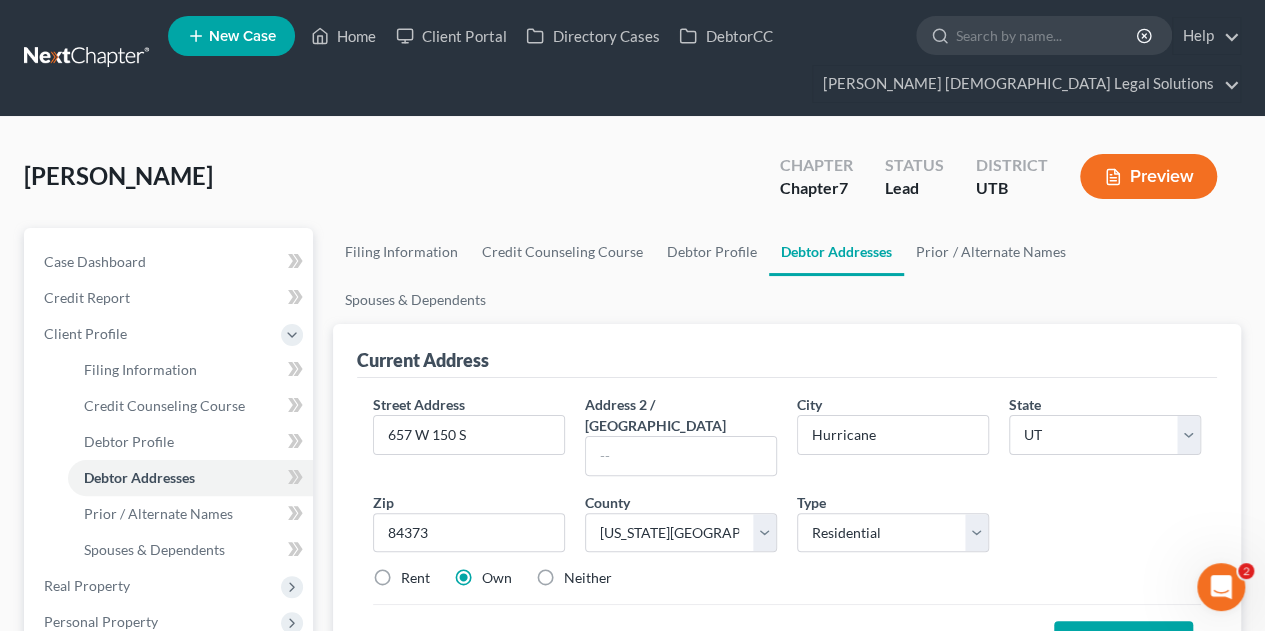 click on "Save Address" at bounding box center [1123, 642] 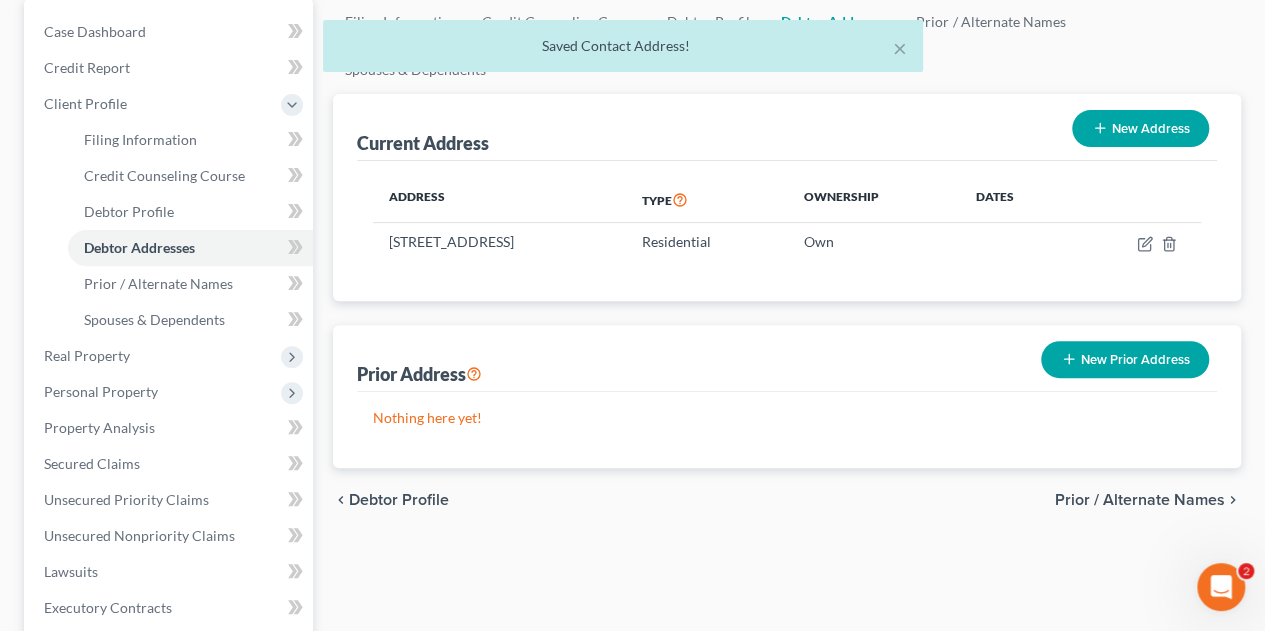 scroll, scrollTop: 231, scrollLeft: 0, axis: vertical 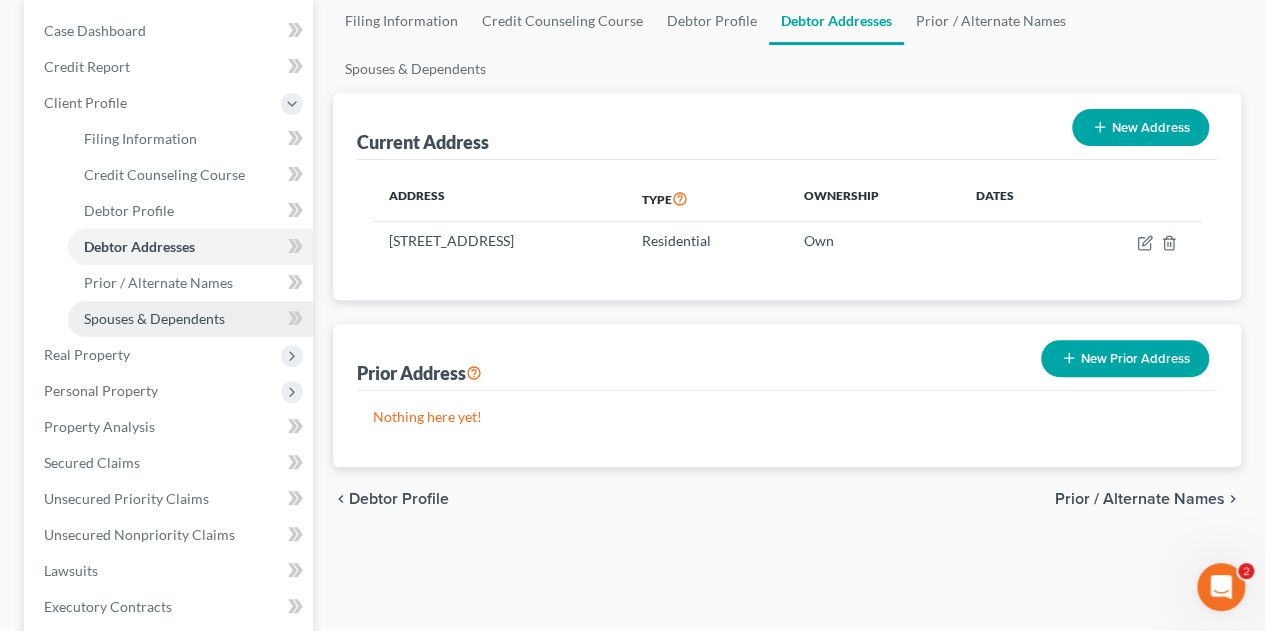 click on "Spouses & Dependents" at bounding box center (190, 319) 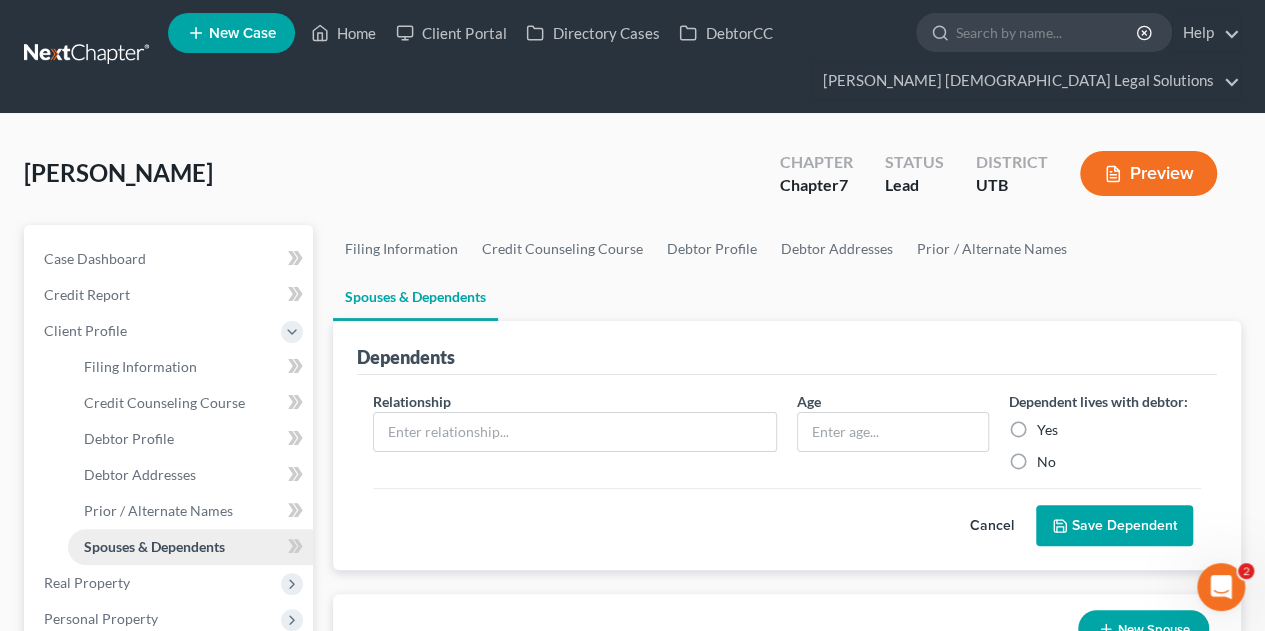 scroll, scrollTop: 0, scrollLeft: 0, axis: both 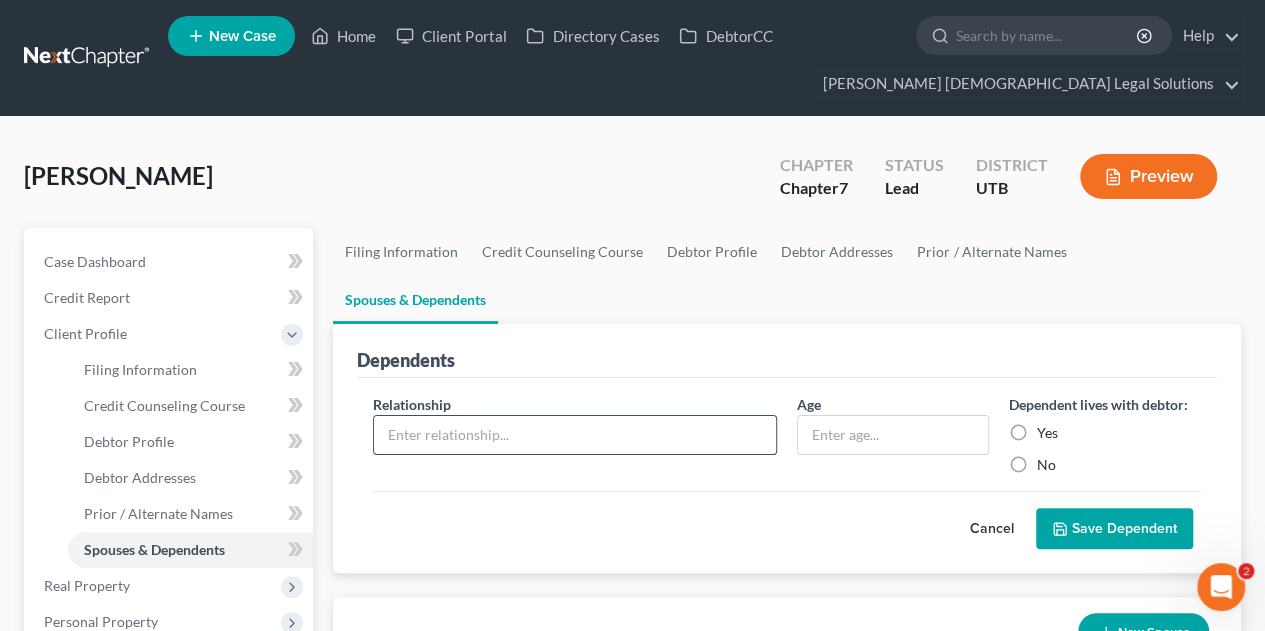 click at bounding box center [575, 435] 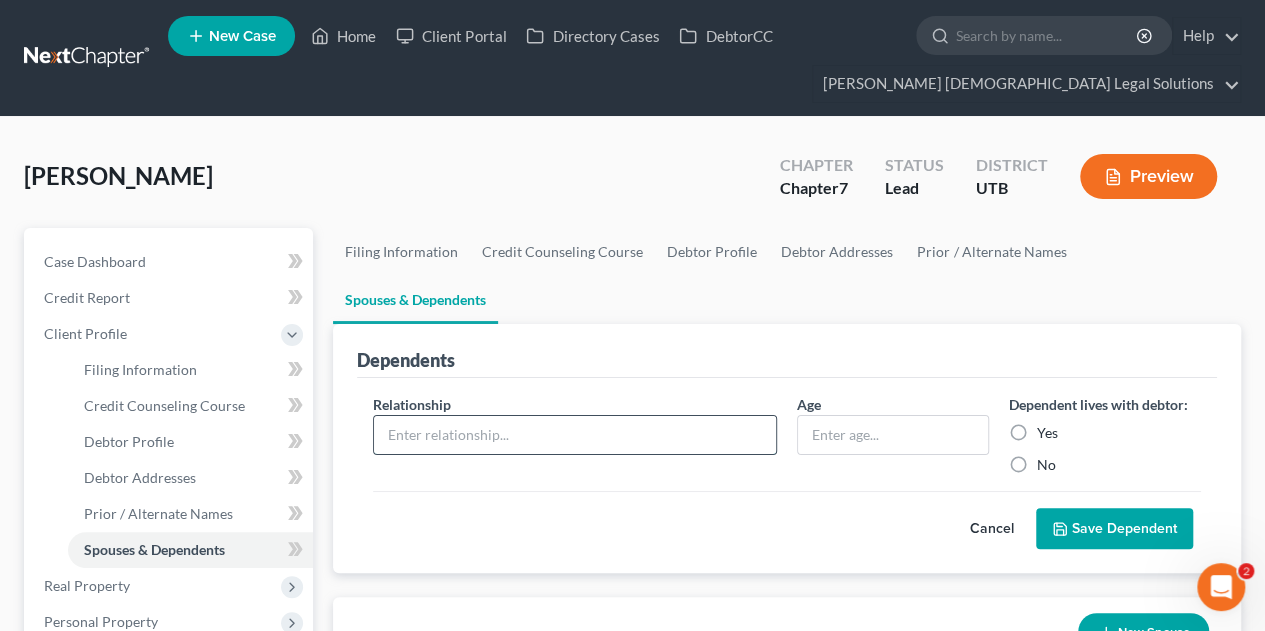 type on "W" 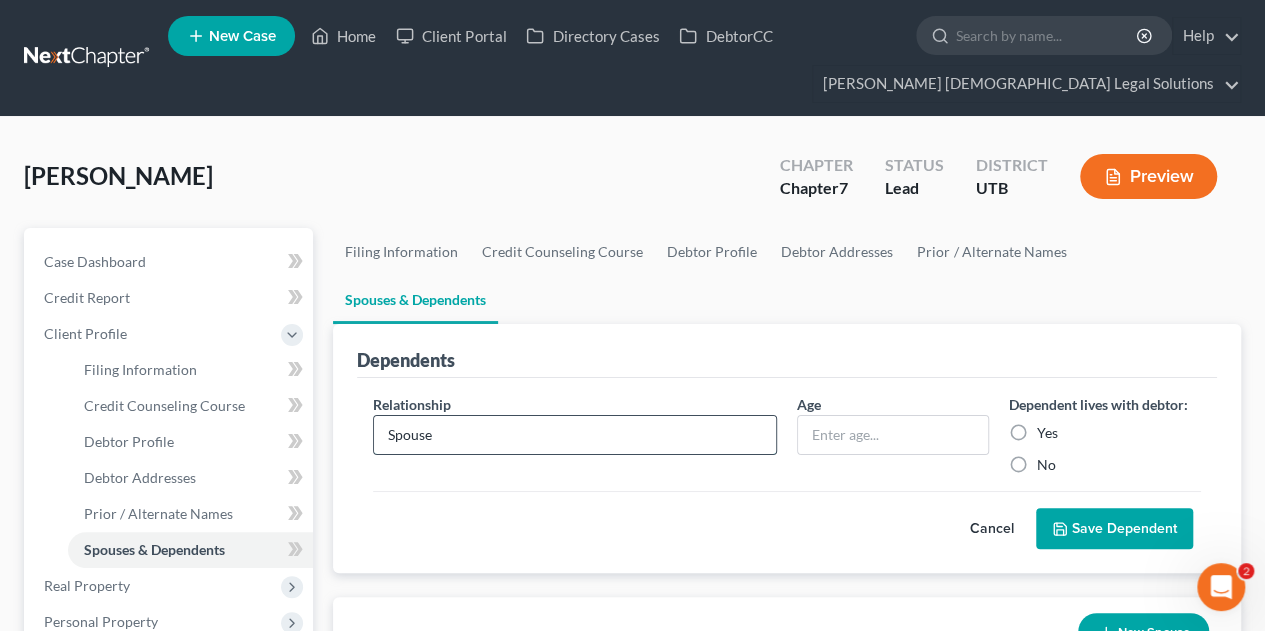 type on "Spouse" 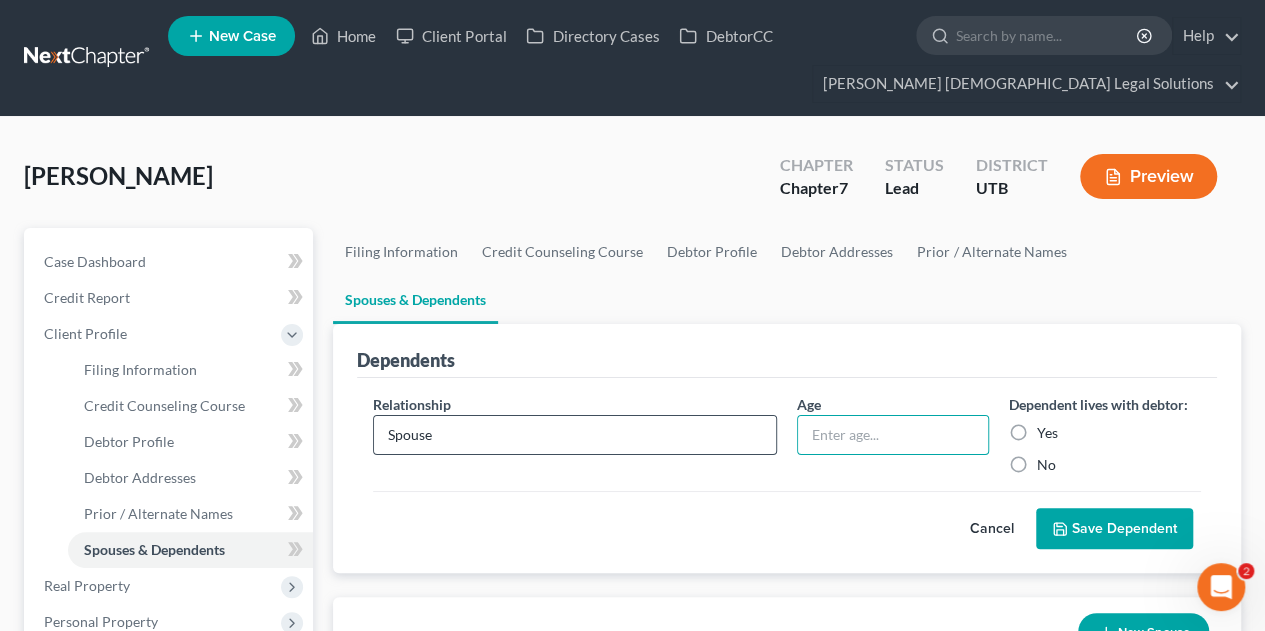 scroll, scrollTop: 111, scrollLeft: 0, axis: vertical 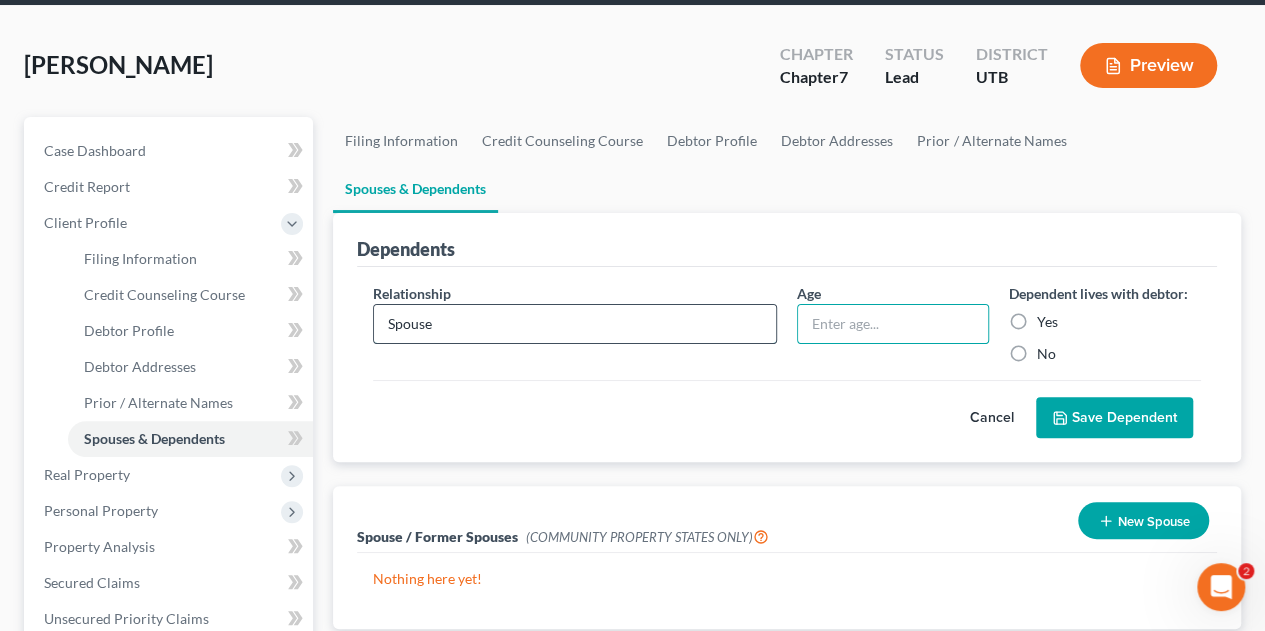 click on "Spouse" at bounding box center (575, 324) 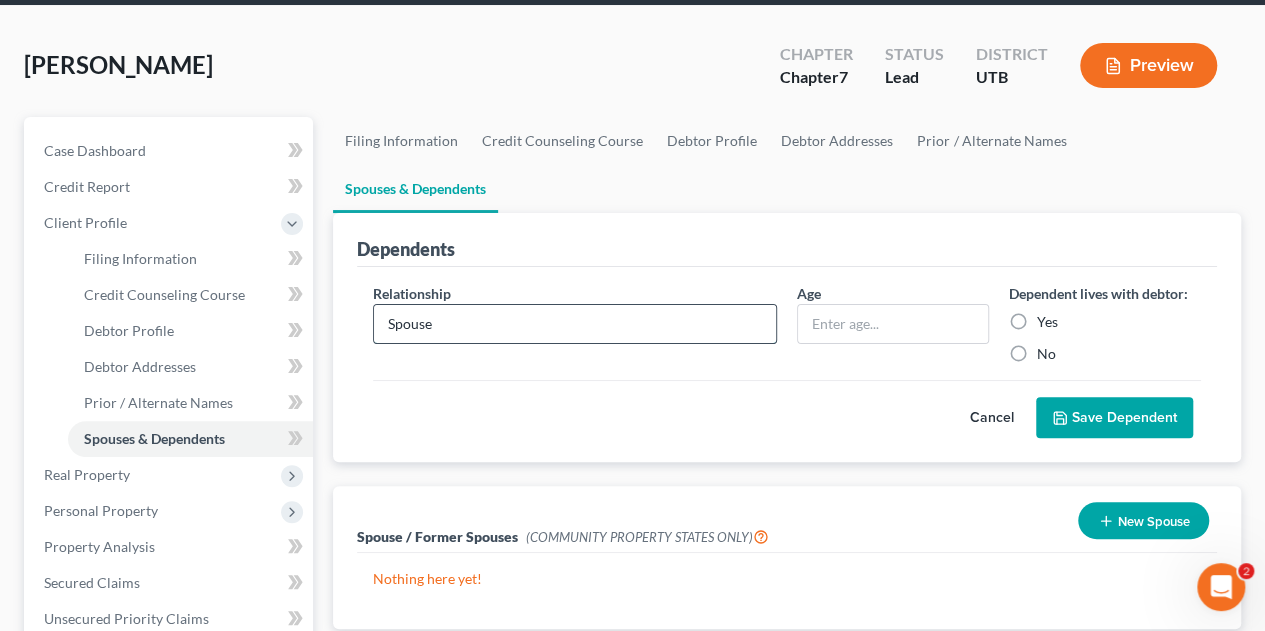 click on "Spouse" at bounding box center [575, 324] 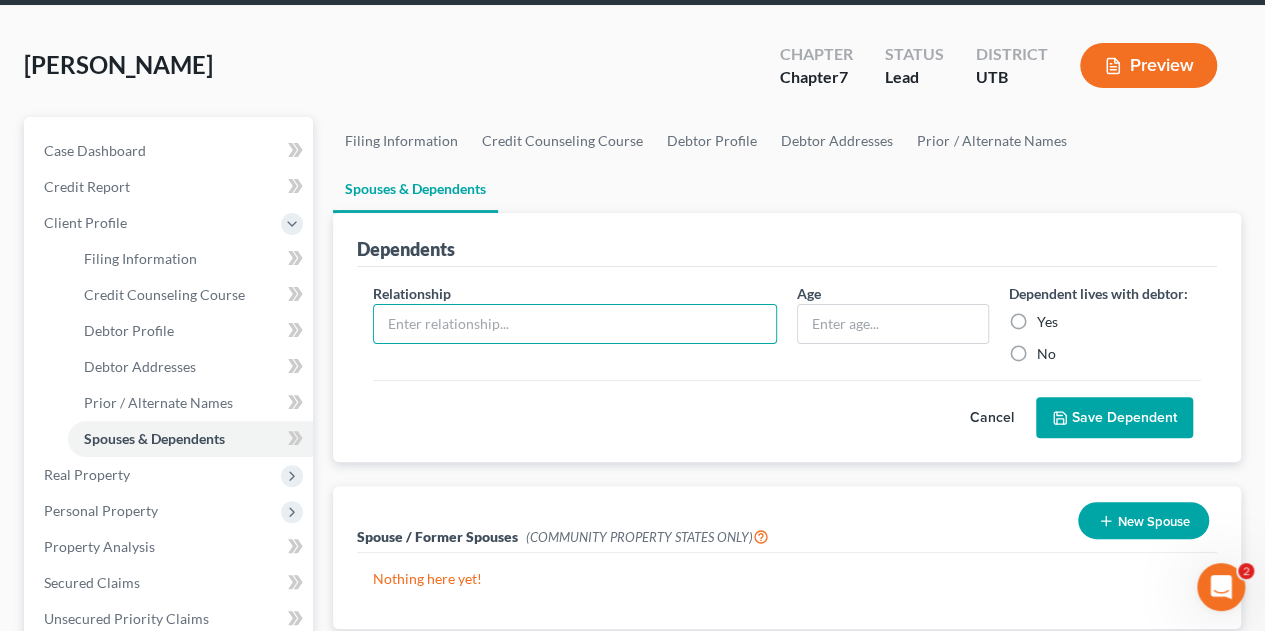 scroll, scrollTop: 167, scrollLeft: 0, axis: vertical 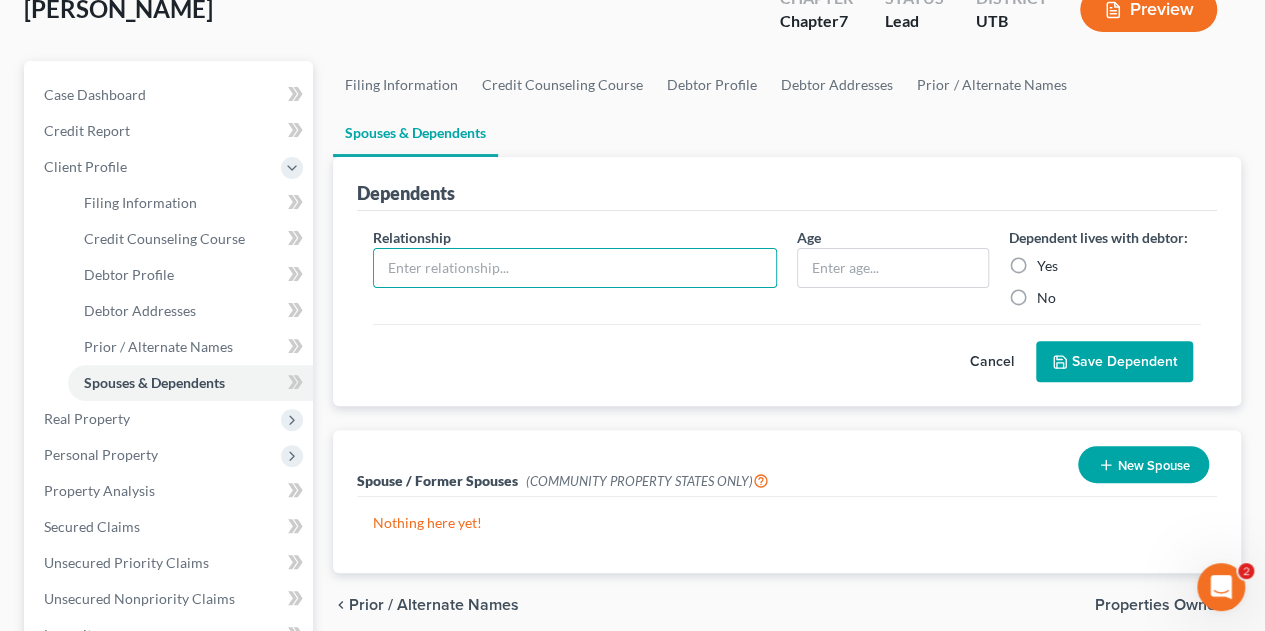 type 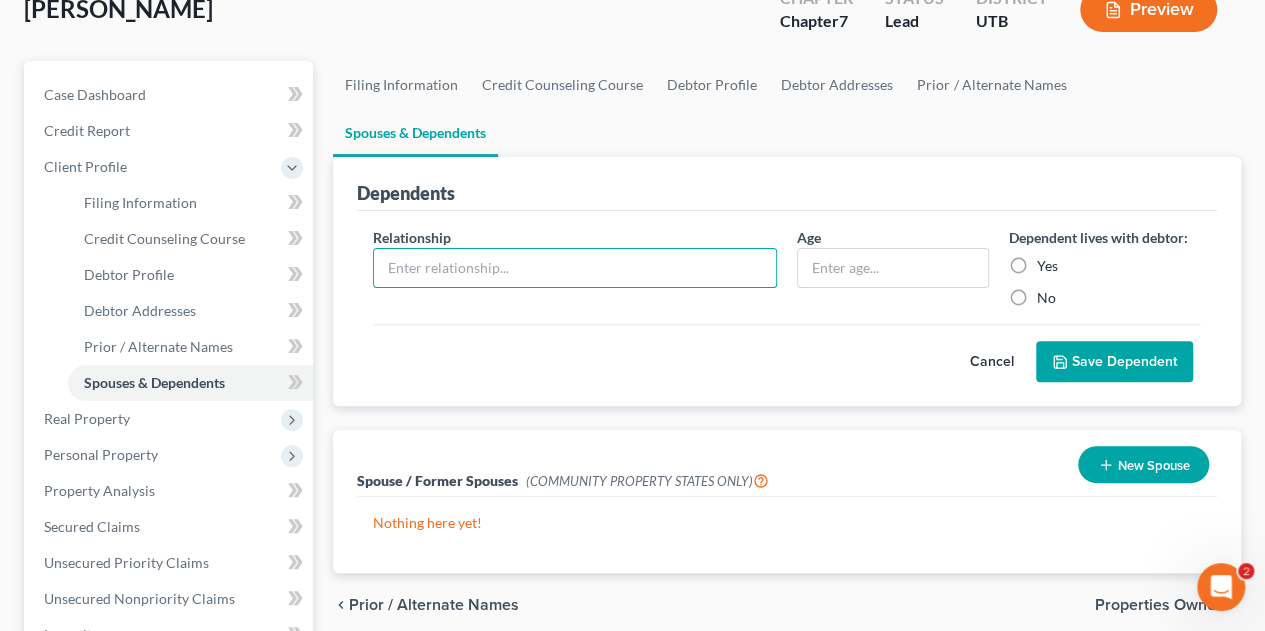 click on "Spouse / Former Spouses (COMMUNITY PROPERTY STATES ONLY)  New Spouse" at bounding box center [787, 463] 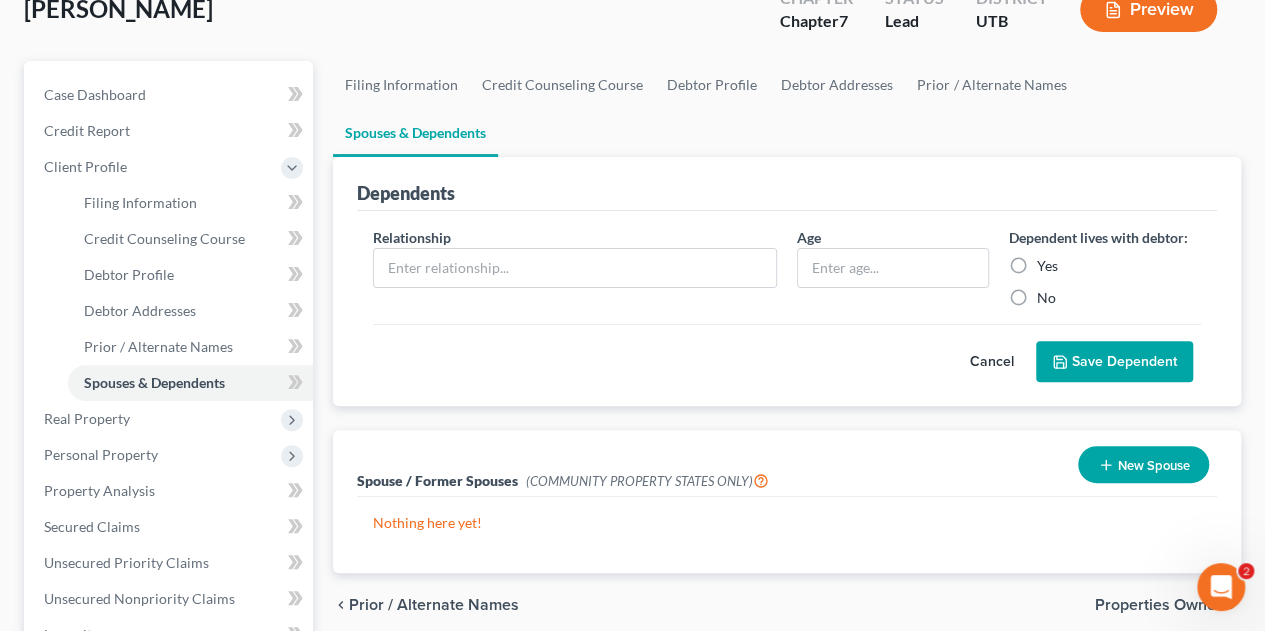 click on "New Spouse" at bounding box center [1143, 464] 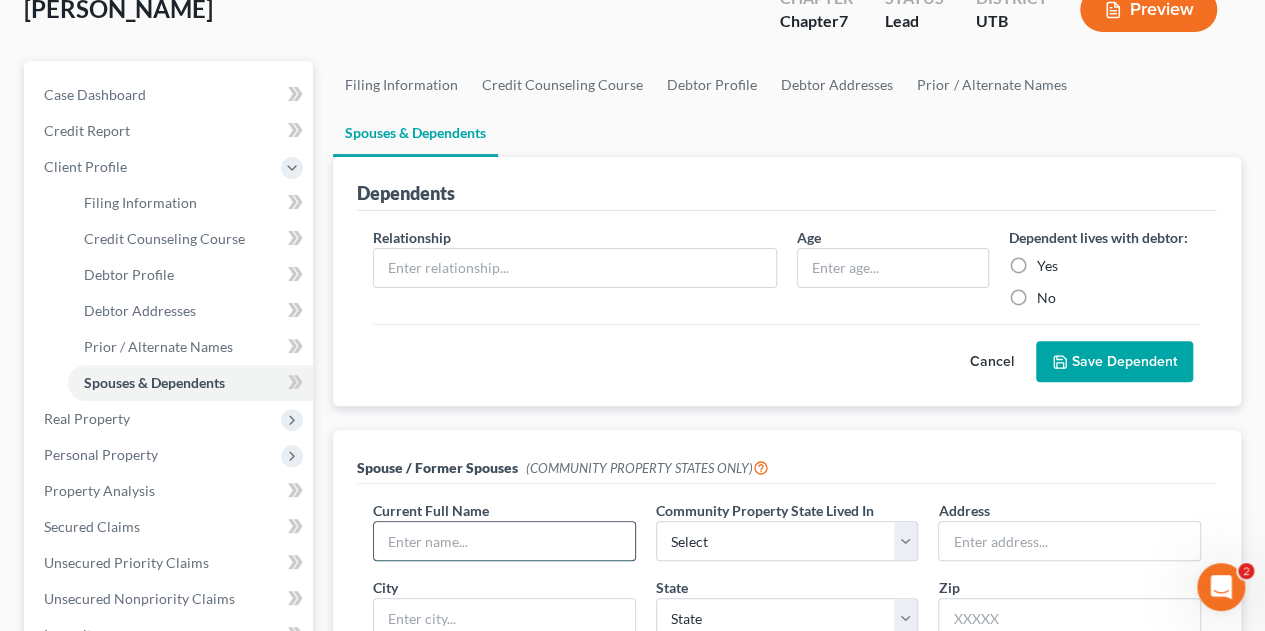 click at bounding box center (504, 541) 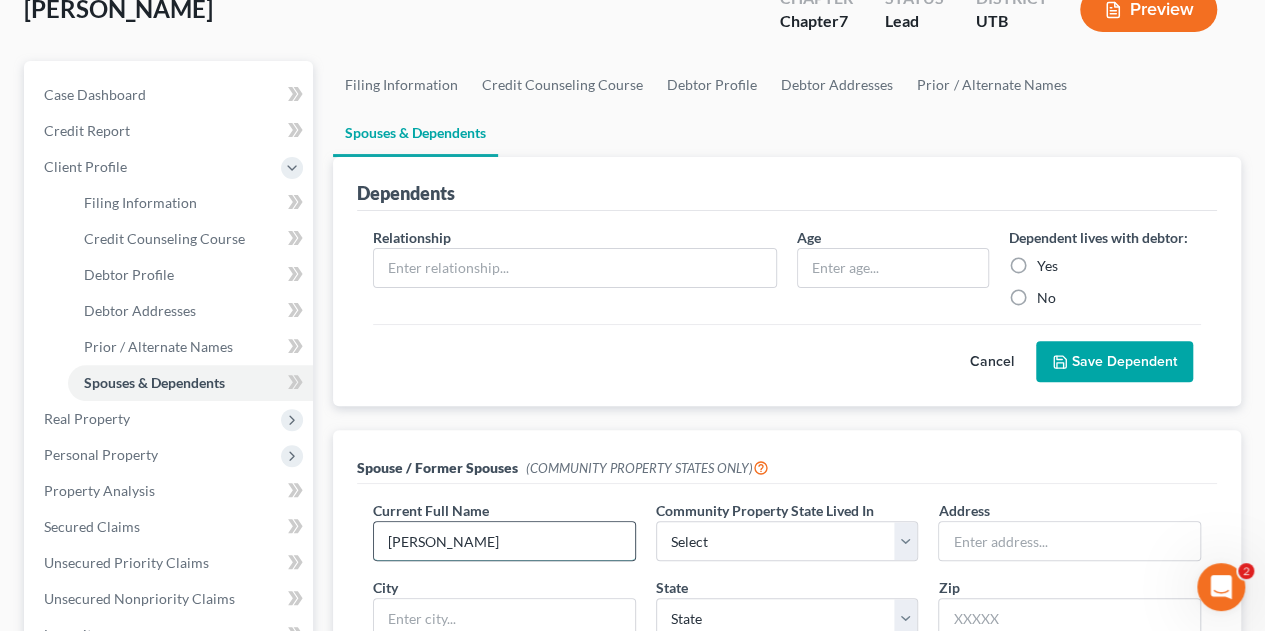 click on "[PERSON_NAME]" at bounding box center [504, 541] 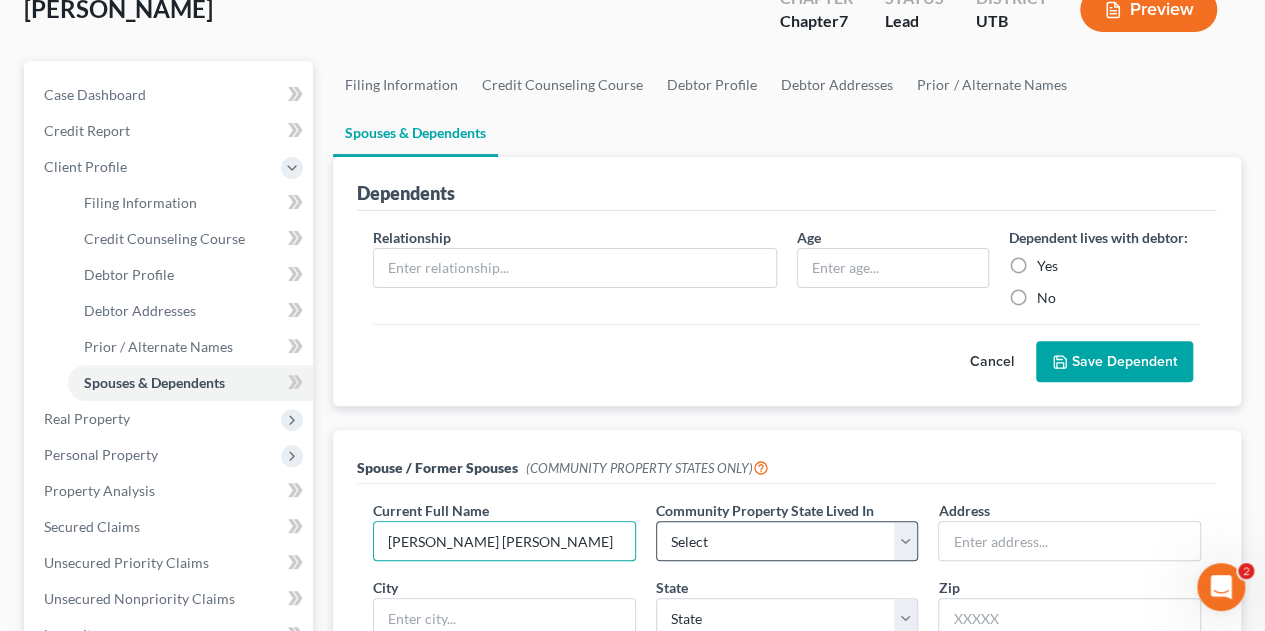 type on "[PERSON_NAME] [PERSON_NAME]" 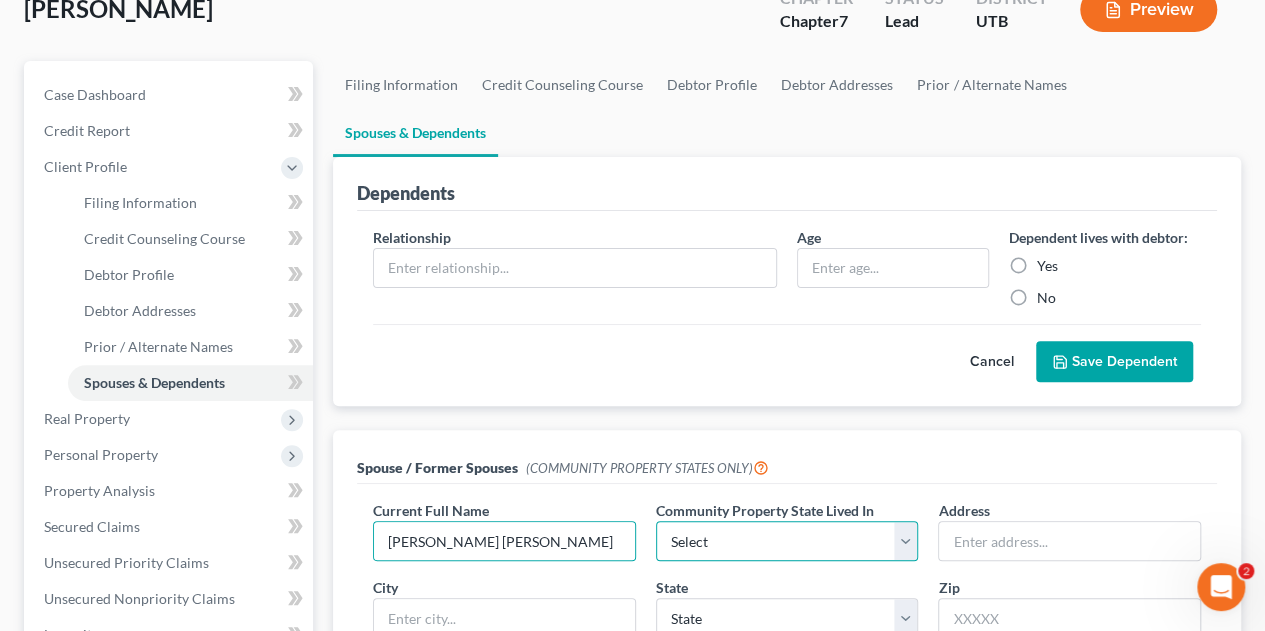 click on "Select AZ CA GU ID LA NV NM PR [GEOGRAPHIC_DATA] [GEOGRAPHIC_DATA] [GEOGRAPHIC_DATA]" at bounding box center [787, 541] 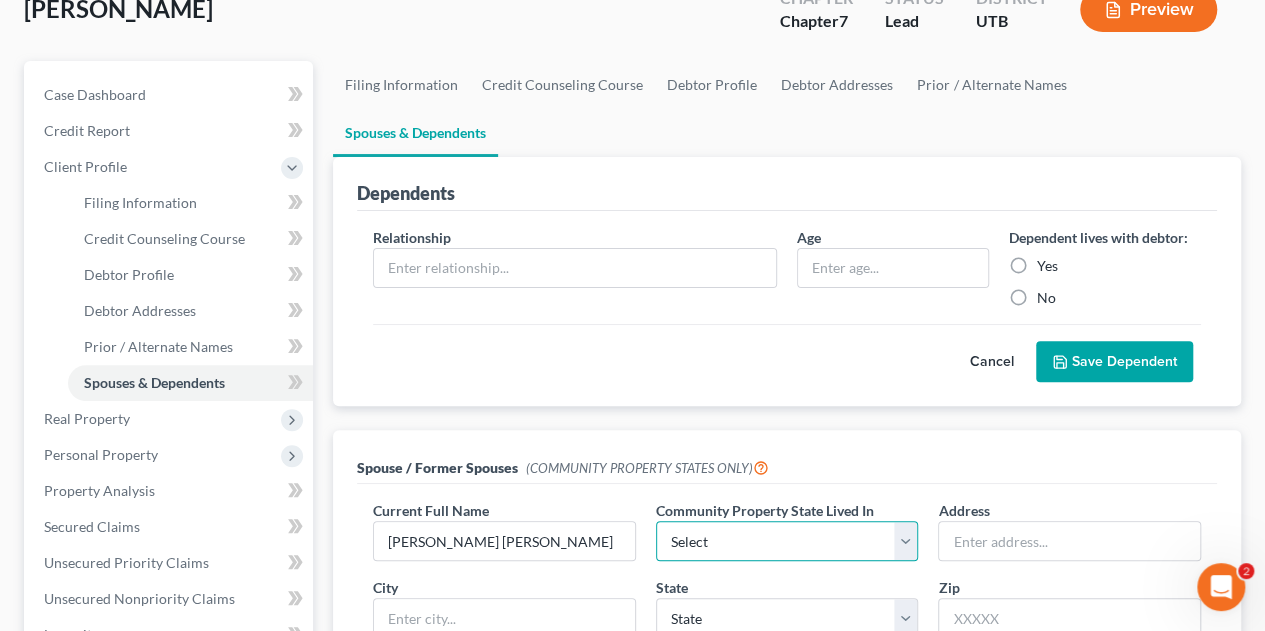 click on "Select AZ CA GU ID LA NV NM PR [GEOGRAPHIC_DATA] [GEOGRAPHIC_DATA] [GEOGRAPHIC_DATA]" at bounding box center (787, 541) 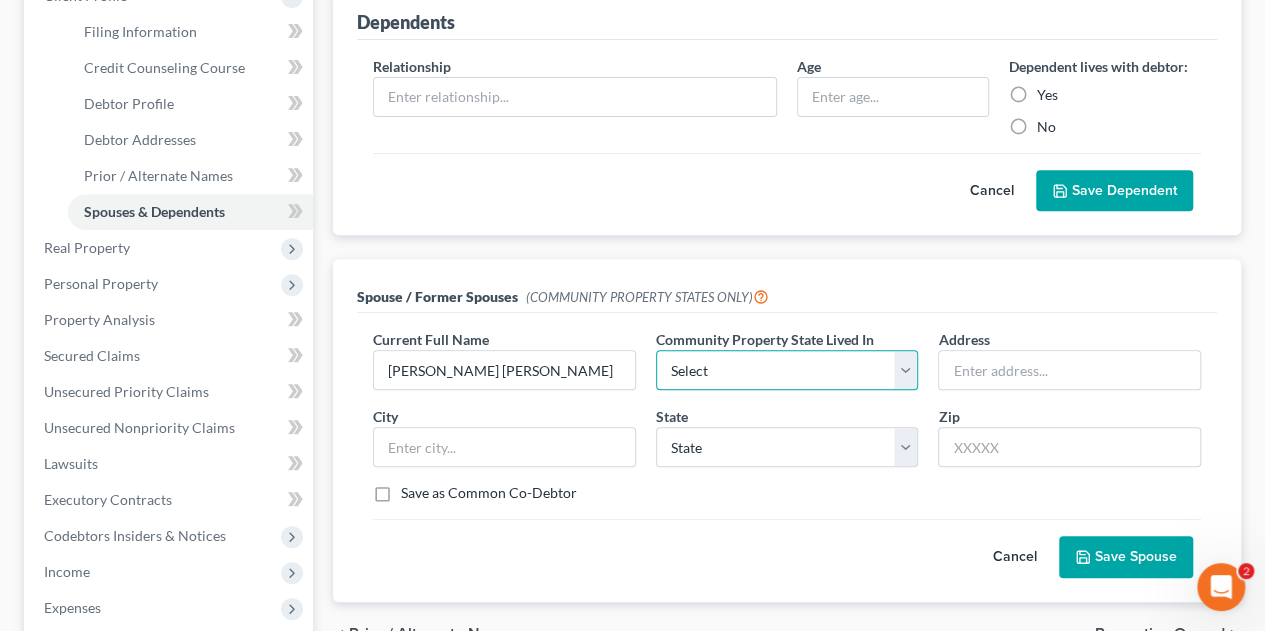scroll, scrollTop: 346, scrollLeft: 0, axis: vertical 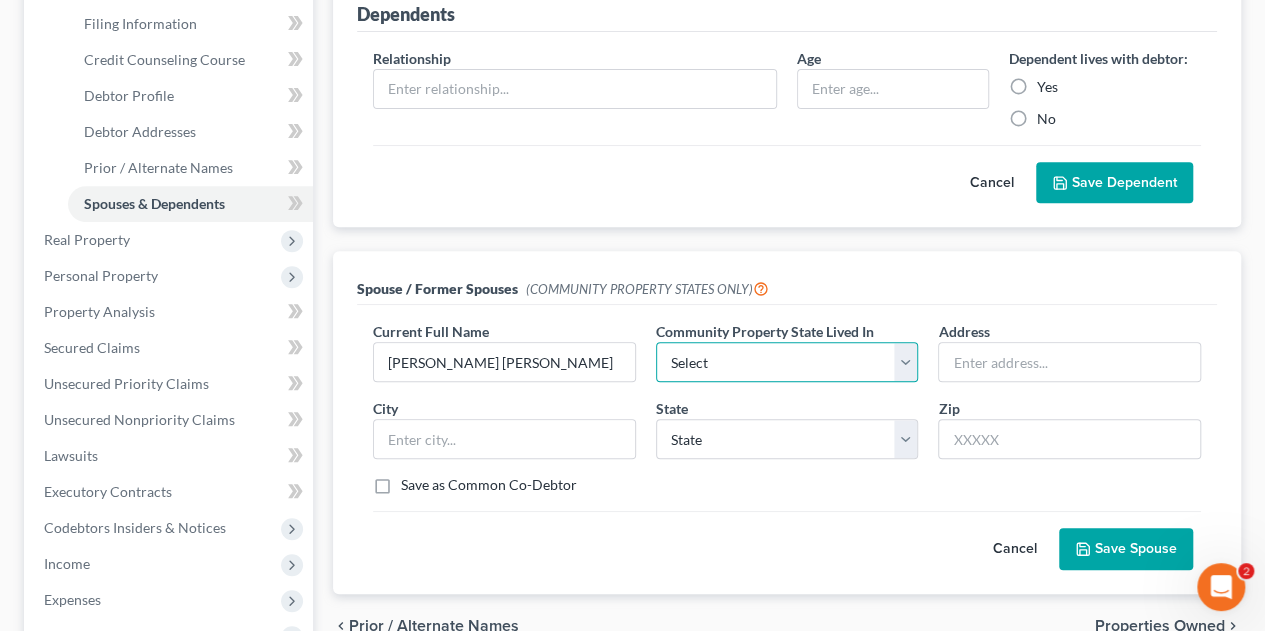 click on "Select AZ CA GU ID LA NV NM PR [GEOGRAPHIC_DATA] [GEOGRAPHIC_DATA] [GEOGRAPHIC_DATA]" at bounding box center (787, 362) 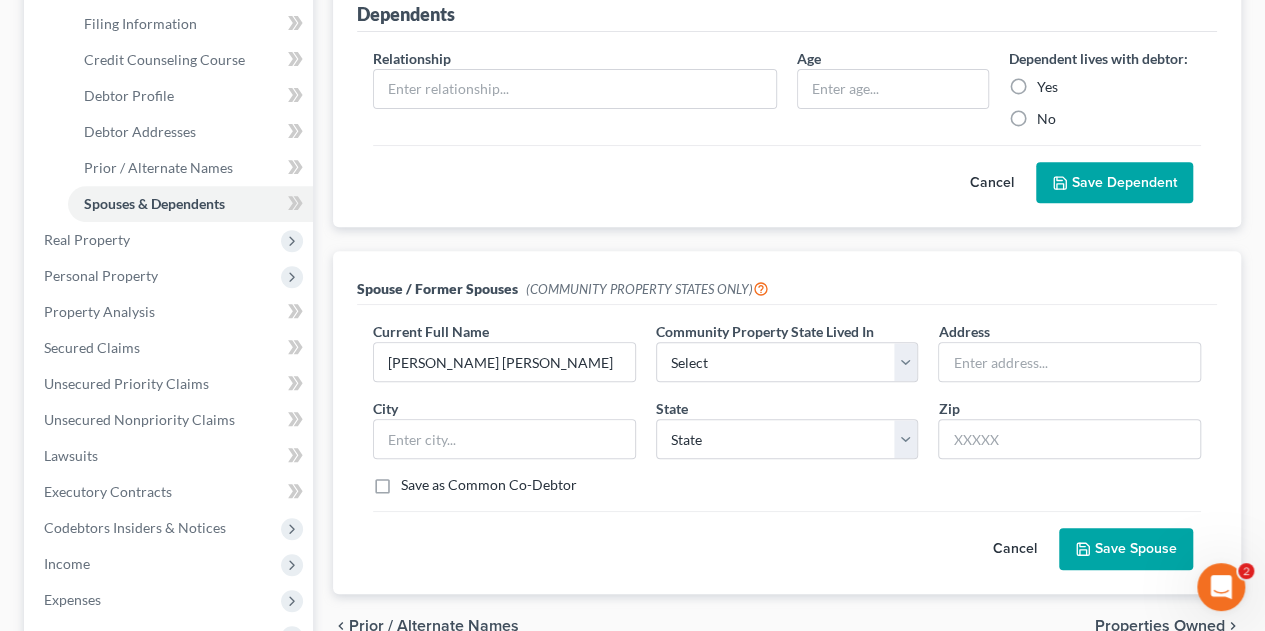 click on "Current Full Name
*
[PERSON_NAME] [PERSON_NAME]
Community Property State Lived In
*
Select AZ CA GU ID [GEOGRAPHIC_DATA] NM PR [GEOGRAPHIC_DATA] [GEOGRAPHIC_DATA] [GEOGRAPHIC_DATA] Address City [GEOGRAPHIC_DATA][US_STATE] CO [GEOGRAPHIC_DATA] DE [GEOGRAPHIC_DATA] [GEOGRAPHIC_DATA] [GEOGRAPHIC_DATA] [GEOGRAPHIC_DATA] [GEOGRAPHIC_DATA] IN [GEOGRAPHIC_DATA] [GEOGRAPHIC_DATA] [GEOGRAPHIC_DATA] [GEOGRAPHIC_DATA] [GEOGRAPHIC_DATA] [GEOGRAPHIC_DATA] [GEOGRAPHIC_DATA] [GEOGRAPHIC_DATA] [GEOGRAPHIC_DATA] MT [GEOGRAPHIC_DATA] [GEOGRAPHIC_DATA] [GEOGRAPHIC_DATA] [GEOGRAPHIC_DATA] [GEOGRAPHIC_DATA] [GEOGRAPHIC_DATA] [GEOGRAPHIC_DATA] [GEOGRAPHIC_DATA] [GEOGRAPHIC_DATA] [GEOGRAPHIC_DATA] OR [GEOGRAPHIC_DATA] PR RI SC SD [GEOGRAPHIC_DATA] [GEOGRAPHIC_DATA] UT VI VA [GEOGRAPHIC_DATA] [GEOGRAPHIC_DATA] WV WI WY Zip Save as Common Co-Debtor Cancel Save Spouse" at bounding box center [787, 449] 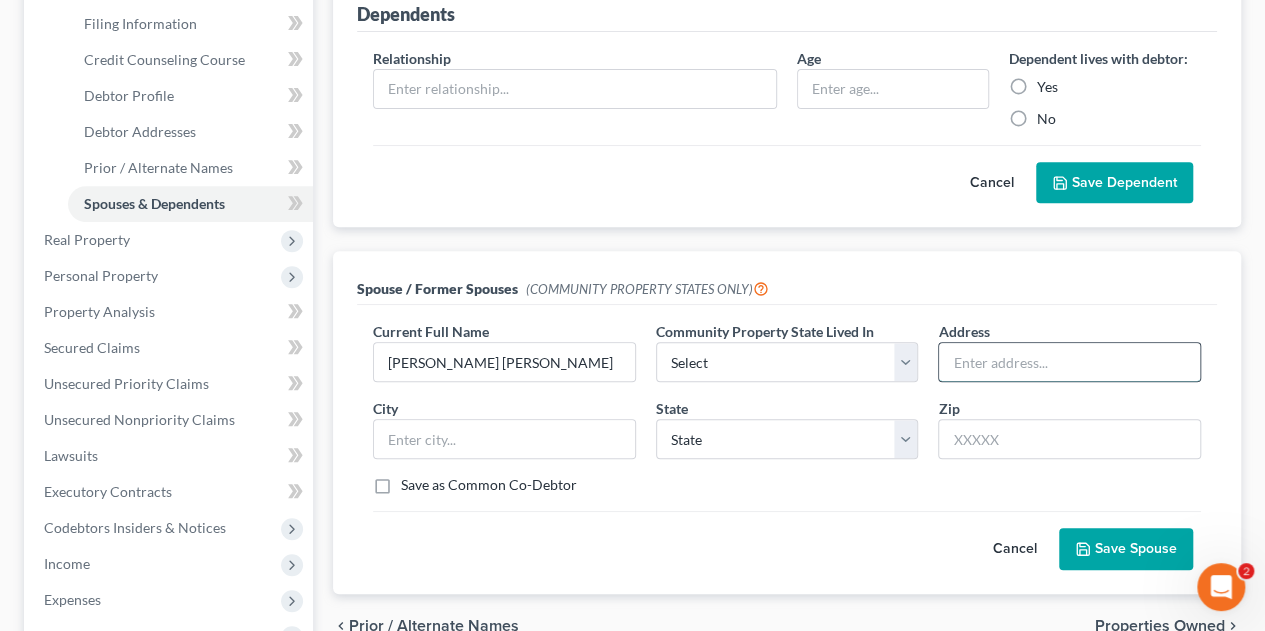 click at bounding box center (1069, 362) 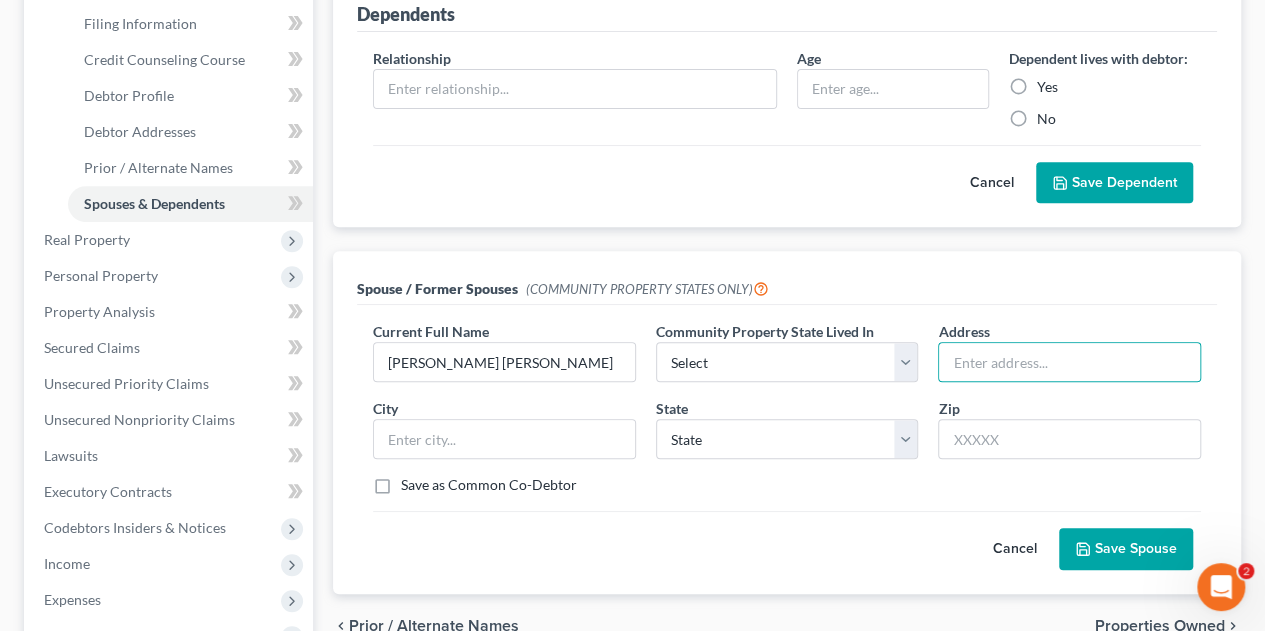 click on "Current Full Name
*
[PERSON_NAME] [PERSON_NAME]
Community Property State Lived In
*
Select AZ CA GU ID [GEOGRAPHIC_DATA] NM PR [GEOGRAPHIC_DATA] [GEOGRAPHIC_DATA] [GEOGRAPHIC_DATA] Address [GEOGRAPHIC_DATA][US_STATE] CO [GEOGRAPHIC_DATA] DE [GEOGRAPHIC_DATA] [GEOGRAPHIC_DATA] [GEOGRAPHIC_DATA] GU HI ID [GEOGRAPHIC_DATA] IN [GEOGRAPHIC_DATA] [GEOGRAPHIC_DATA] [GEOGRAPHIC_DATA] [GEOGRAPHIC_DATA] MD [GEOGRAPHIC_DATA] [GEOGRAPHIC_DATA] [GEOGRAPHIC_DATA] [GEOGRAPHIC_DATA] [GEOGRAPHIC_DATA] MT [GEOGRAPHIC_DATA] [GEOGRAPHIC_DATA] [GEOGRAPHIC_DATA] [GEOGRAPHIC_DATA] [GEOGRAPHIC_DATA] [GEOGRAPHIC_DATA] [GEOGRAPHIC_DATA] [GEOGRAPHIC_DATA] [GEOGRAPHIC_DATA] [GEOGRAPHIC_DATA] OR [GEOGRAPHIC_DATA] PR RI SC SD [GEOGRAPHIC_DATA] [GEOGRAPHIC_DATA] UT VI VA [GEOGRAPHIC_DATA] [GEOGRAPHIC_DATA] WV [GEOGRAPHIC_DATA] WY Zip Save as Common Co-Debtor" at bounding box center [787, 416] 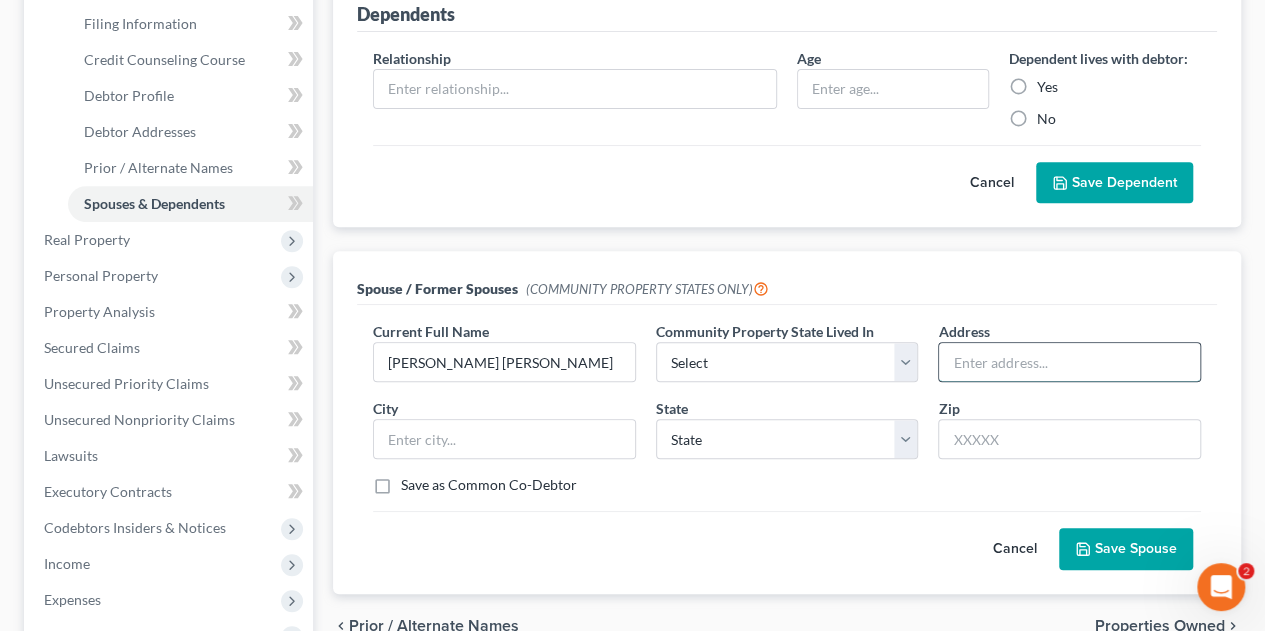 click at bounding box center [1069, 362] 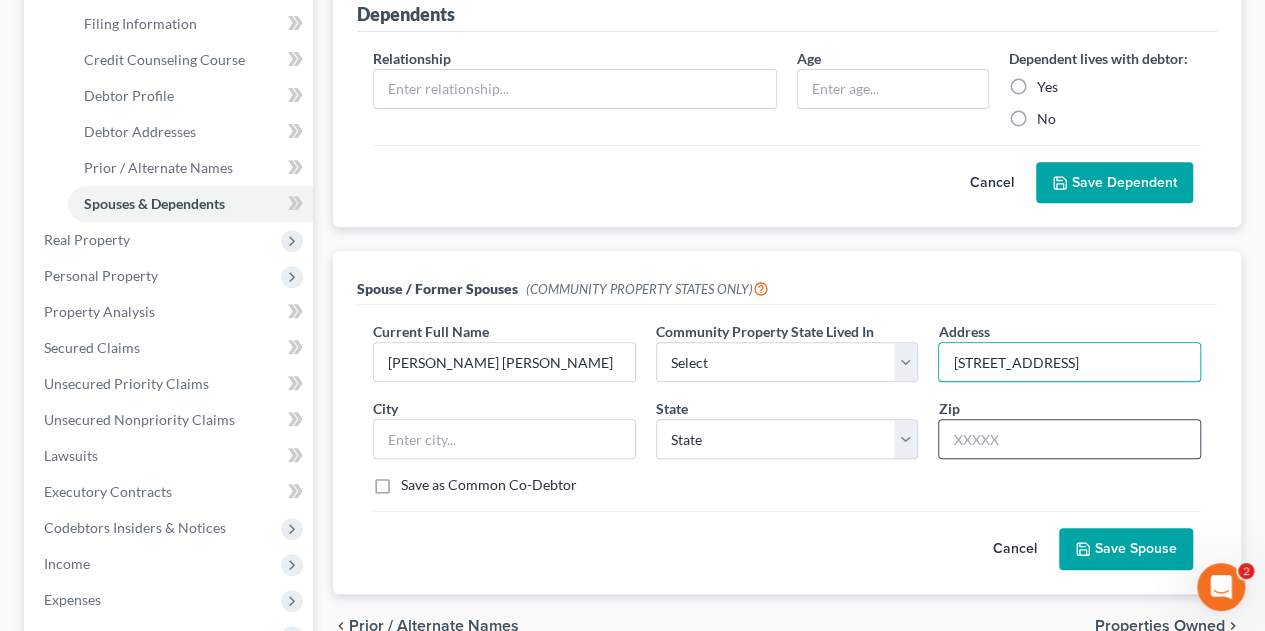 type on "[STREET_ADDRESS]" 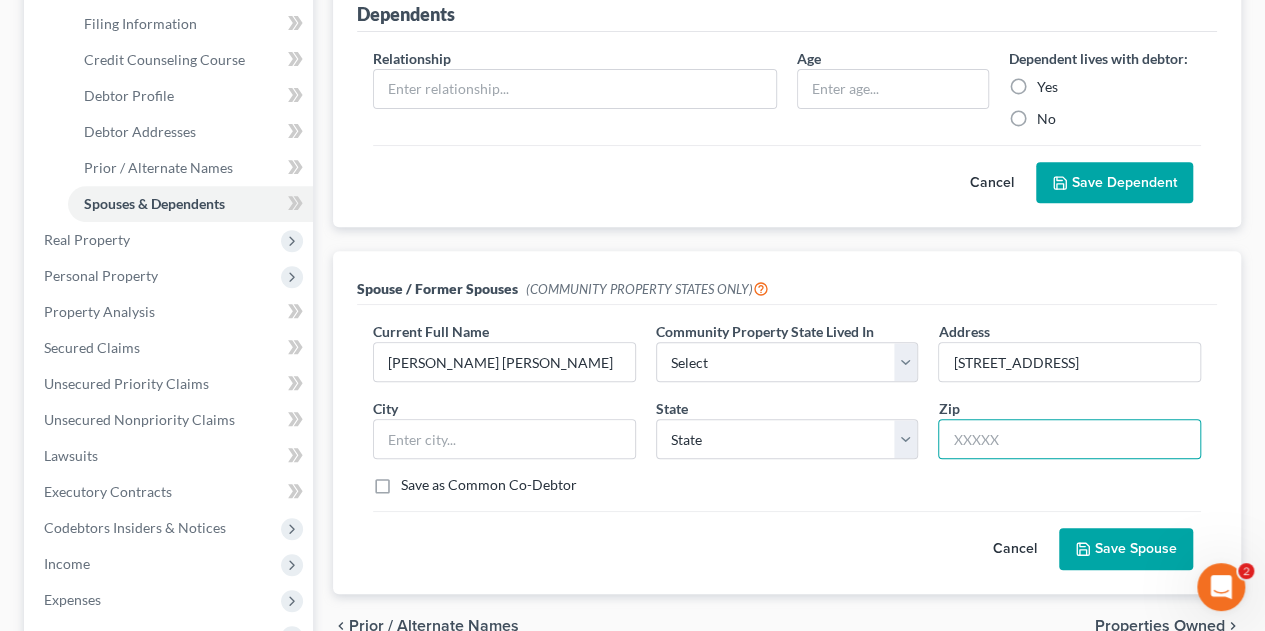 click at bounding box center (1069, 439) 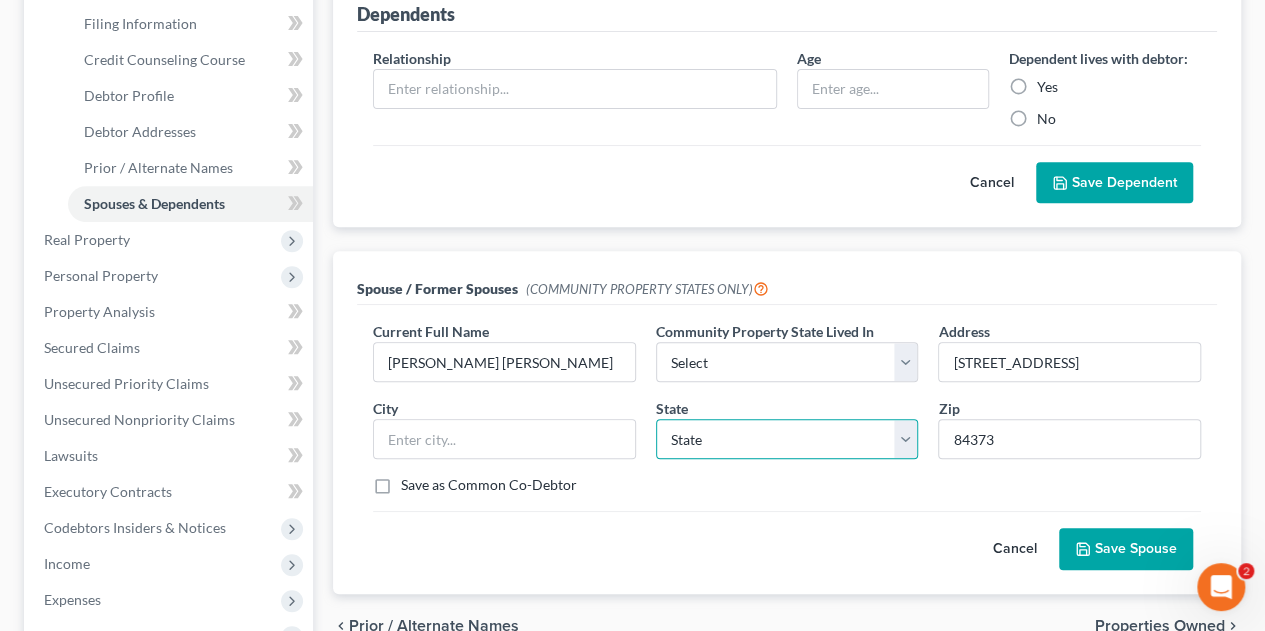 click on "State [US_STATE] AK AR AZ CA CO CT DE DC [GEOGRAPHIC_DATA] [GEOGRAPHIC_DATA] GU HI ID IL IN [GEOGRAPHIC_DATA] [GEOGRAPHIC_DATA] [GEOGRAPHIC_DATA] LA ME MD [GEOGRAPHIC_DATA] [GEOGRAPHIC_DATA] [GEOGRAPHIC_DATA] [GEOGRAPHIC_DATA] [GEOGRAPHIC_DATA] MT NC [GEOGRAPHIC_DATA] [GEOGRAPHIC_DATA] [GEOGRAPHIC_DATA] NH [GEOGRAPHIC_DATA] [GEOGRAPHIC_DATA] [GEOGRAPHIC_DATA] [GEOGRAPHIC_DATA] [GEOGRAPHIC_DATA] [GEOGRAPHIC_DATA] [GEOGRAPHIC_DATA] PR RI SC SD [GEOGRAPHIC_DATA] [GEOGRAPHIC_DATA] [GEOGRAPHIC_DATA] VI [GEOGRAPHIC_DATA] [GEOGRAPHIC_DATA] [GEOGRAPHIC_DATA] WV WI WY" at bounding box center [787, 439] 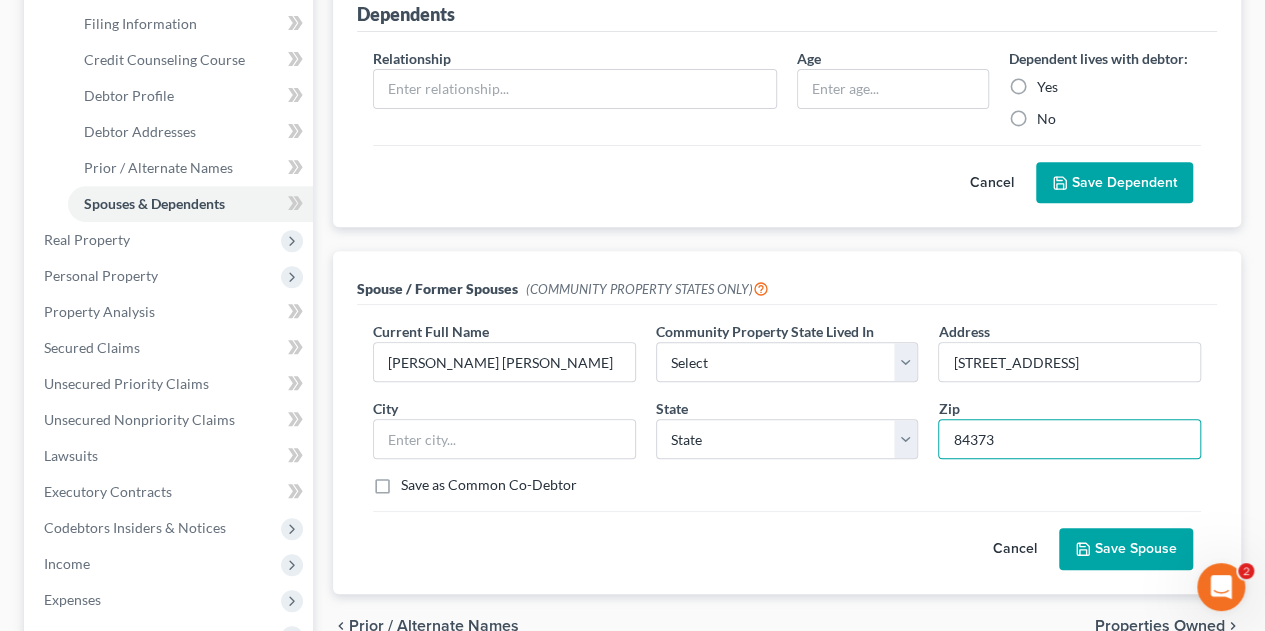 click on "84373" at bounding box center [1069, 439] 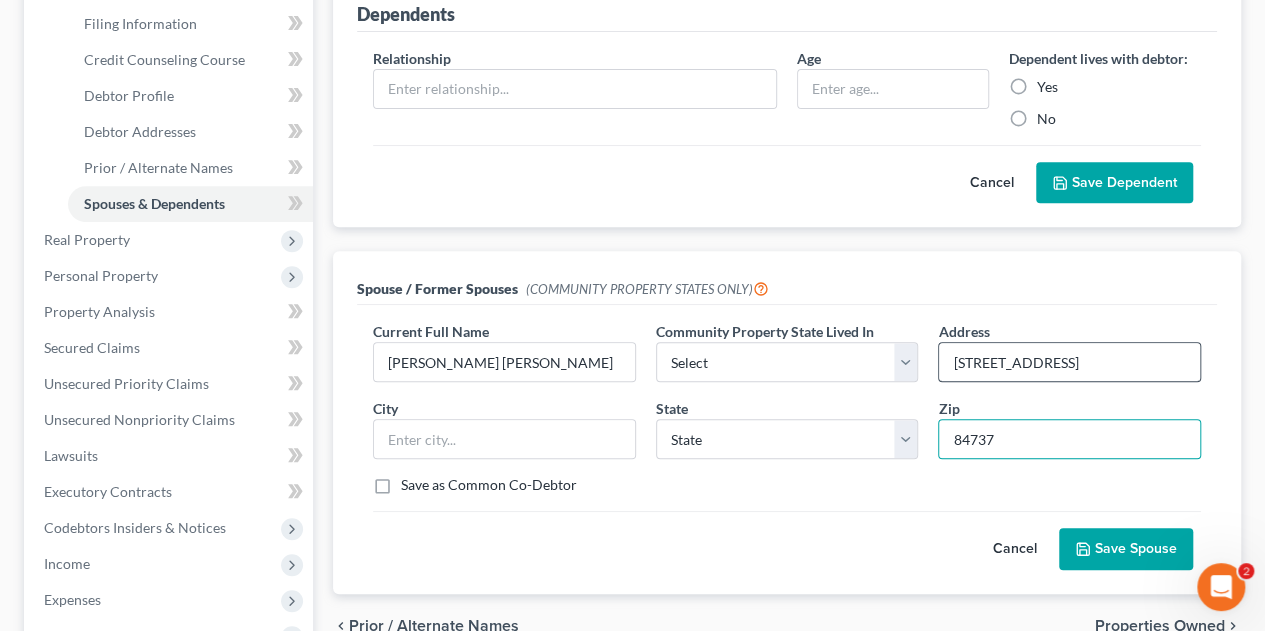 type on "84737" 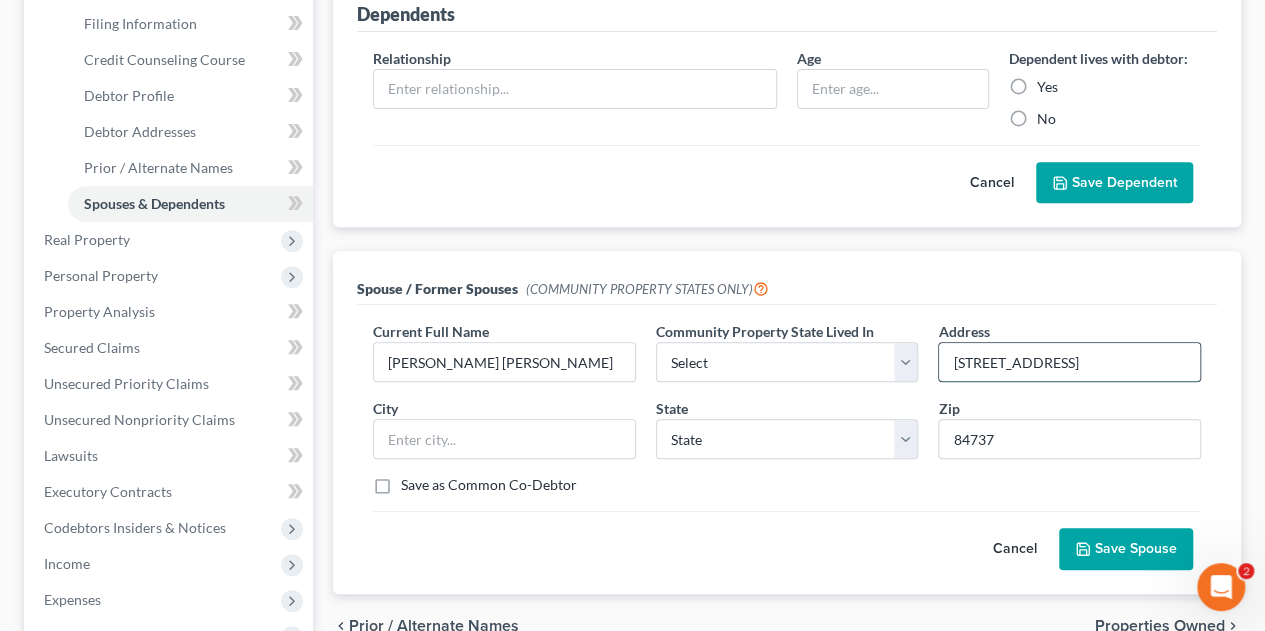 click on "[STREET_ADDRESS]" at bounding box center (1069, 362) 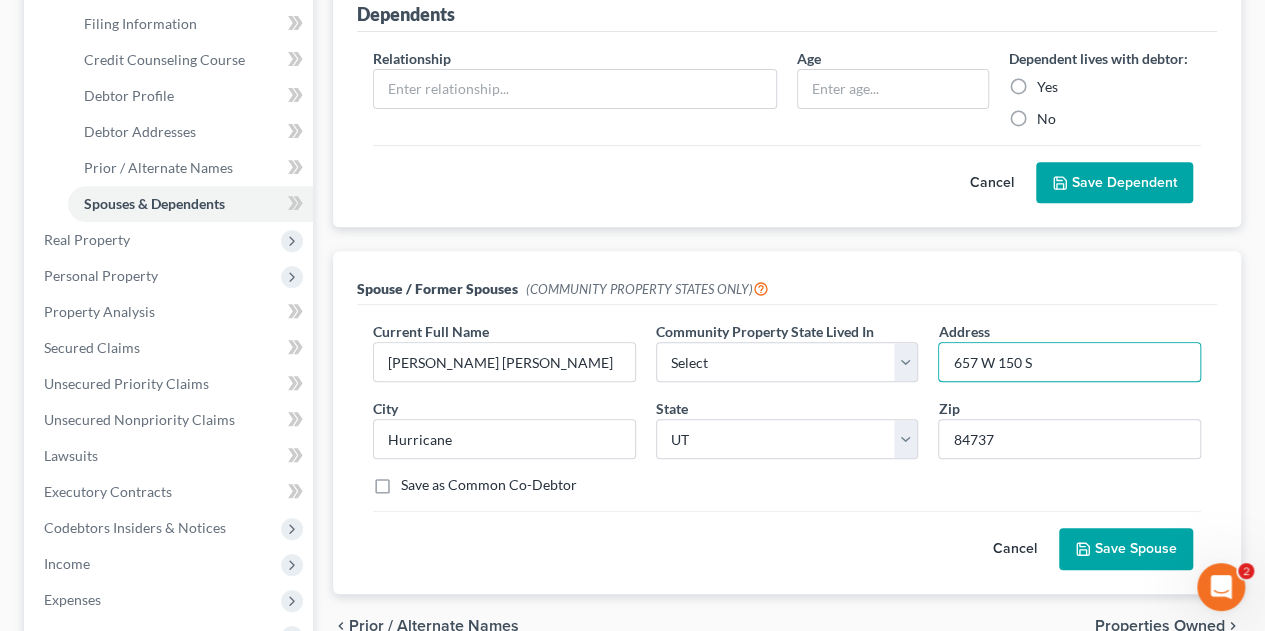 type on "657 W 150 S" 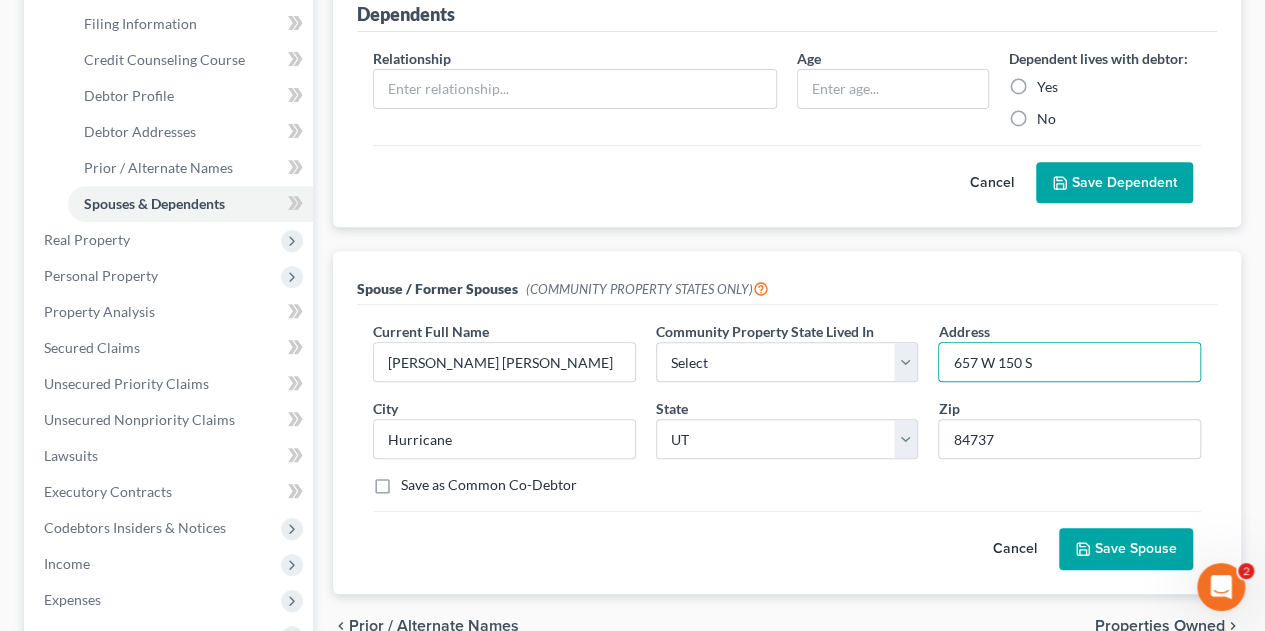click on "Cancel Save Spouse" at bounding box center [787, 540] 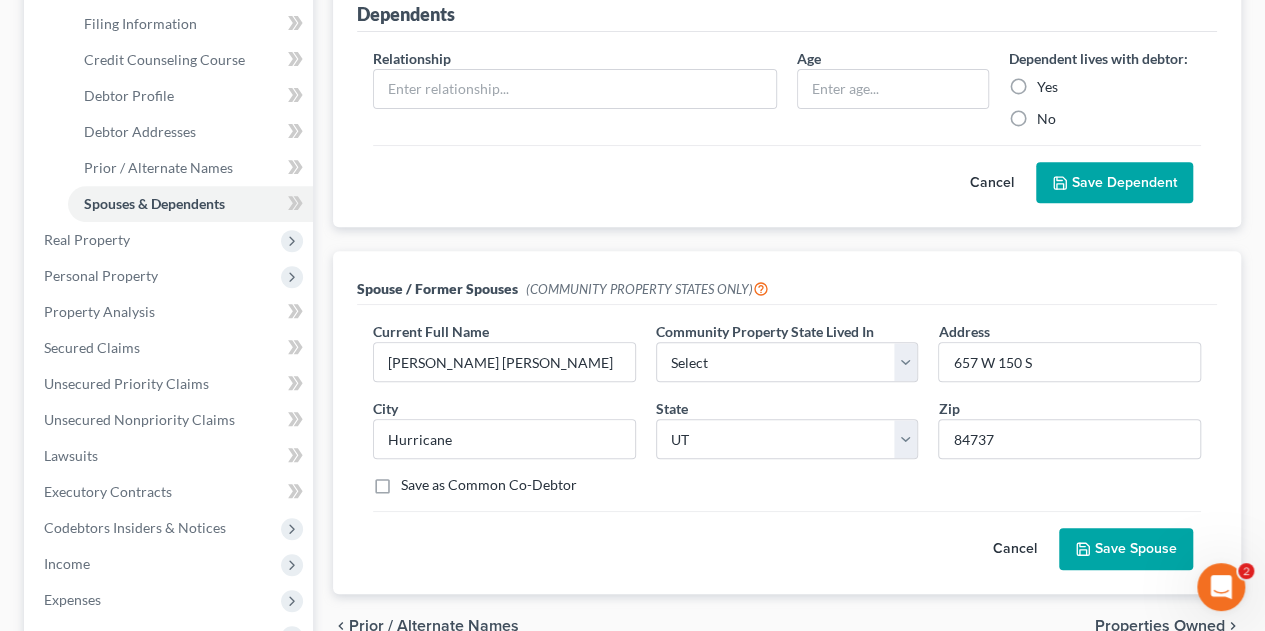 click on "Save as Common Co-Debtor" at bounding box center [489, 485] 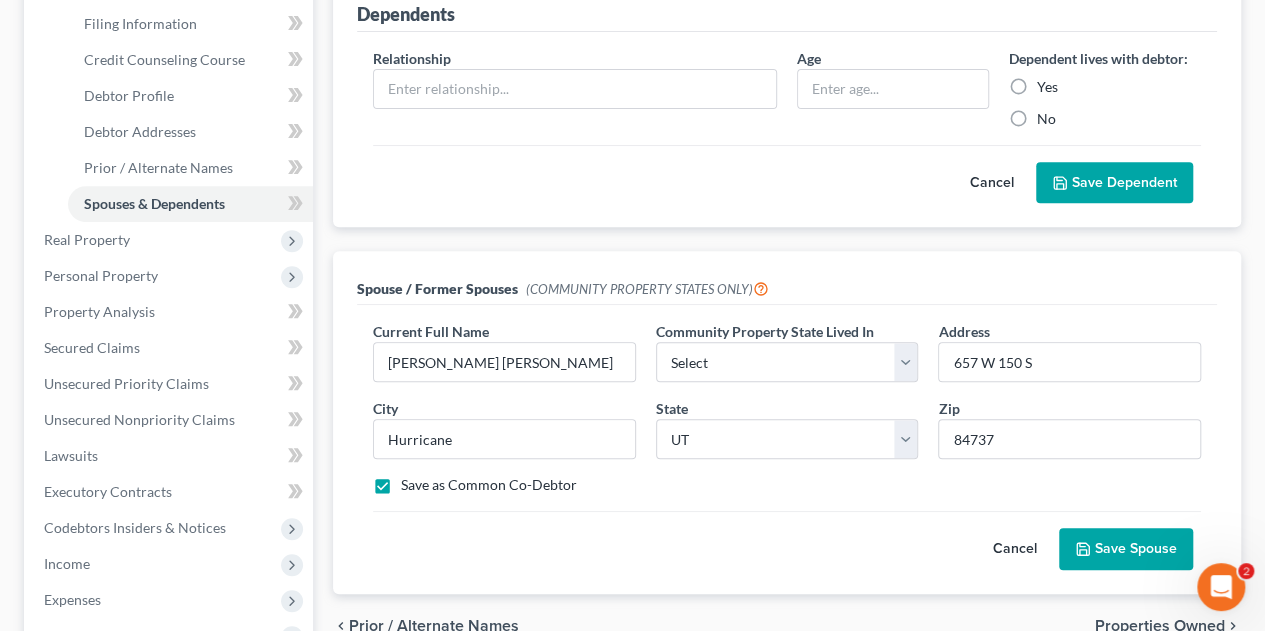 click on "Save Spouse" at bounding box center (1126, 549) 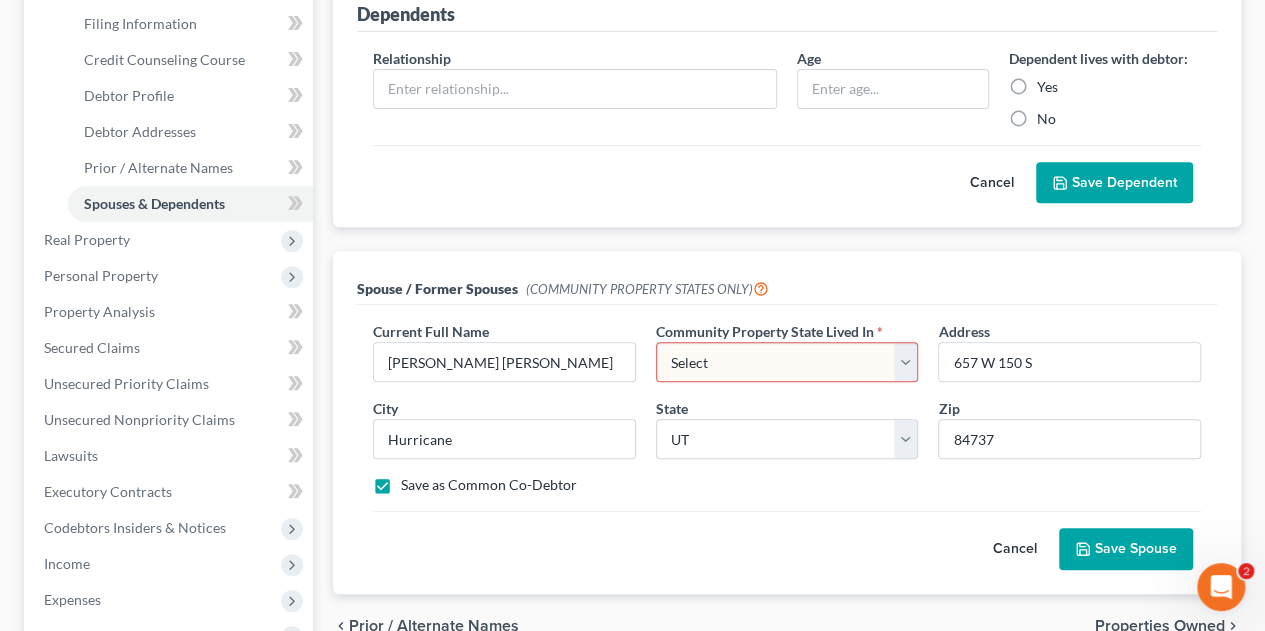 click on "Current Full Name
*
[PERSON_NAME] [PERSON_NAME]
Community Property State Lived In
*
Select AZ CA GU ID LA NV NM PR [GEOGRAPHIC_DATA] [GEOGRAPHIC_DATA] [GEOGRAPHIC_DATA] Address 657 W [GEOGRAPHIC_DATA] [GEOGRAPHIC_DATA] [US_STATE][GEOGRAPHIC_DATA] [GEOGRAPHIC_DATA] CA CO [GEOGRAPHIC_DATA] DE DC [GEOGRAPHIC_DATA] [GEOGRAPHIC_DATA] GU HI ID [GEOGRAPHIC_DATA] IN [GEOGRAPHIC_DATA] [GEOGRAPHIC_DATA] [GEOGRAPHIC_DATA] [GEOGRAPHIC_DATA] [GEOGRAPHIC_DATA] [GEOGRAPHIC_DATA] [GEOGRAPHIC_DATA] [GEOGRAPHIC_DATA] [GEOGRAPHIC_DATA] MT [GEOGRAPHIC_DATA] [GEOGRAPHIC_DATA] [GEOGRAPHIC_DATA] [GEOGRAPHIC_DATA] [GEOGRAPHIC_DATA] [GEOGRAPHIC_DATA] [GEOGRAPHIC_DATA] [GEOGRAPHIC_DATA] [GEOGRAPHIC_DATA] [GEOGRAPHIC_DATA] OR [GEOGRAPHIC_DATA] PR RI SC SD [GEOGRAPHIC_DATA] [GEOGRAPHIC_DATA] [GEOGRAPHIC_DATA] VI [GEOGRAPHIC_DATA] [GEOGRAPHIC_DATA] [GEOGRAPHIC_DATA] WV [GEOGRAPHIC_DATA] WY Zip 84737 Save as Common Co-Debtor" at bounding box center [787, 416] 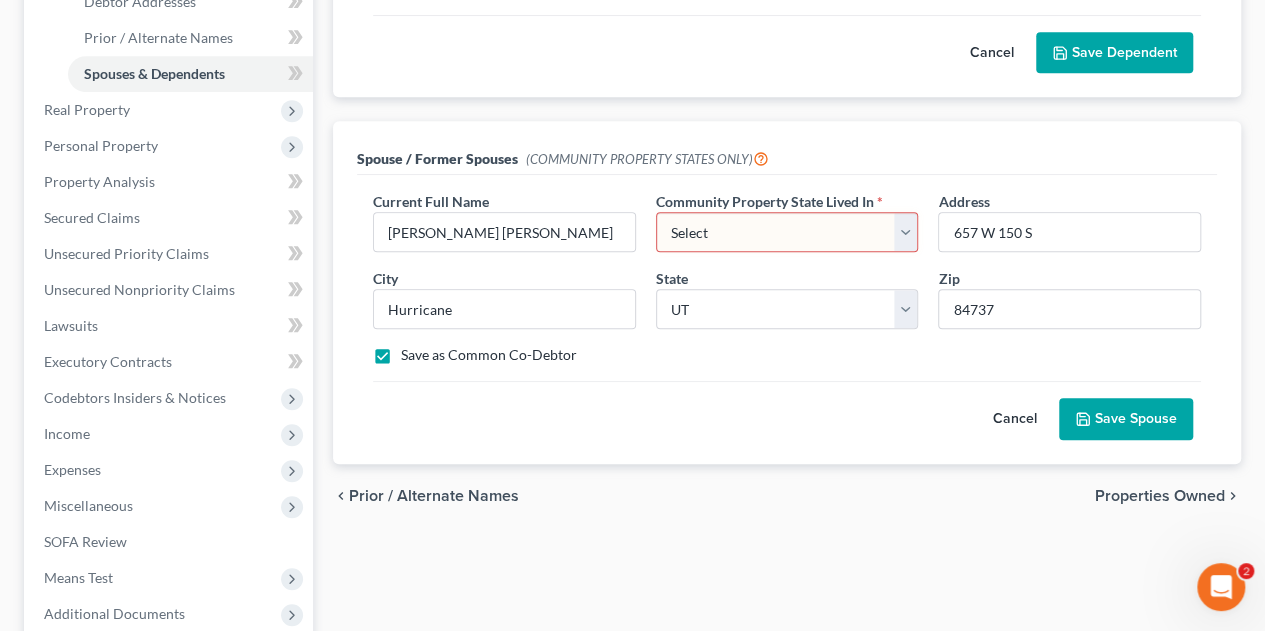 scroll, scrollTop: 477, scrollLeft: 0, axis: vertical 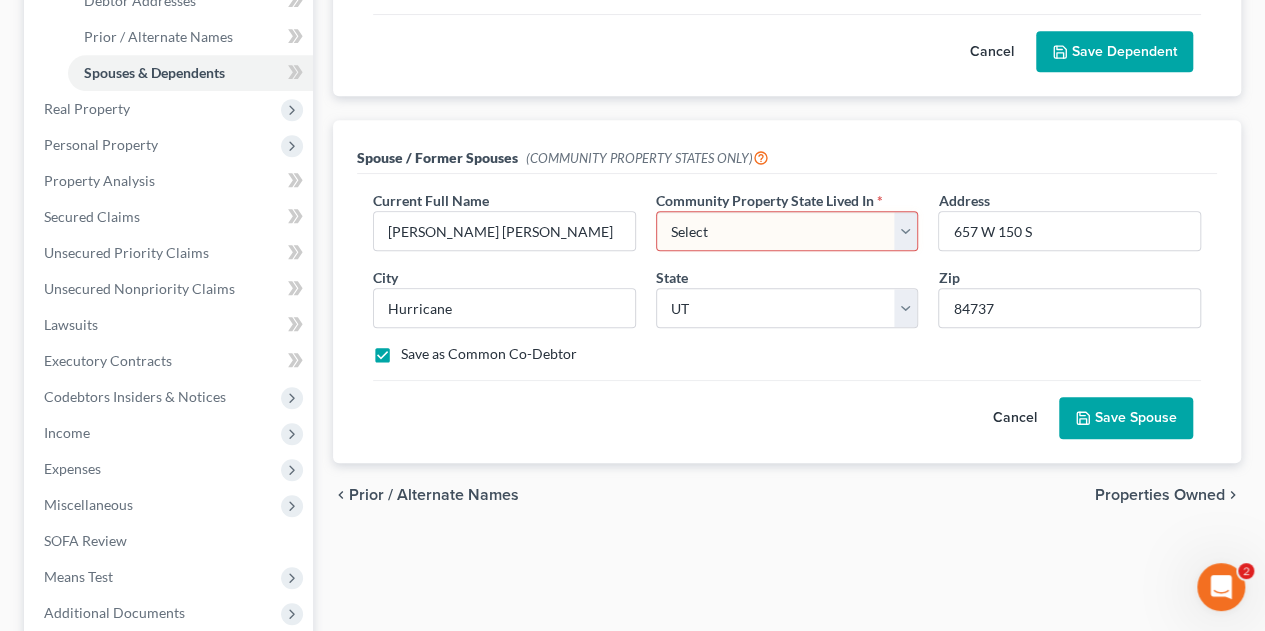 click on "Select AZ CA GU ID LA NV NM PR [GEOGRAPHIC_DATA] [GEOGRAPHIC_DATA] [GEOGRAPHIC_DATA]" at bounding box center (787, 231) 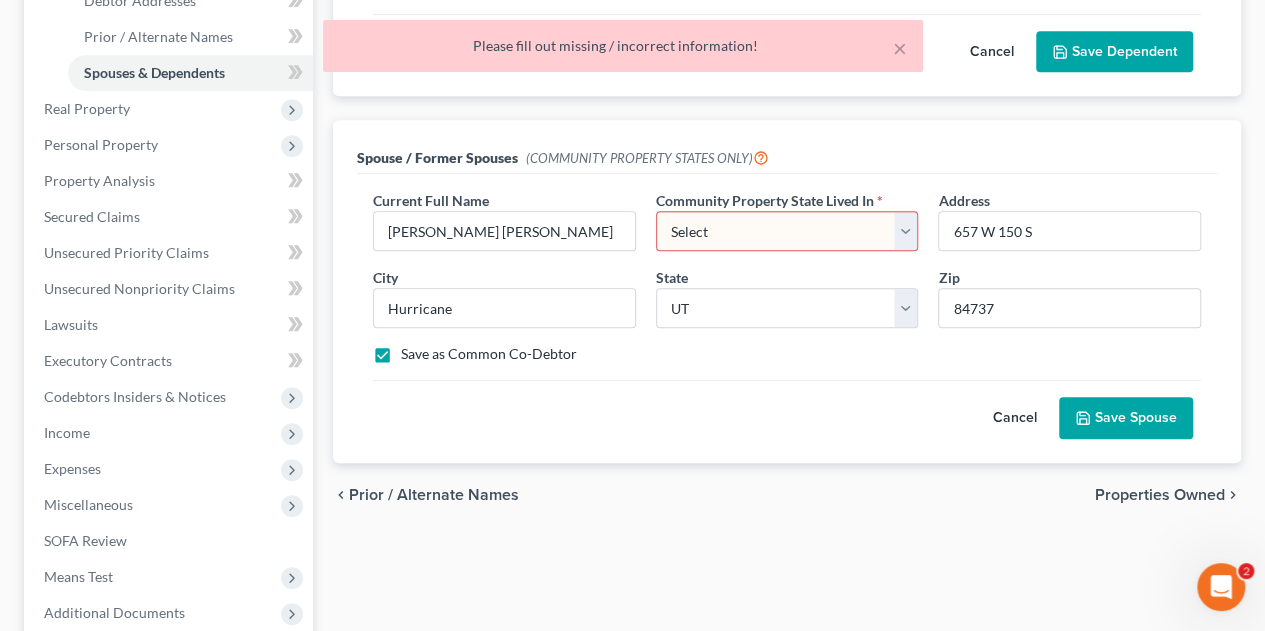 click on "Select AZ CA GU ID LA NV NM PR [GEOGRAPHIC_DATA] [GEOGRAPHIC_DATA] [GEOGRAPHIC_DATA]" at bounding box center [787, 231] 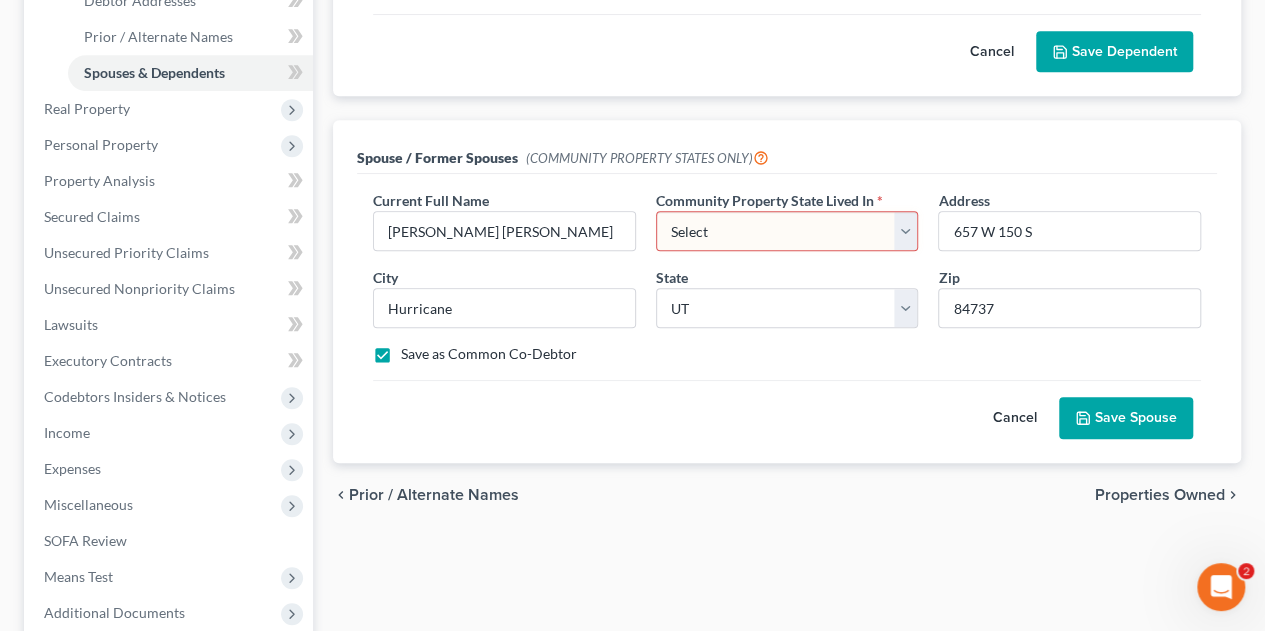 click on "Select AZ CA GU ID LA NV NM PR [GEOGRAPHIC_DATA] [GEOGRAPHIC_DATA] [GEOGRAPHIC_DATA]" at bounding box center (787, 231) 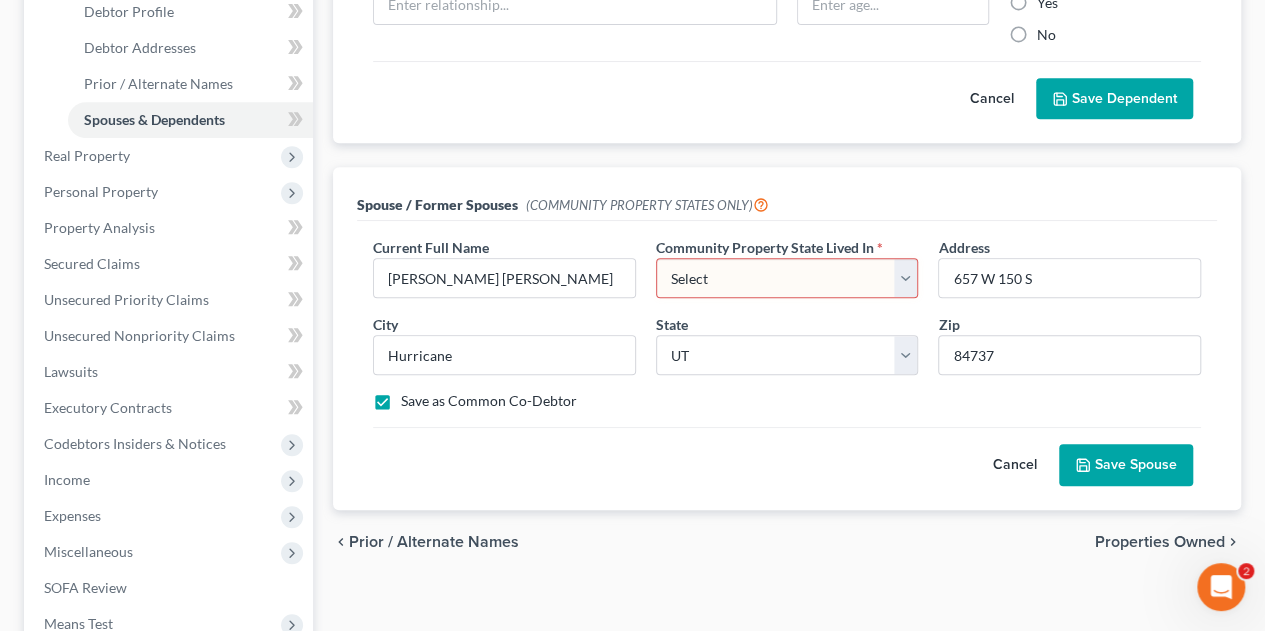 scroll, scrollTop: 431, scrollLeft: 0, axis: vertical 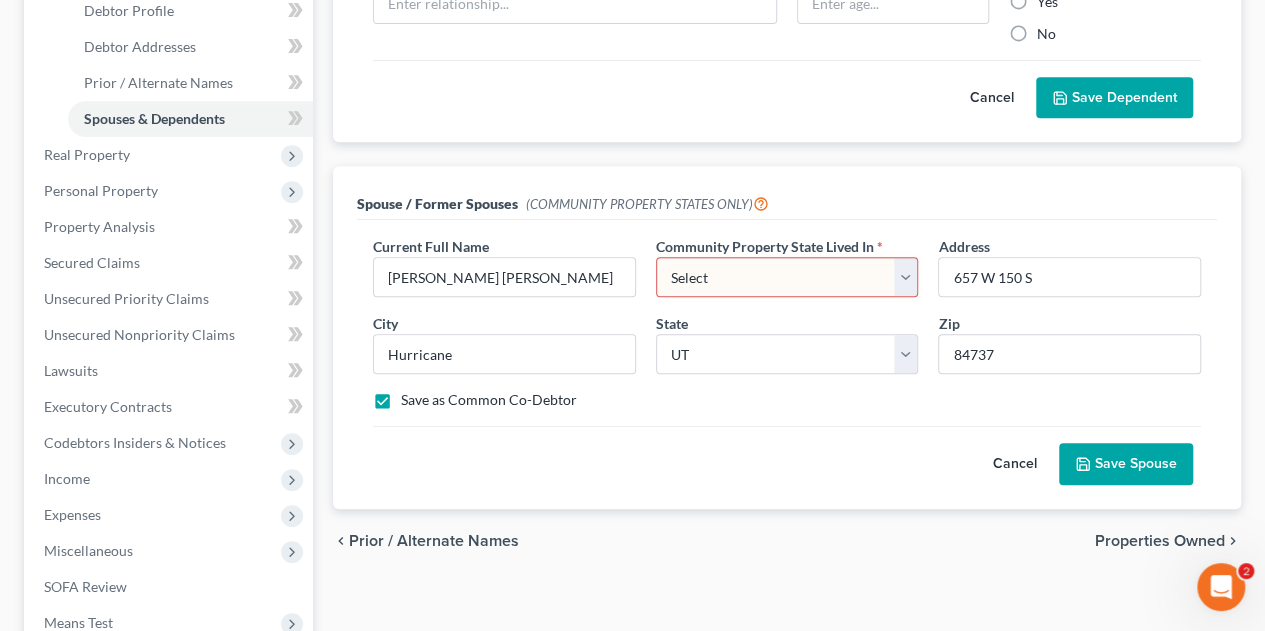 click on "Save as Common Co-Debtor" at bounding box center (489, 400) 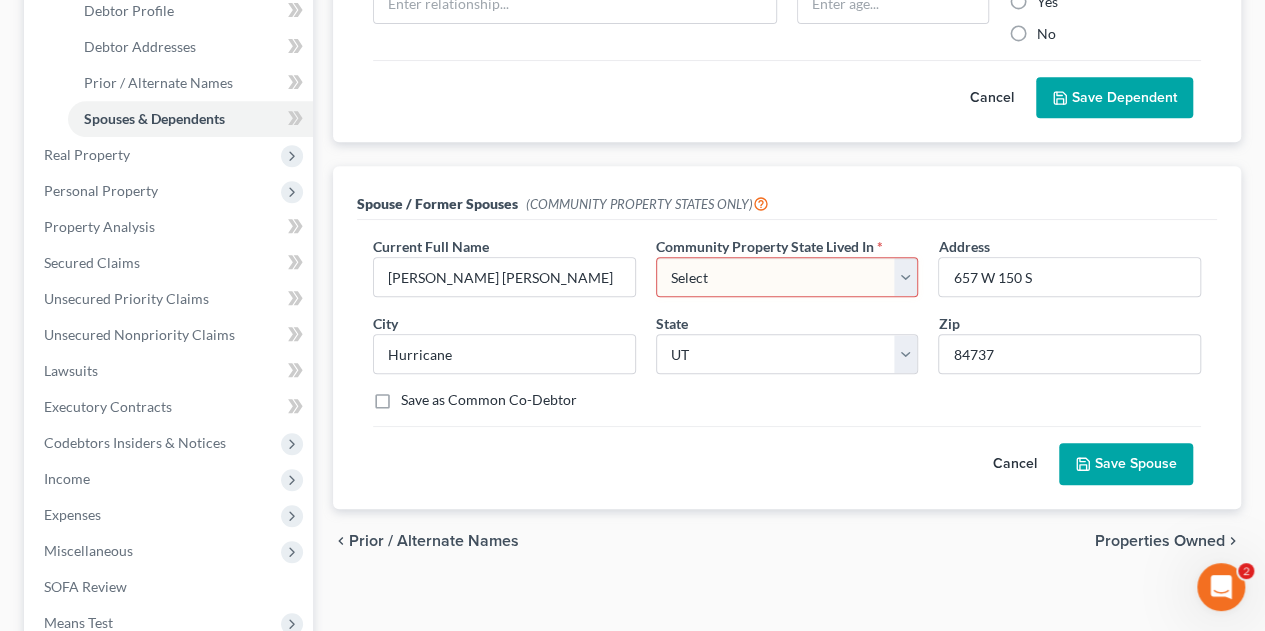 click on "Save as Common Co-Debtor" at bounding box center (489, 400) 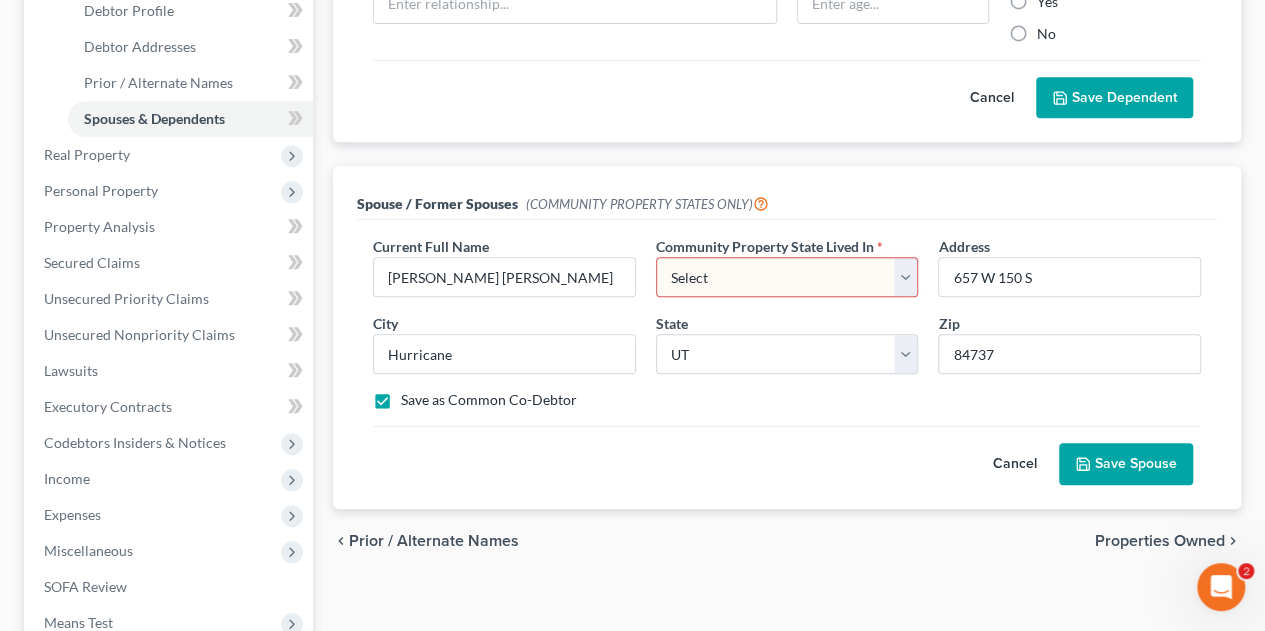click on "Cancel" at bounding box center (1015, 464) 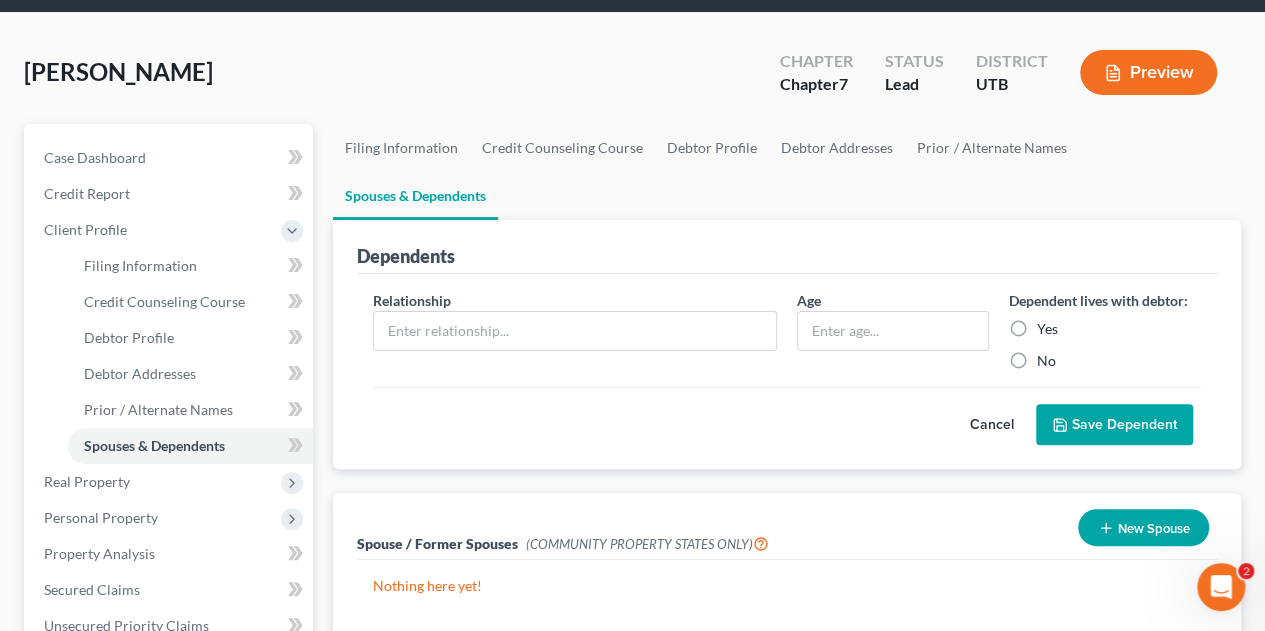 scroll, scrollTop: 99, scrollLeft: 0, axis: vertical 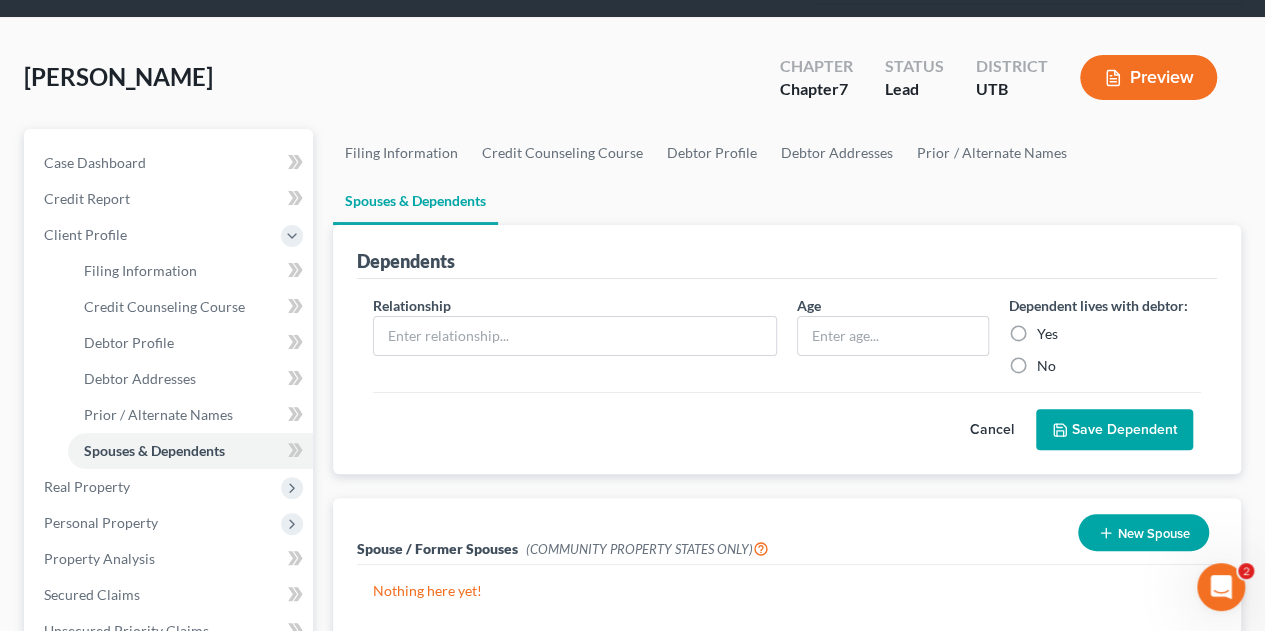 click on "Yes" at bounding box center [1047, 334] 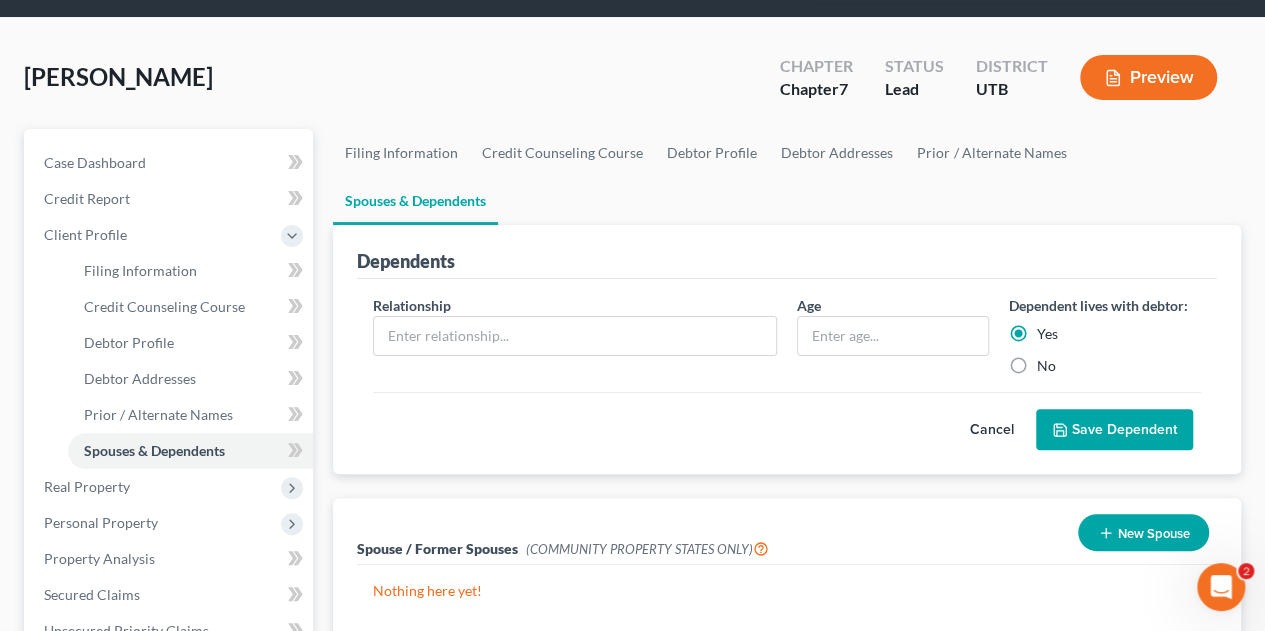 click on "Yes" at bounding box center (1047, 334) 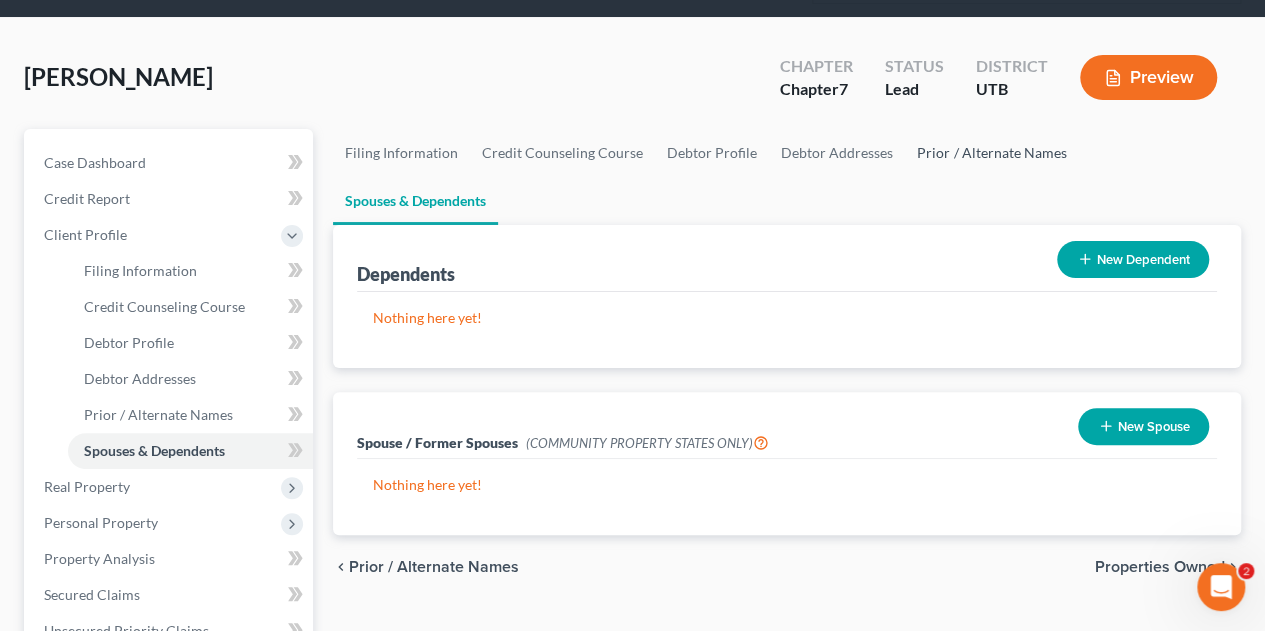 click on "Prior / Alternate Names" at bounding box center [991, 153] 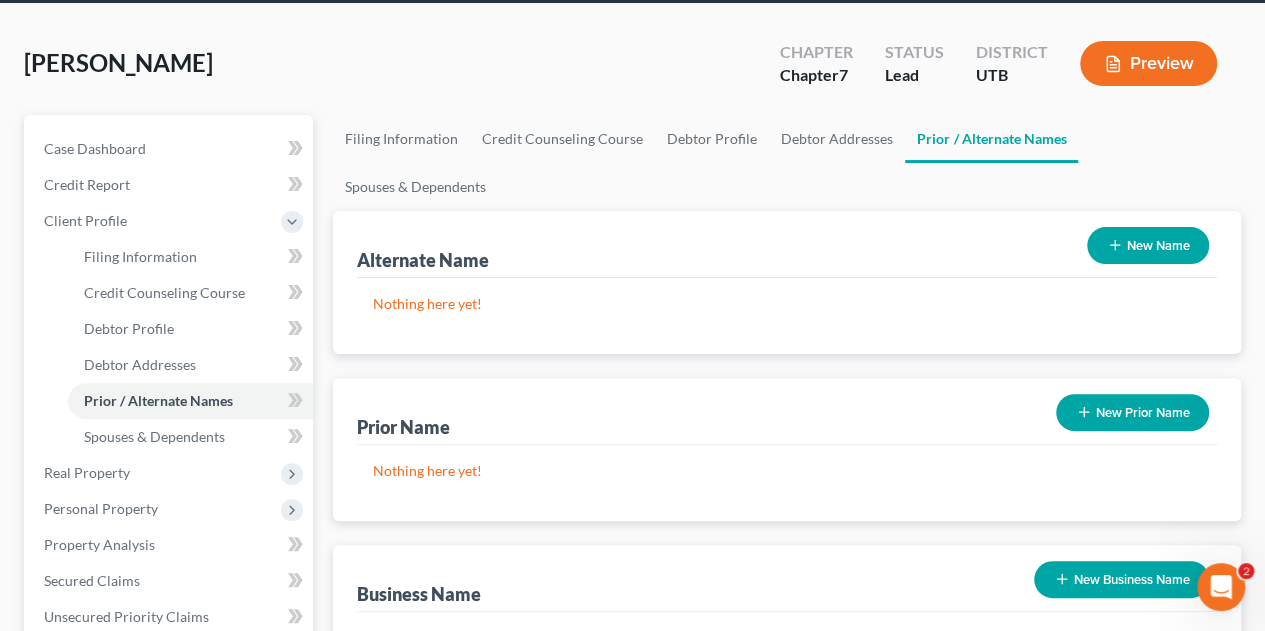 scroll, scrollTop: 107, scrollLeft: 0, axis: vertical 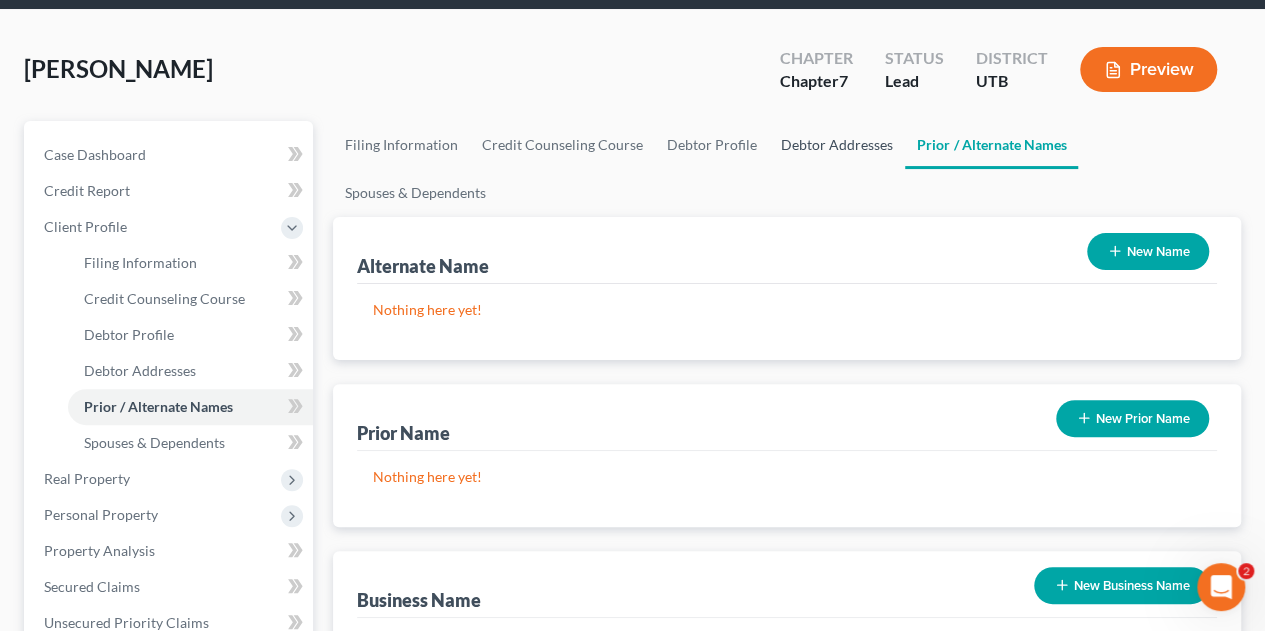click on "Debtor Addresses" at bounding box center (837, 145) 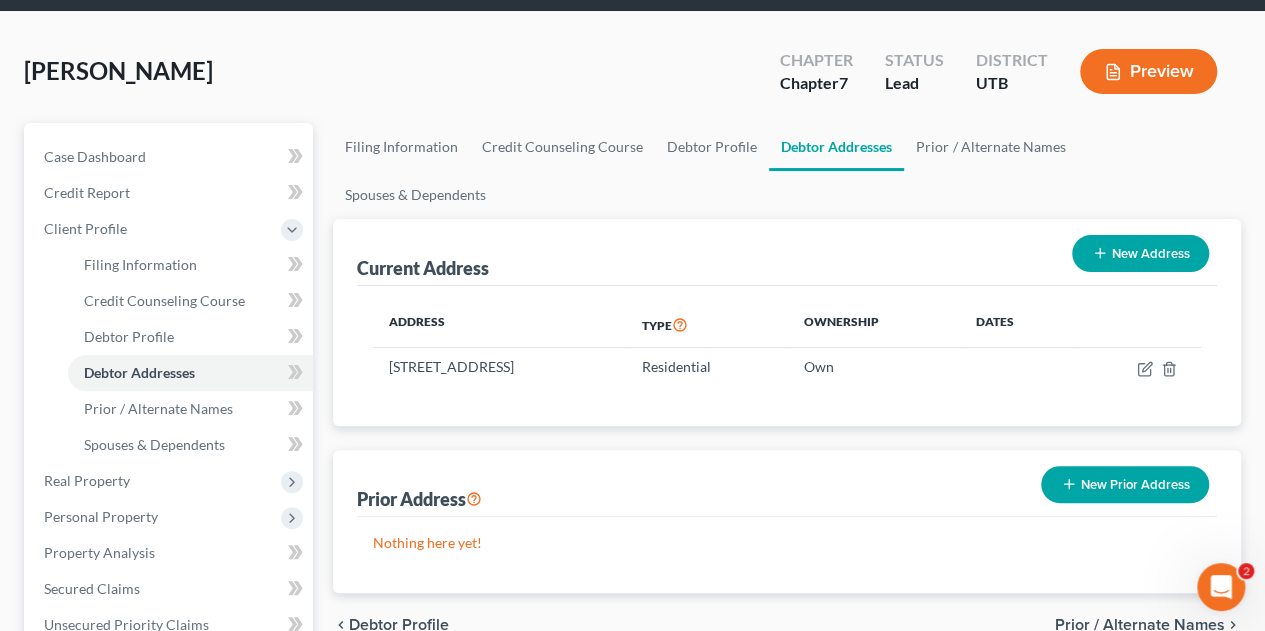 scroll, scrollTop: 94, scrollLeft: 0, axis: vertical 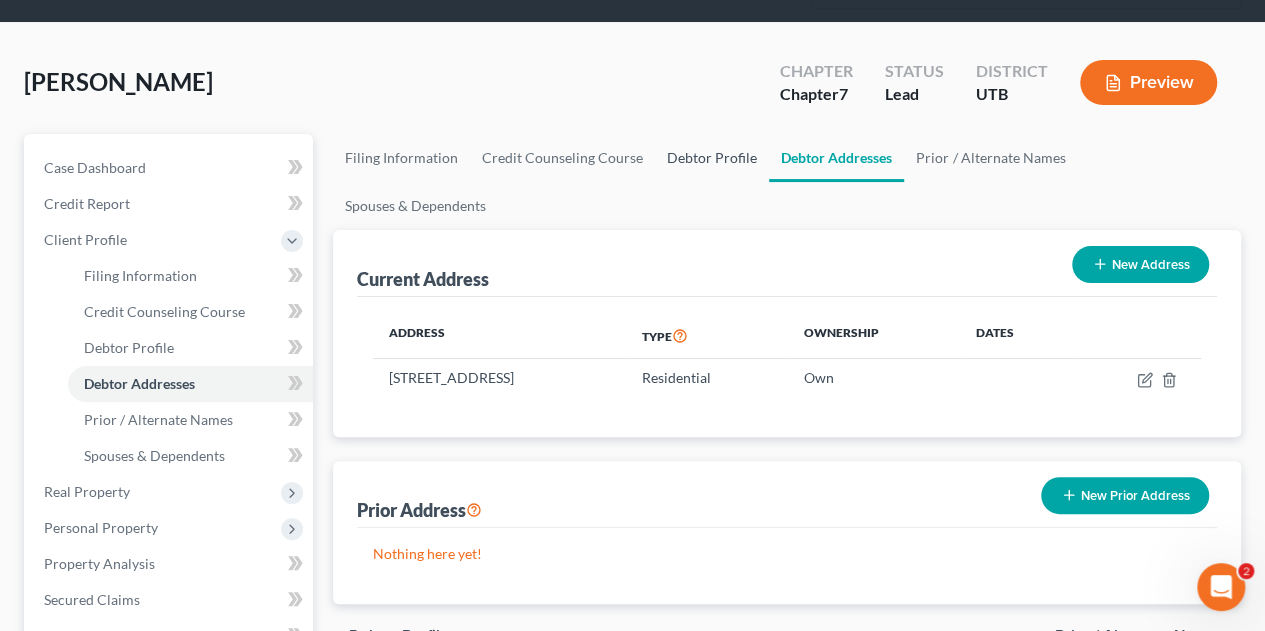 click on "Debtor Profile" at bounding box center (712, 158) 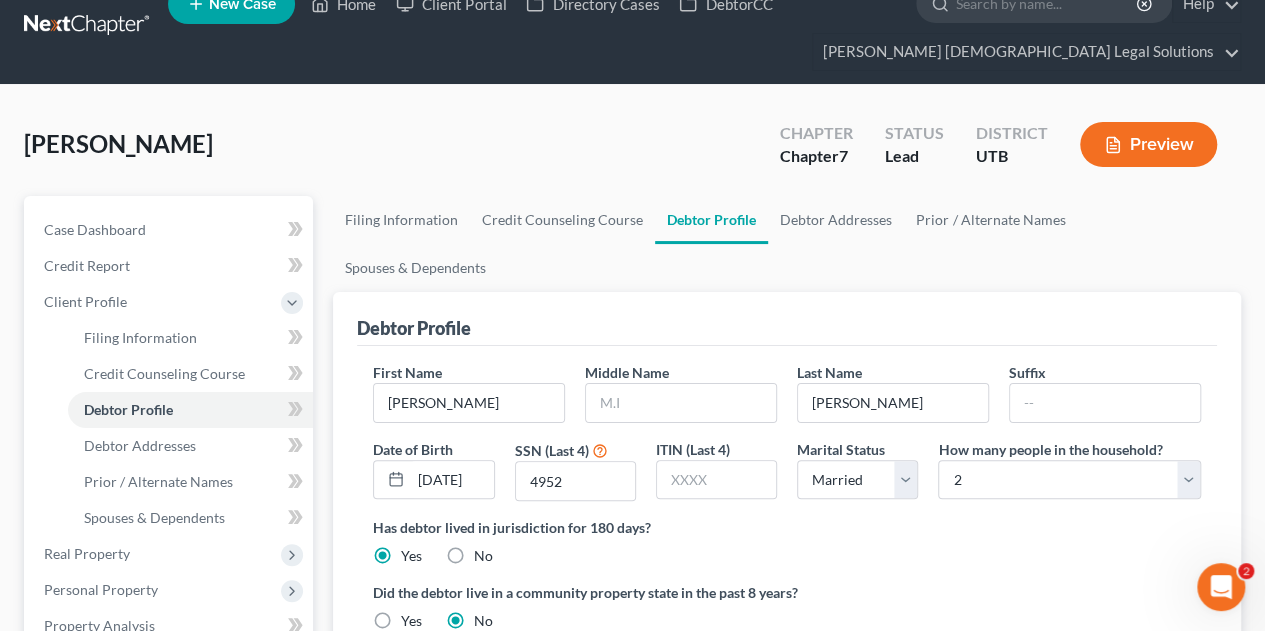 scroll, scrollTop: 0, scrollLeft: 0, axis: both 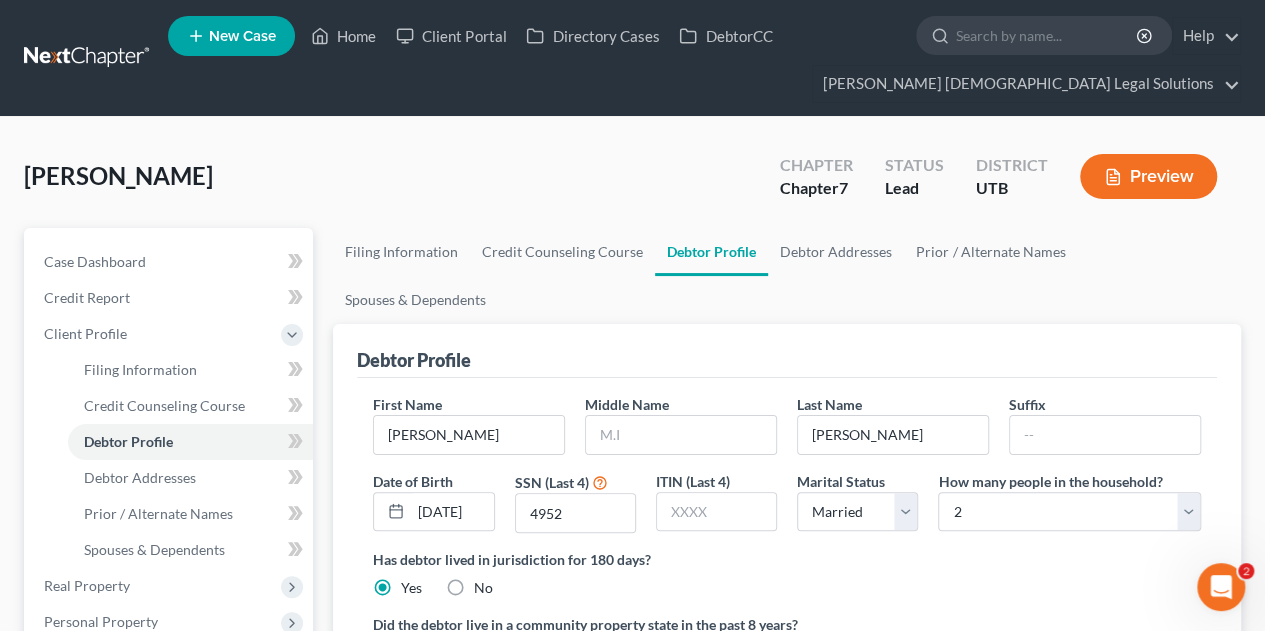 click on "Has debtor lived in jurisdiction for 180 days? Yes No Debtor must reside in jurisdiction for 180 prior to filing bankruptcy pursuant to U.S.C. 11 28 USC § 1408.   More Info" at bounding box center [787, 573] 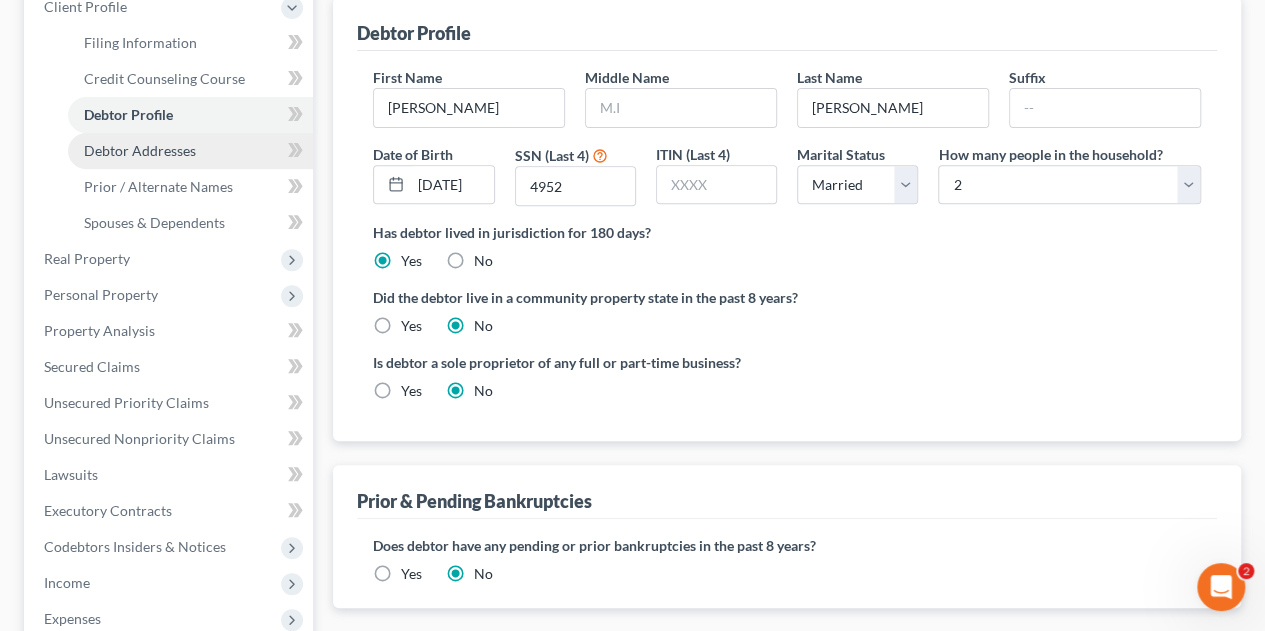 scroll, scrollTop: 325, scrollLeft: 0, axis: vertical 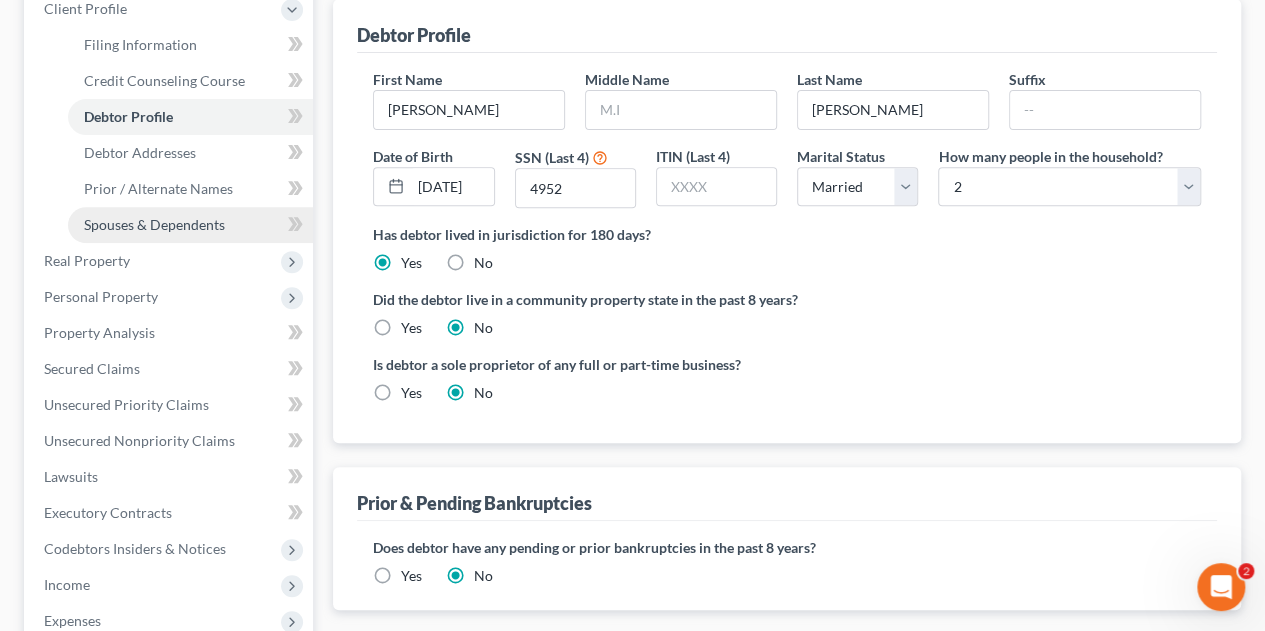 click on "Spouses & Dependents" at bounding box center (190, 225) 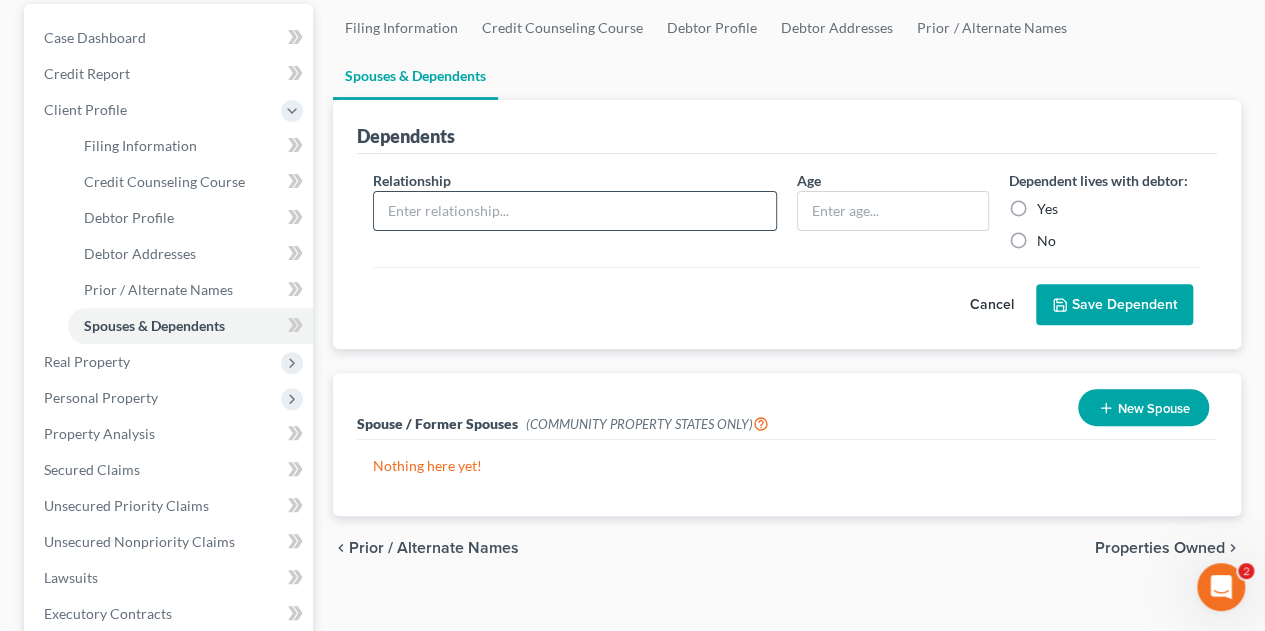 scroll, scrollTop: 245, scrollLeft: 0, axis: vertical 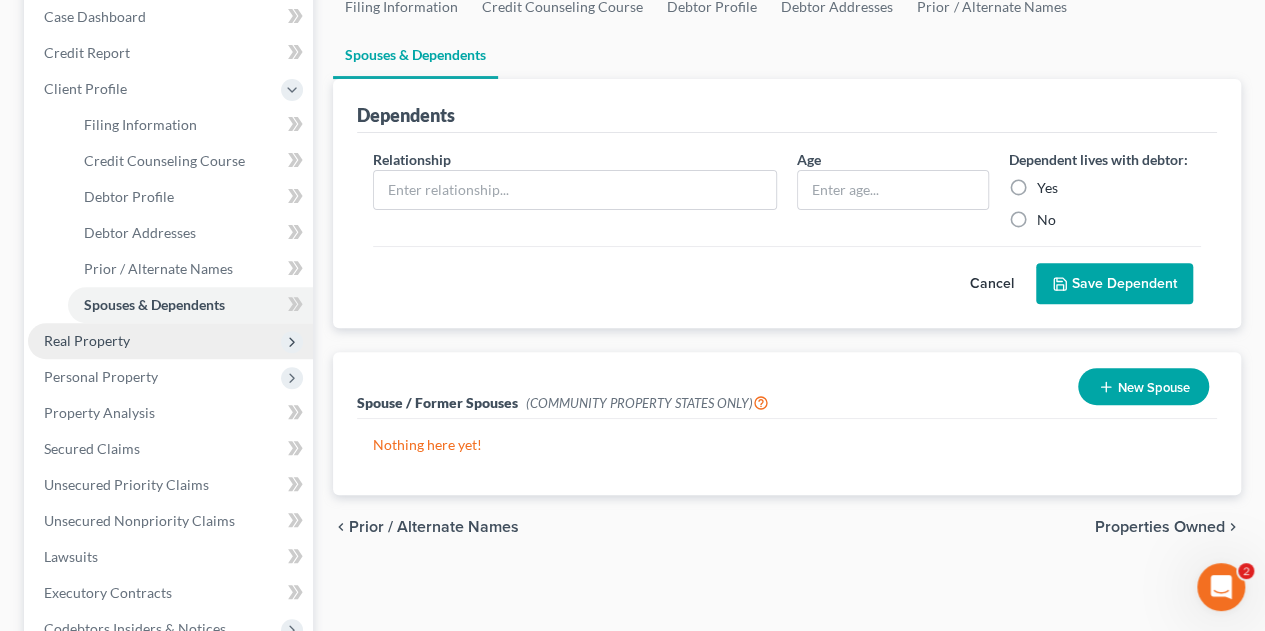 click on "Real Property" at bounding box center [170, 341] 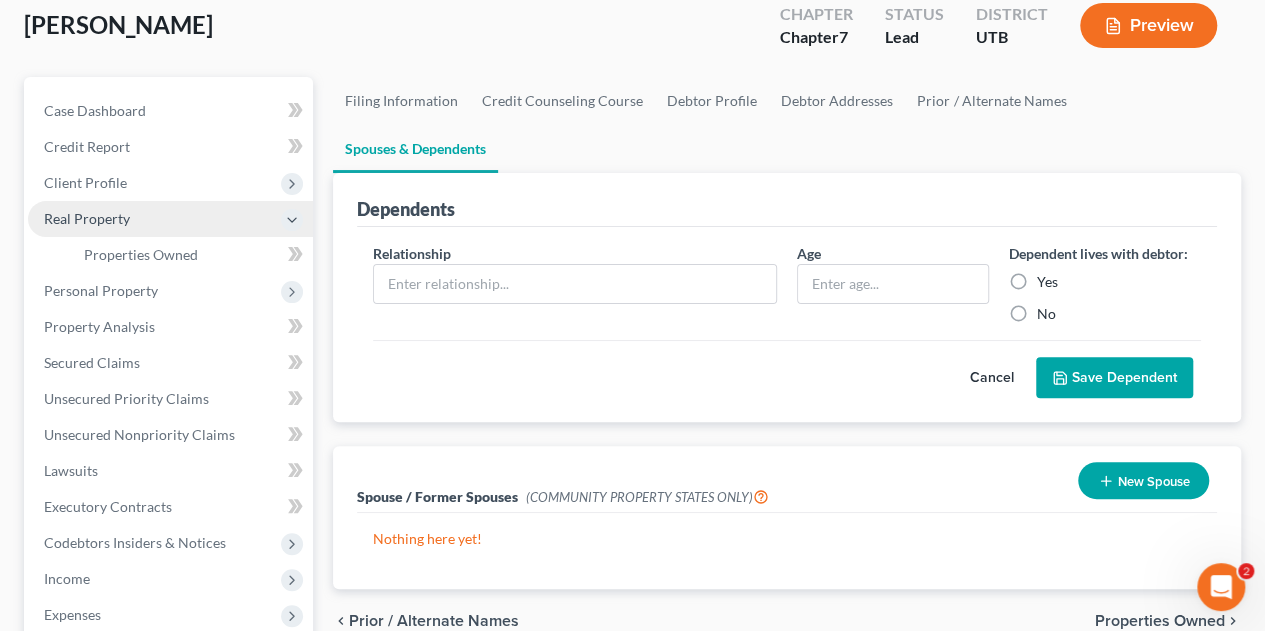 scroll, scrollTop: 149, scrollLeft: 0, axis: vertical 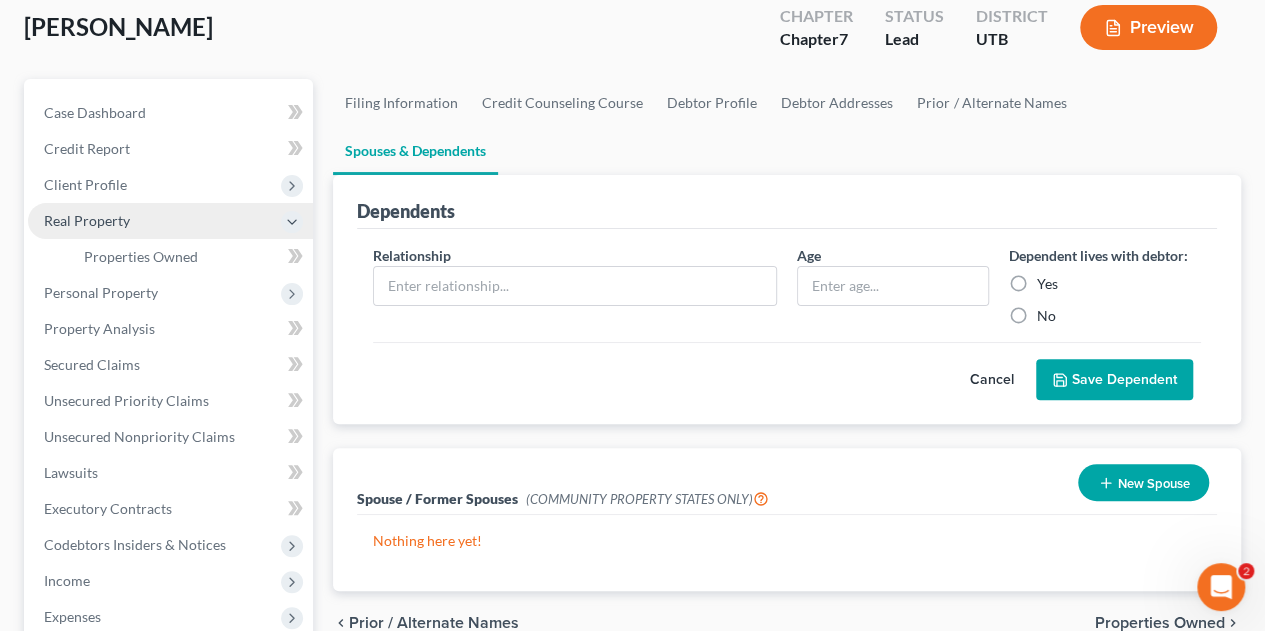 click on "Real Property" at bounding box center (170, 221) 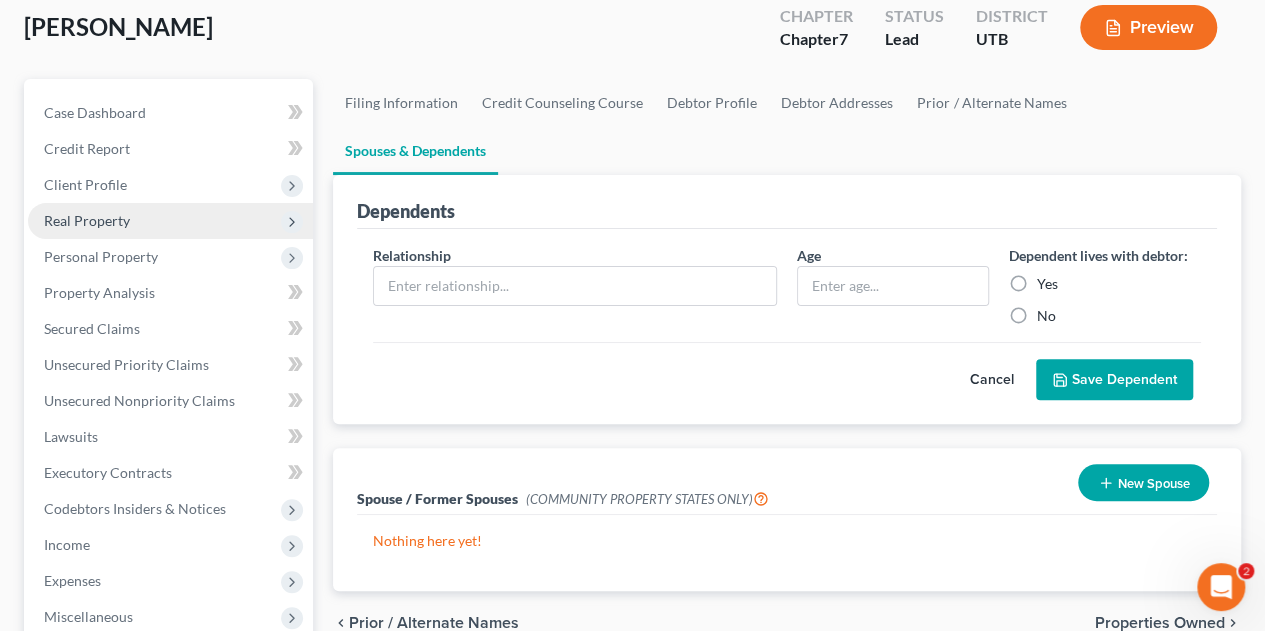 click on "Real Property" at bounding box center (170, 221) 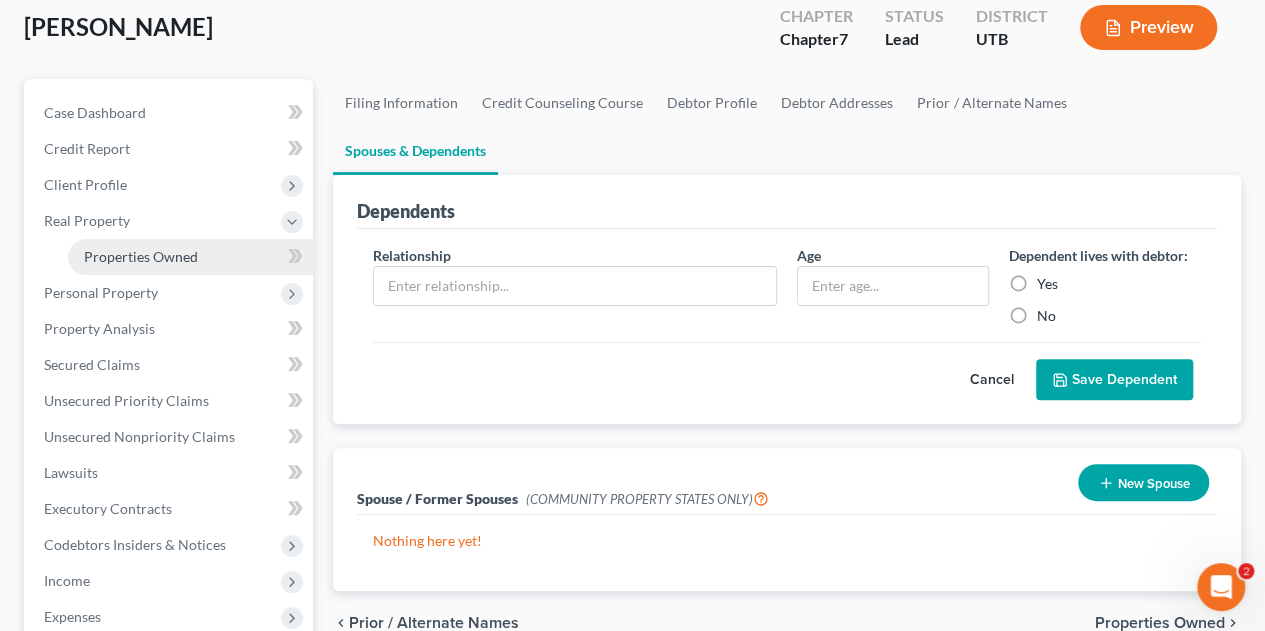 click on "Properties Owned" at bounding box center [141, 256] 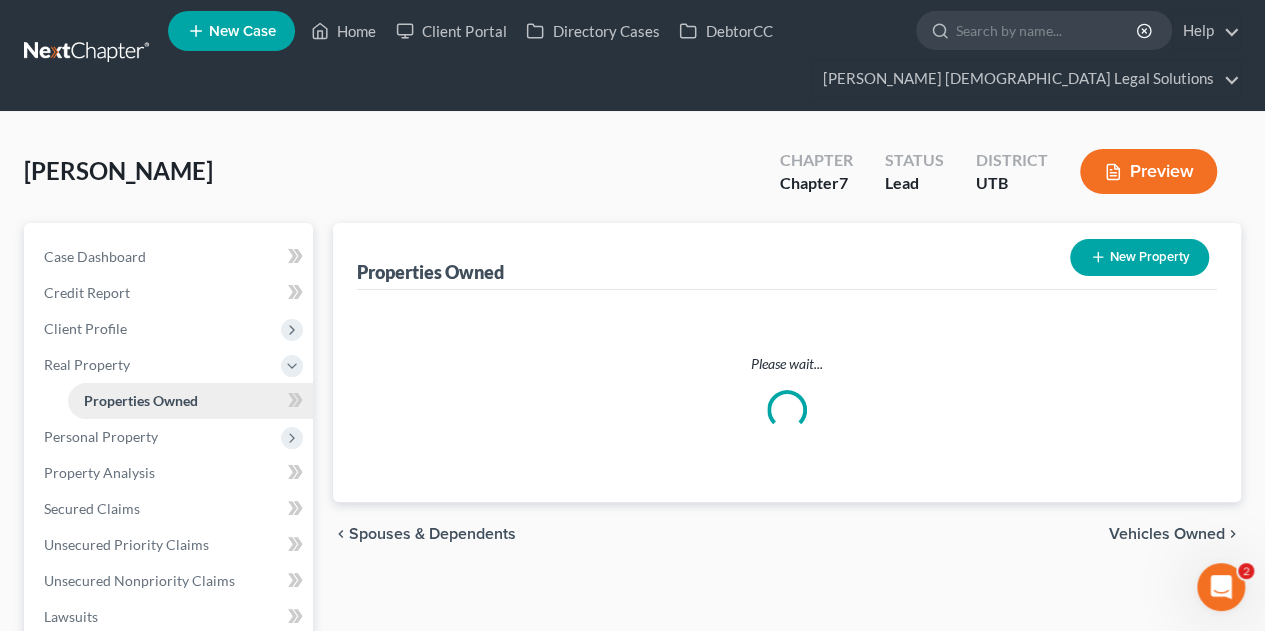 scroll, scrollTop: 0, scrollLeft: 0, axis: both 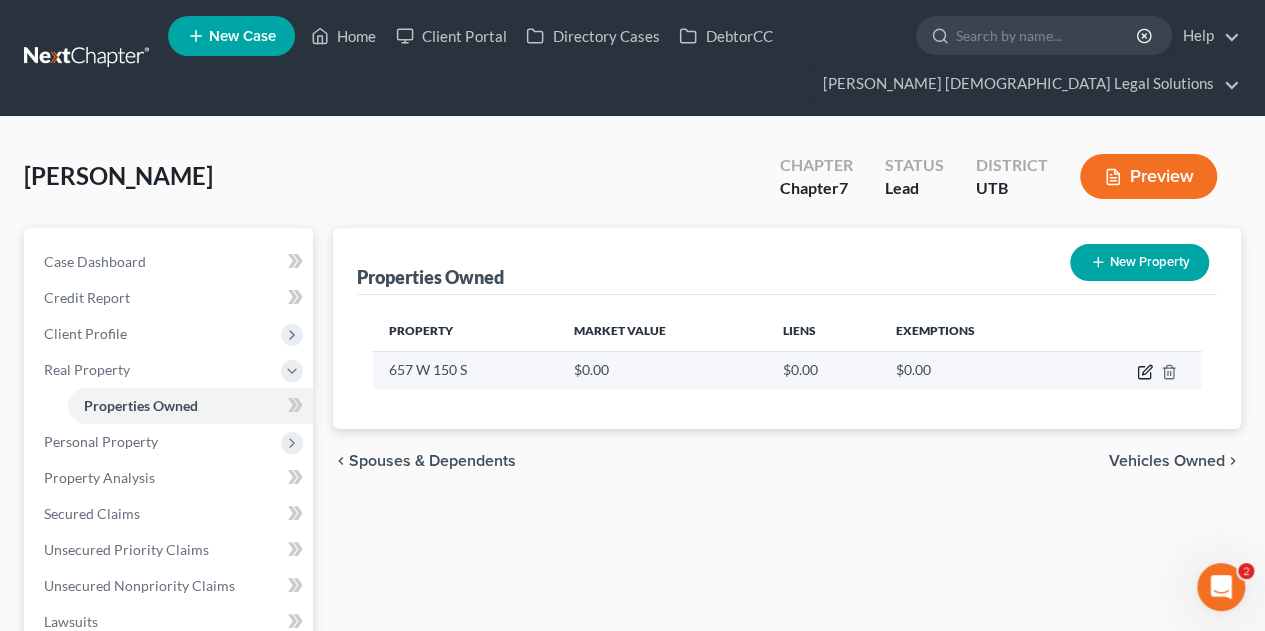 click 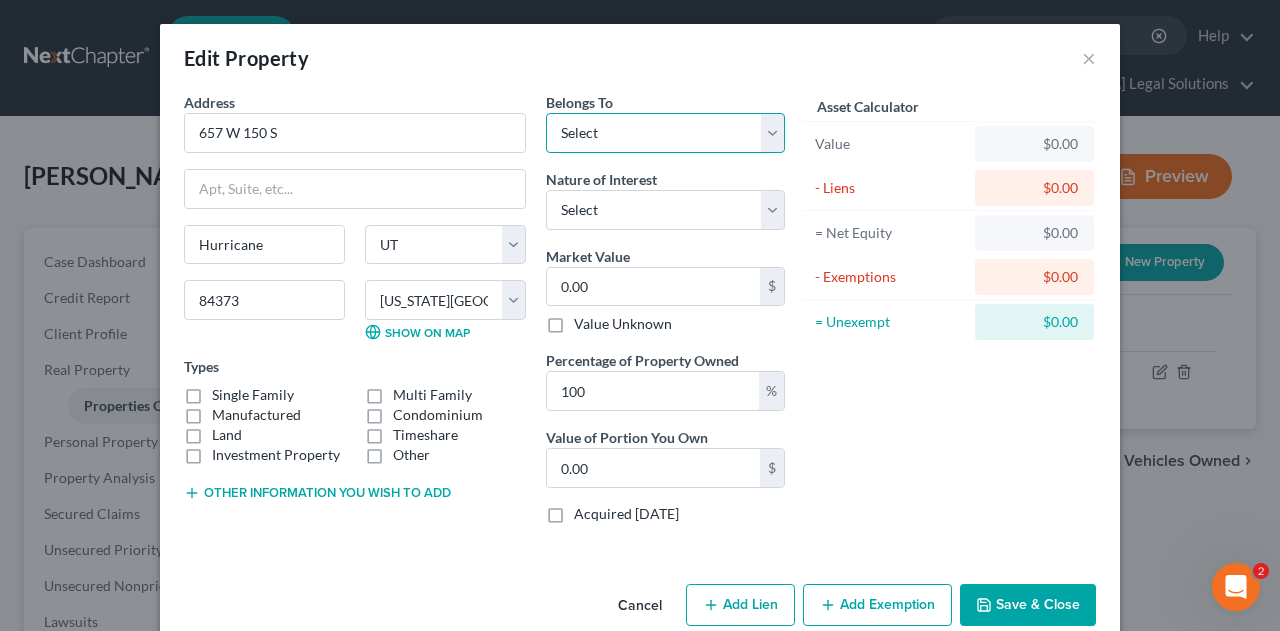 click on "Select Debtor 1 Only Debtor 2 Only Debtor 1 And Debtor 2 Only At Least One Of The Debtors And Another Community Property" at bounding box center (665, 133) 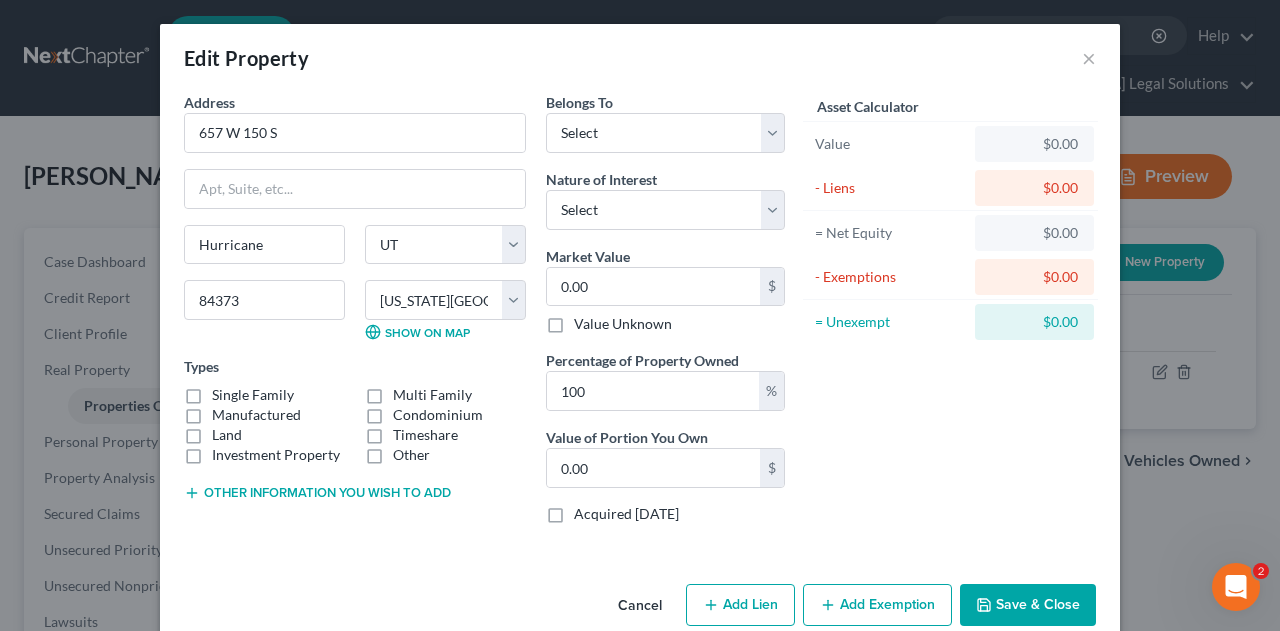 click on "Edit Property ×" at bounding box center [640, 58] 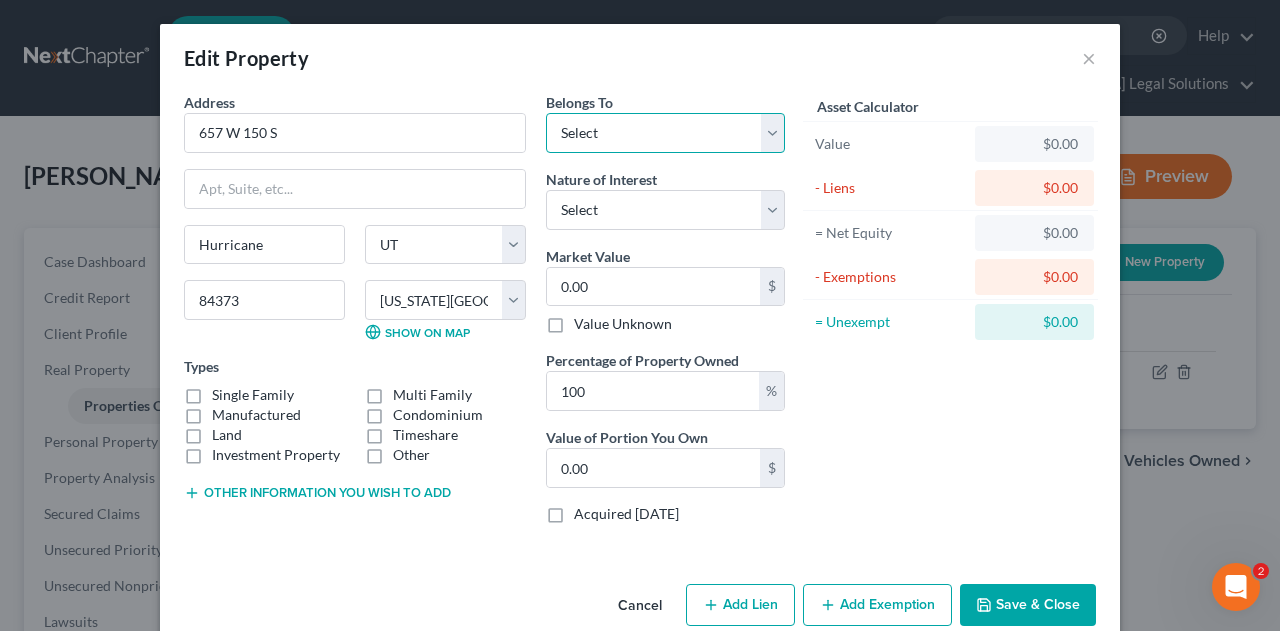 click on "Select Debtor 1 Only Debtor 2 Only Debtor 1 And Debtor 2 Only At Least One Of The Debtors And Another Community Property" at bounding box center (665, 133) 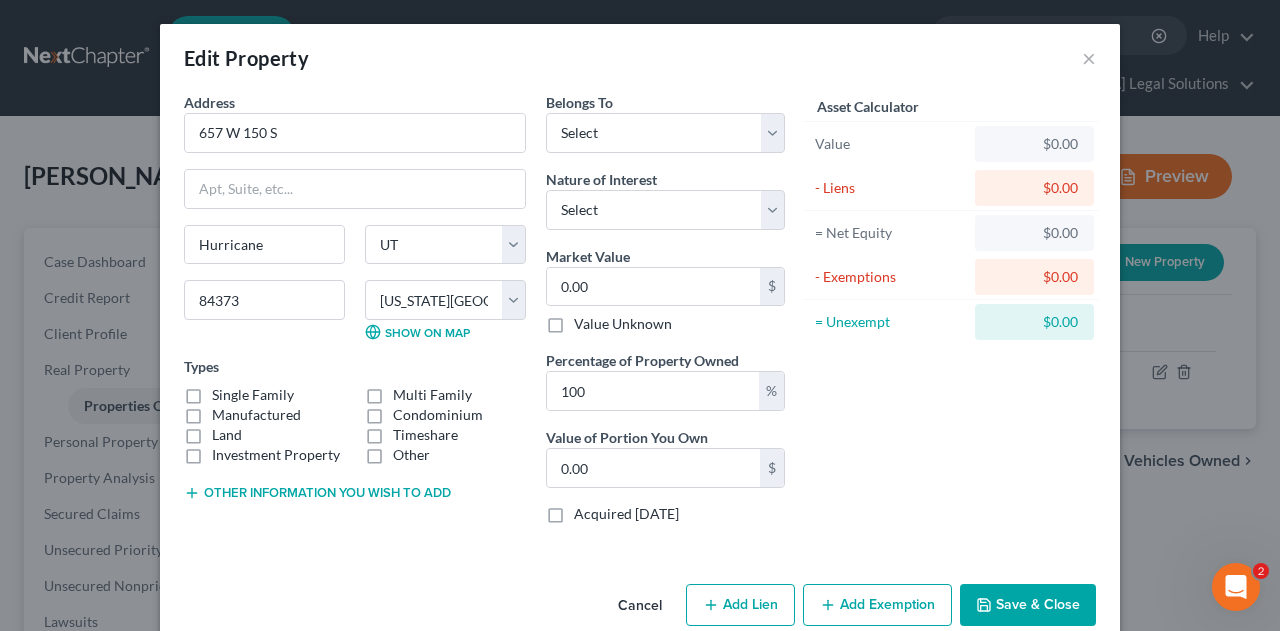 click on "Edit Property ×" at bounding box center [640, 58] 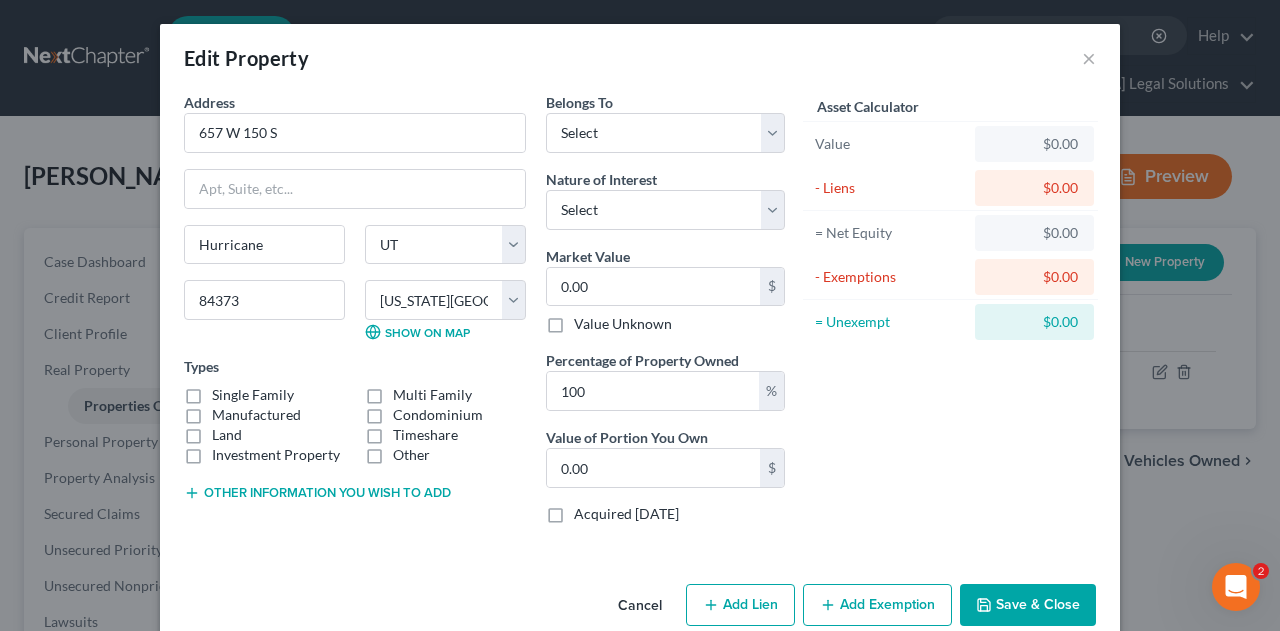 click on "Edit Property ×" at bounding box center (640, 58) 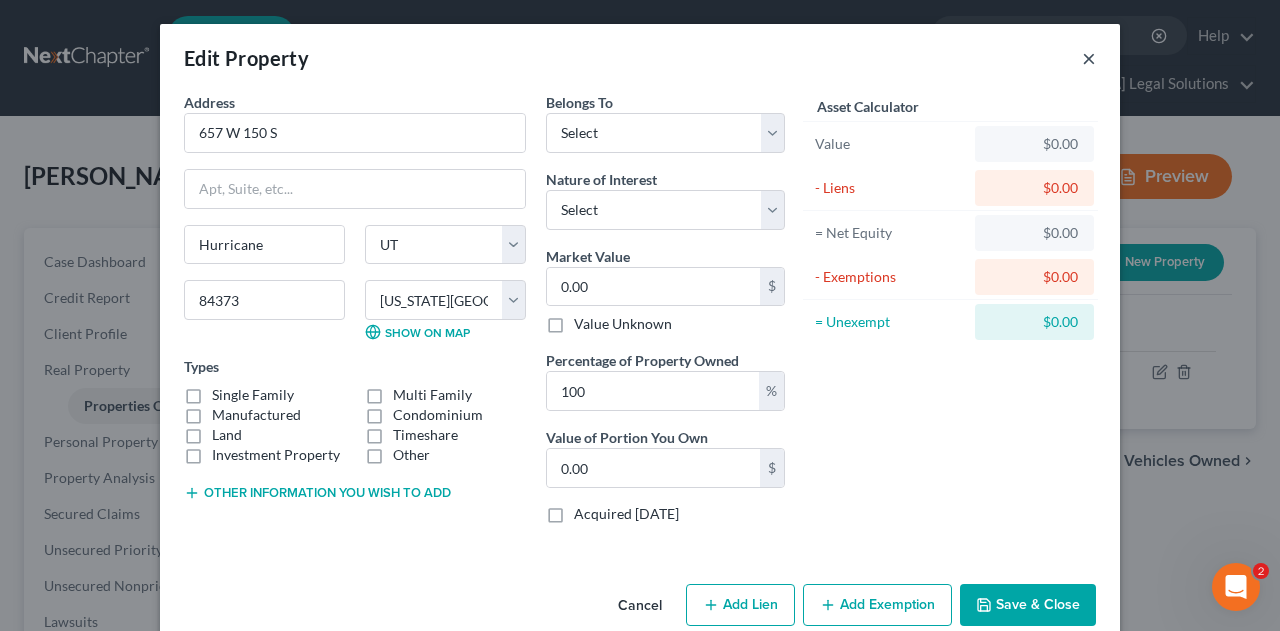 click on "×" at bounding box center (1089, 58) 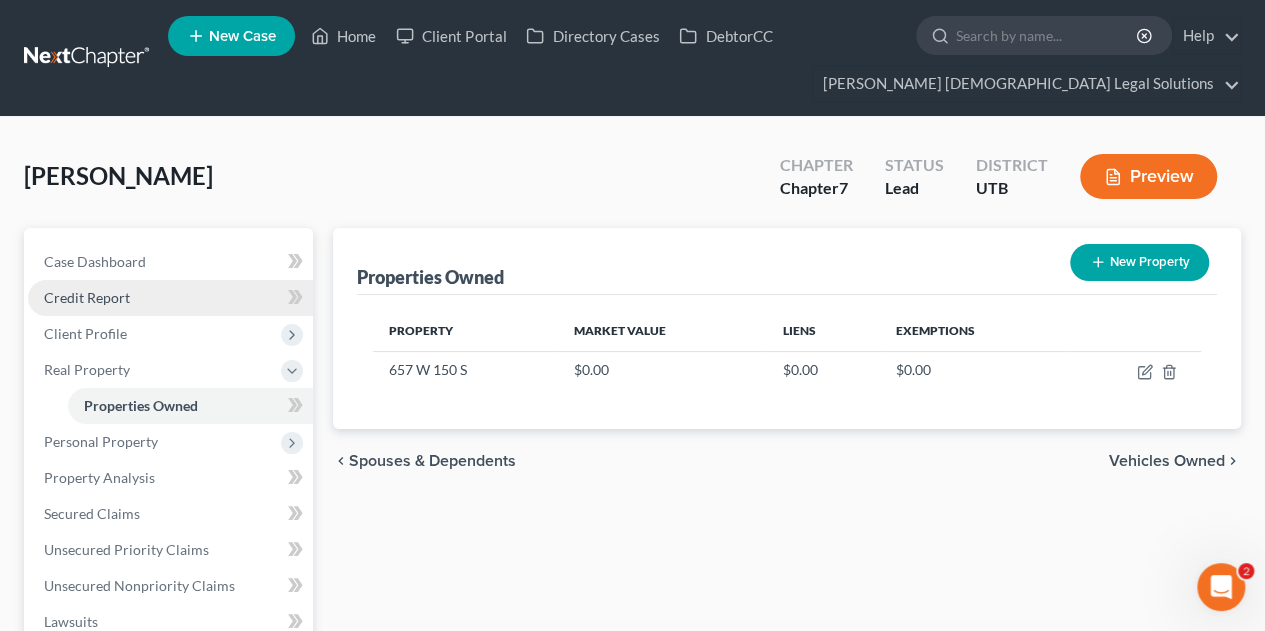 click on "Credit Report" at bounding box center [170, 298] 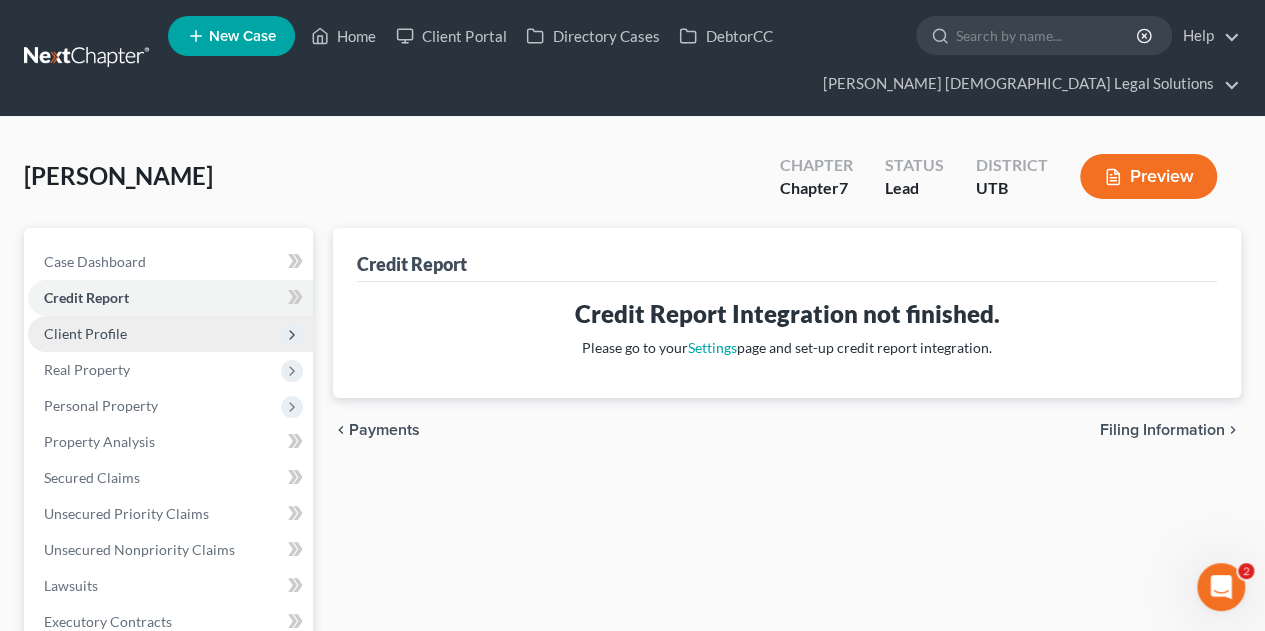 click on "Client Profile" at bounding box center [170, 334] 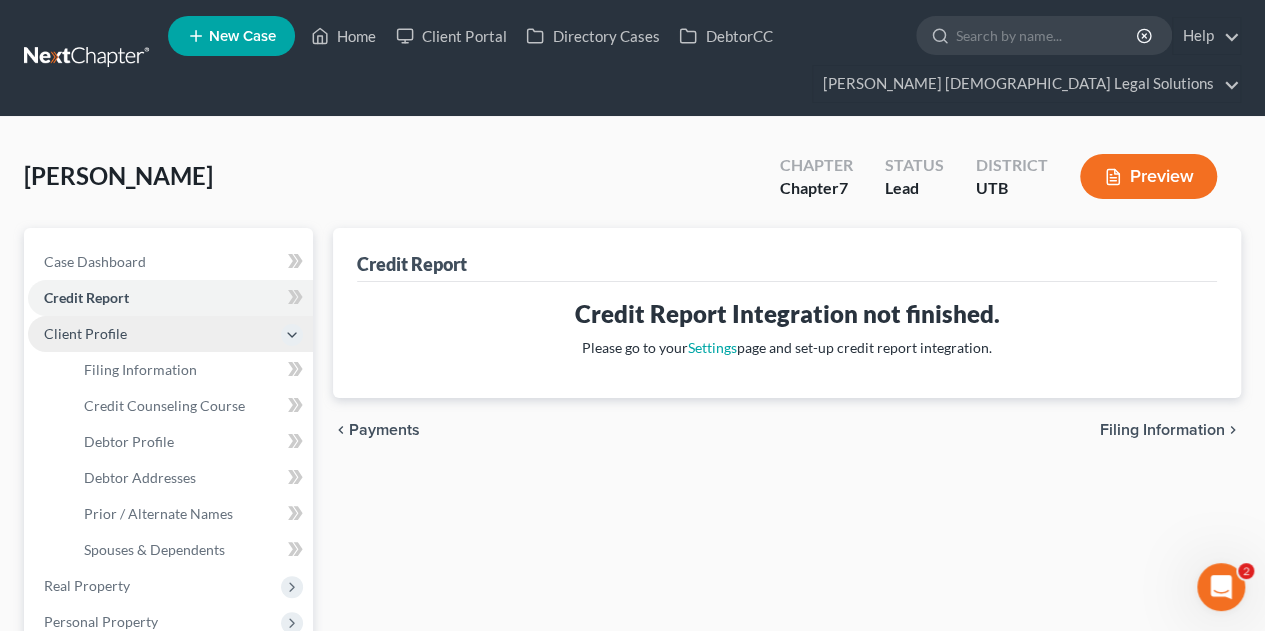 click on "Client Profile" at bounding box center [170, 334] 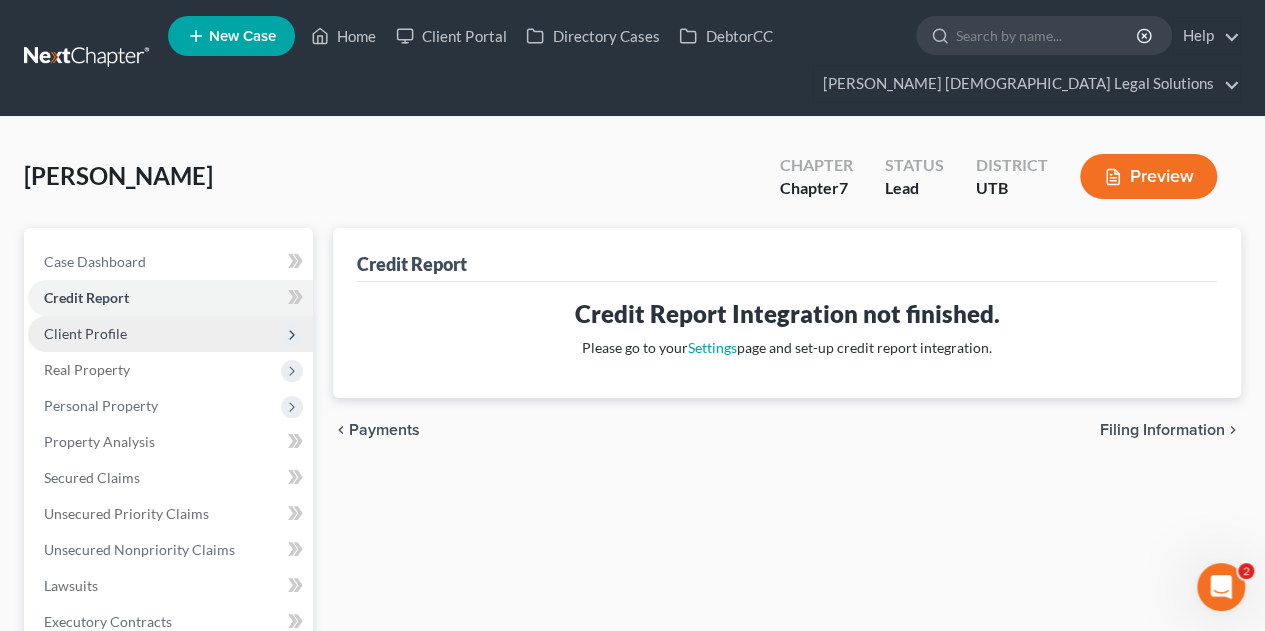 click on "Client Profile" at bounding box center [170, 334] 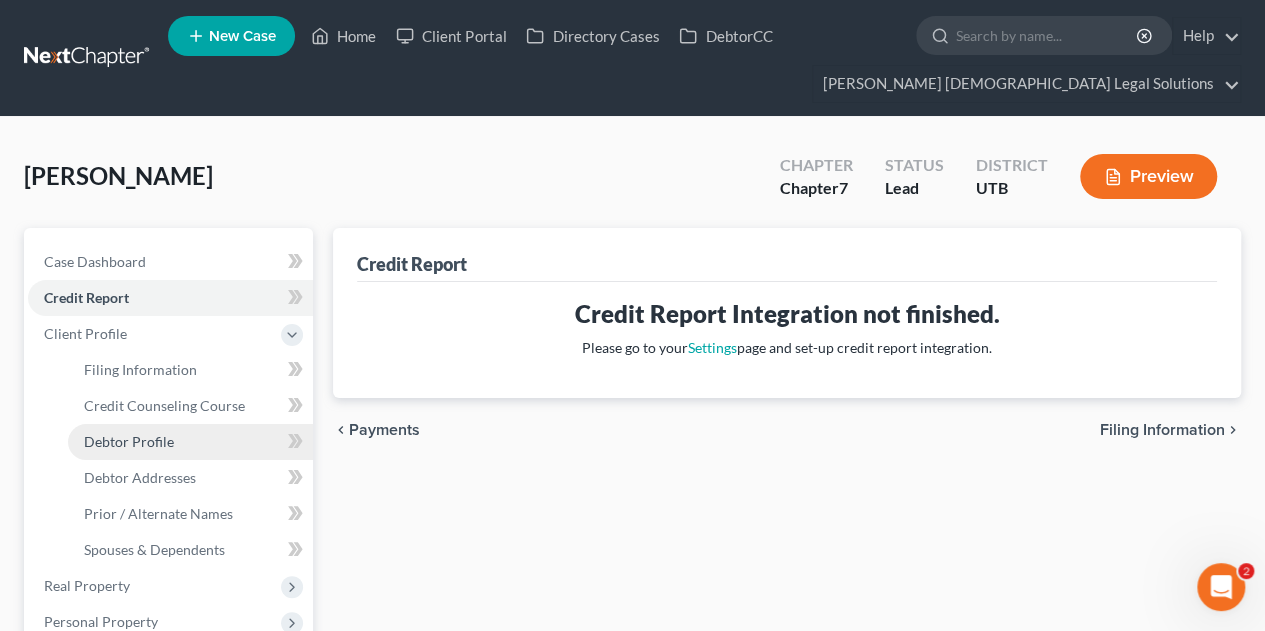 click on "Debtor Profile" at bounding box center (190, 442) 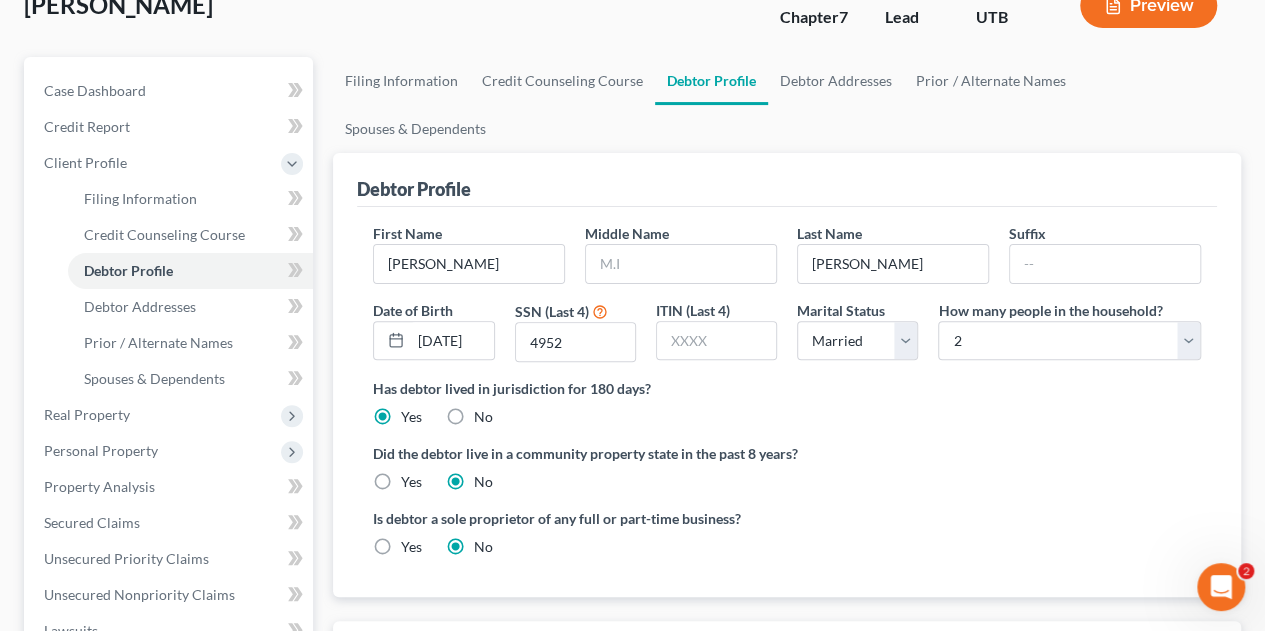 scroll, scrollTop: 169, scrollLeft: 0, axis: vertical 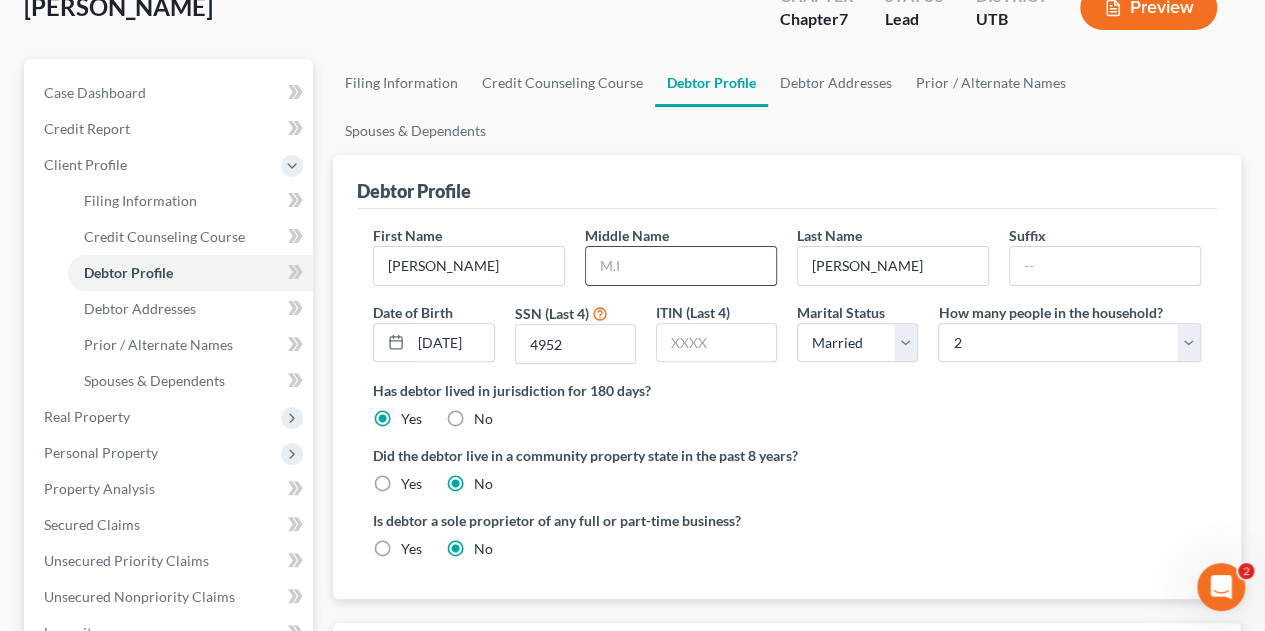 click at bounding box center [681, 266] 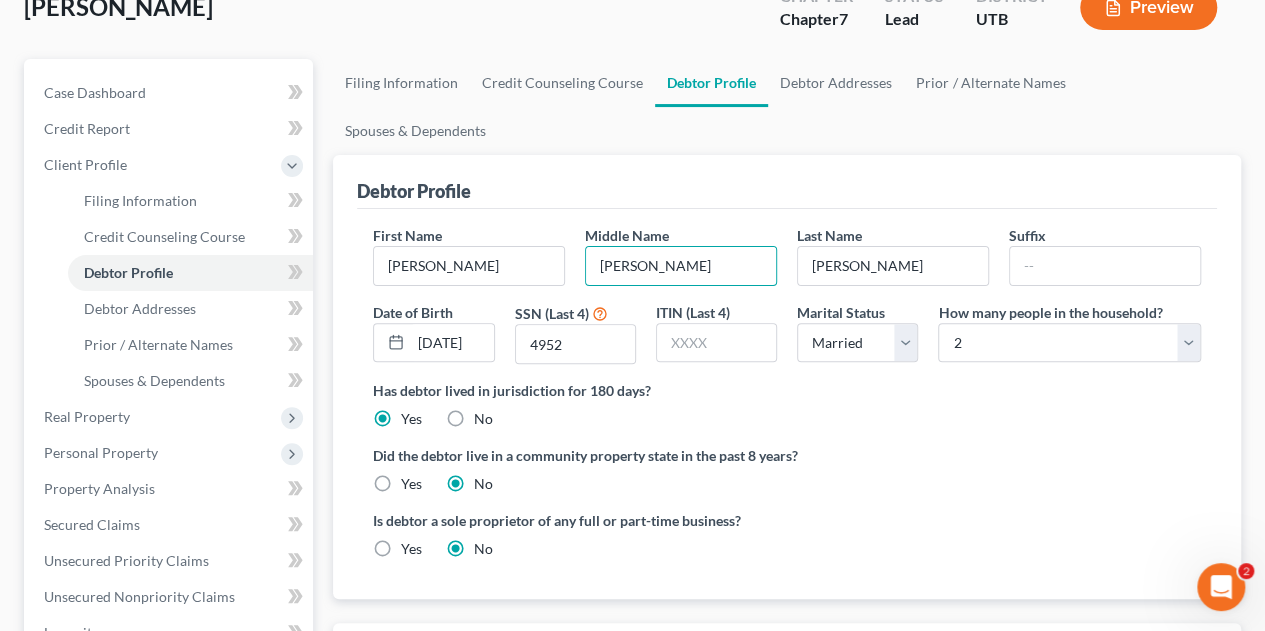 type on "[PERSON_NAME]" 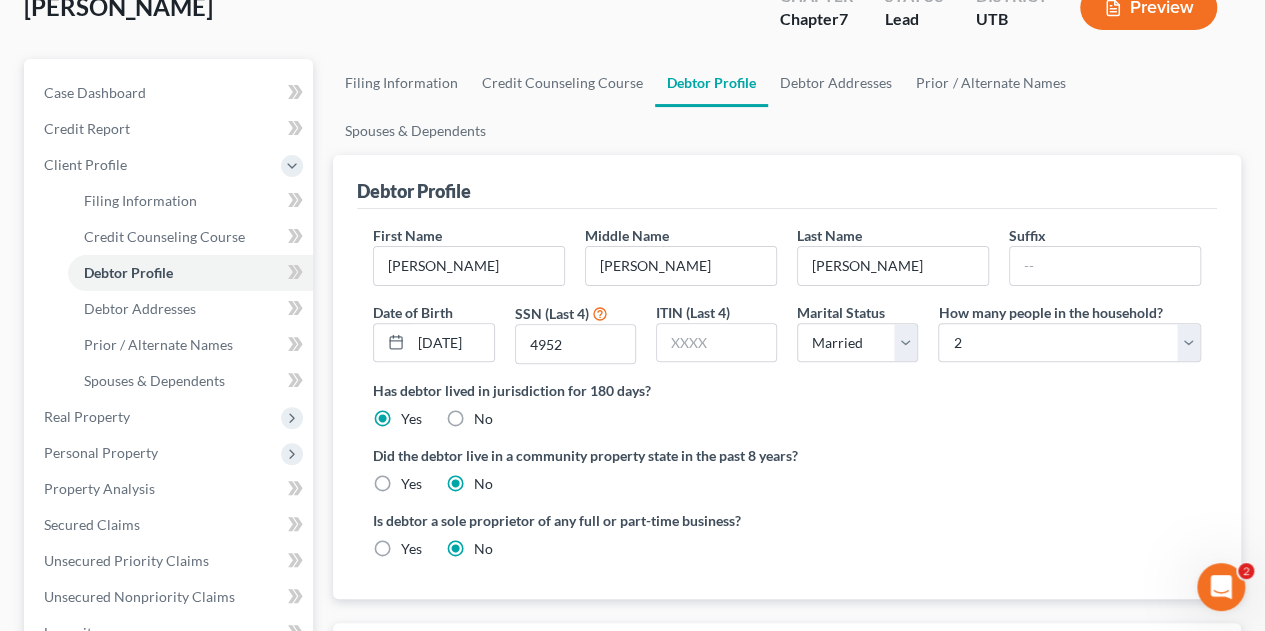 click on "Did the debtor live in a community property state in the past 8 years? Yes No" at bounding box center (787, 469) 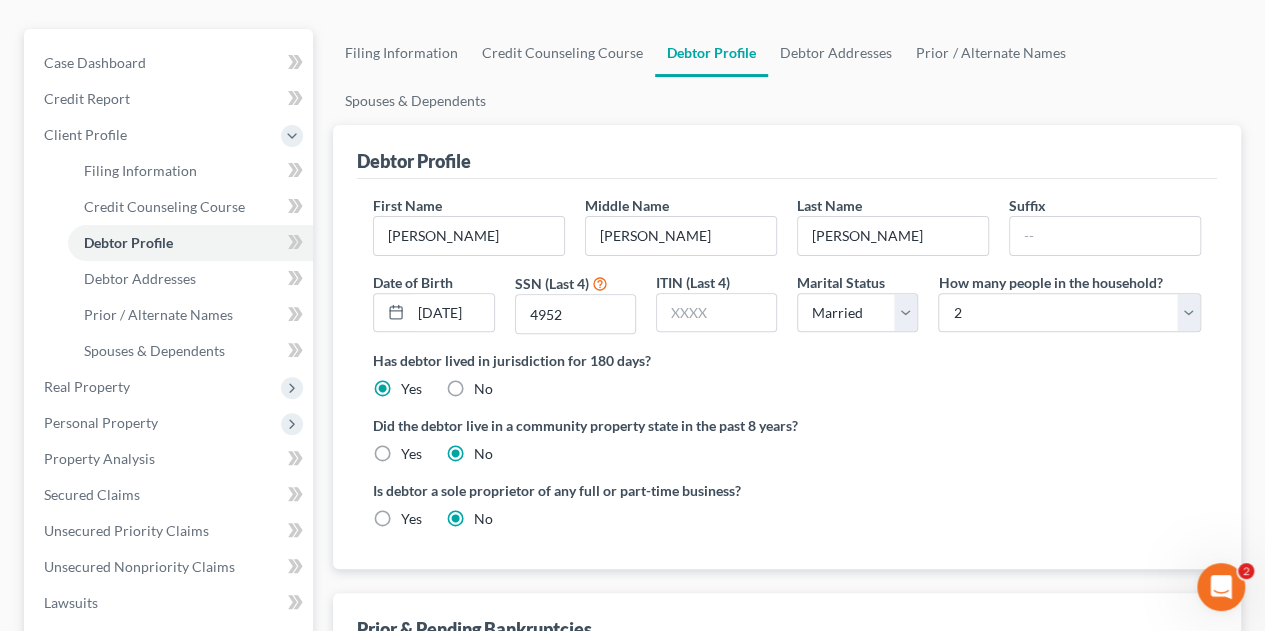 scroll, scrollTop: 198, scrollLeft: 0, axis: vertical 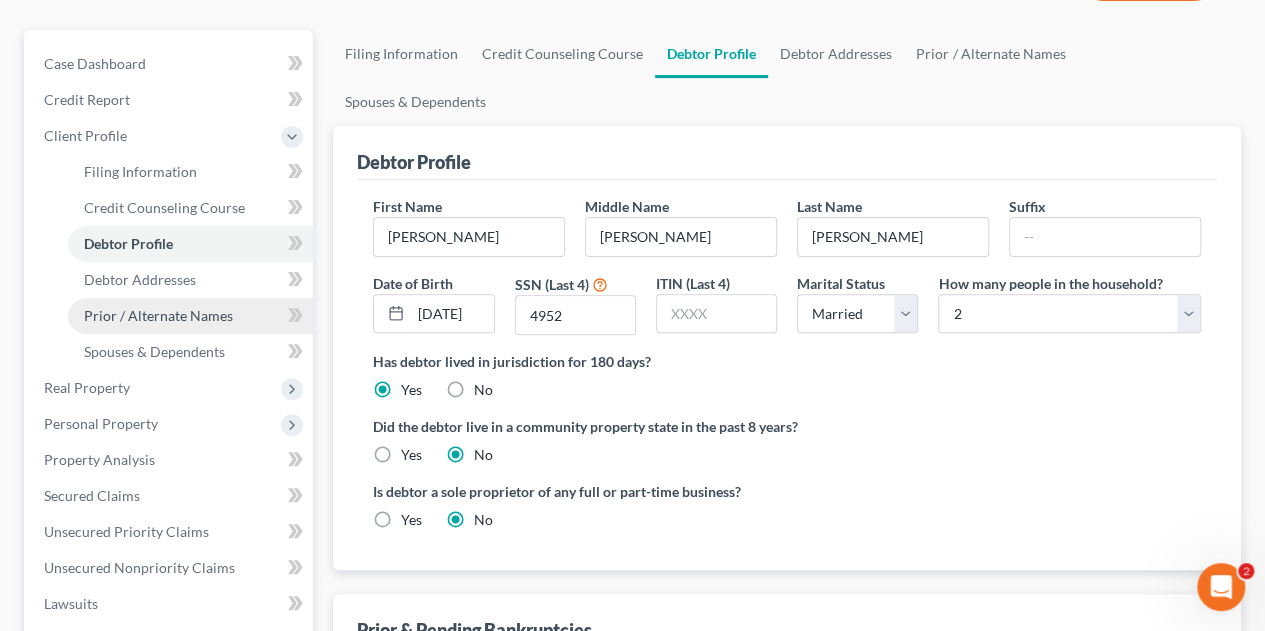 click on "Prior / Alternate Names" at bounding box center (190, 316) 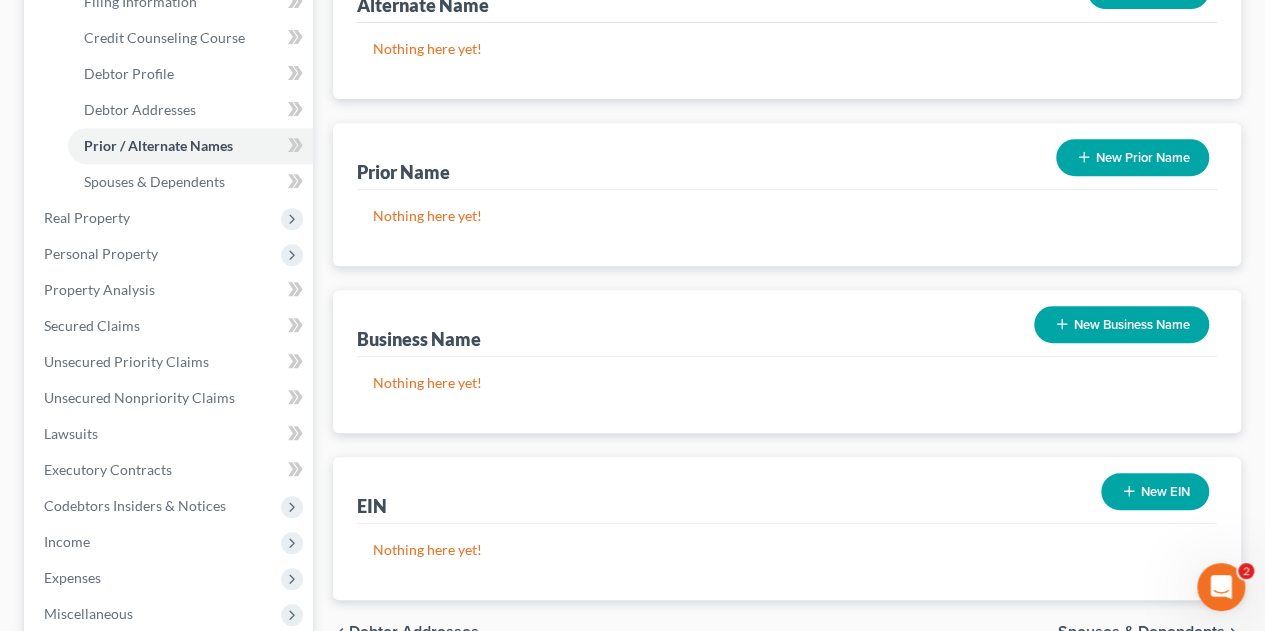 scroll, scrollTop: 377, scrollLeft: 0, axis: vertical 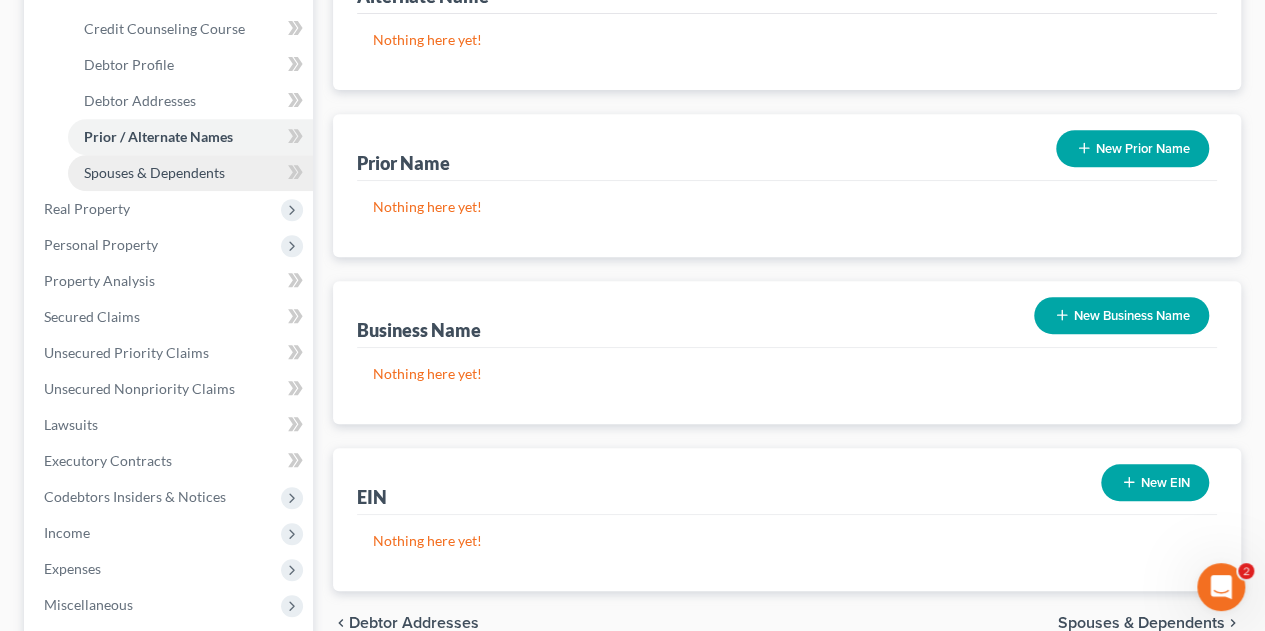 click on "Spouses & Dependents" at bounding box center (154, 172) 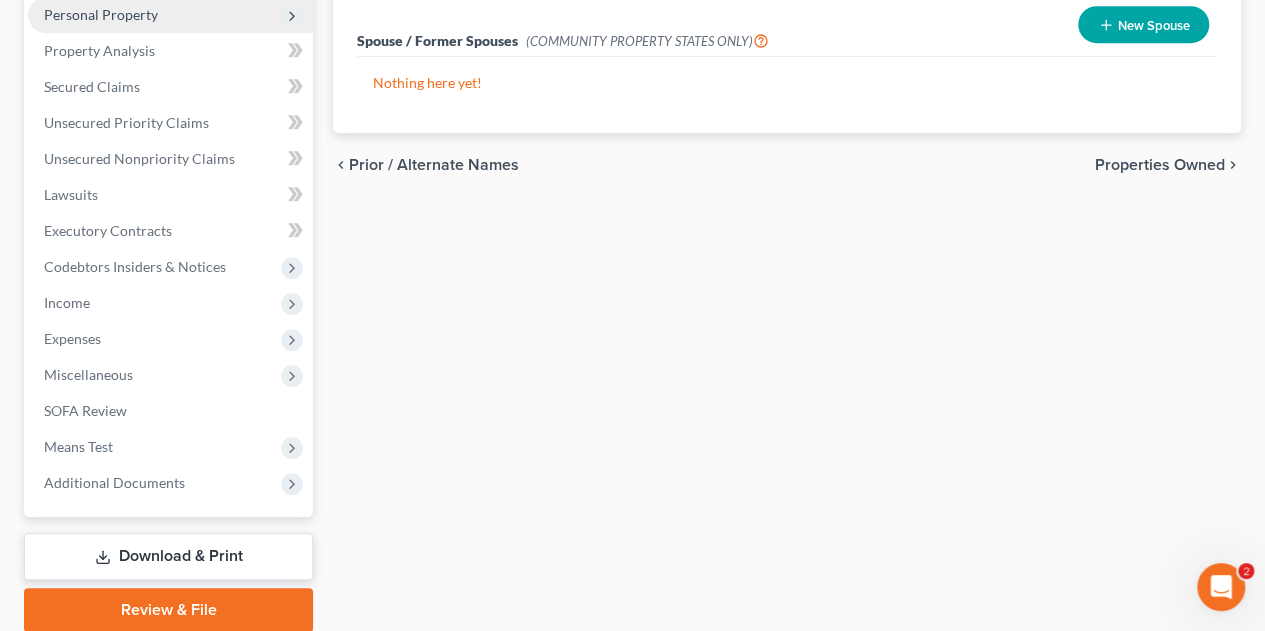 scroll, scrollTop: 608, scrollLeft: 0, axis: vertical 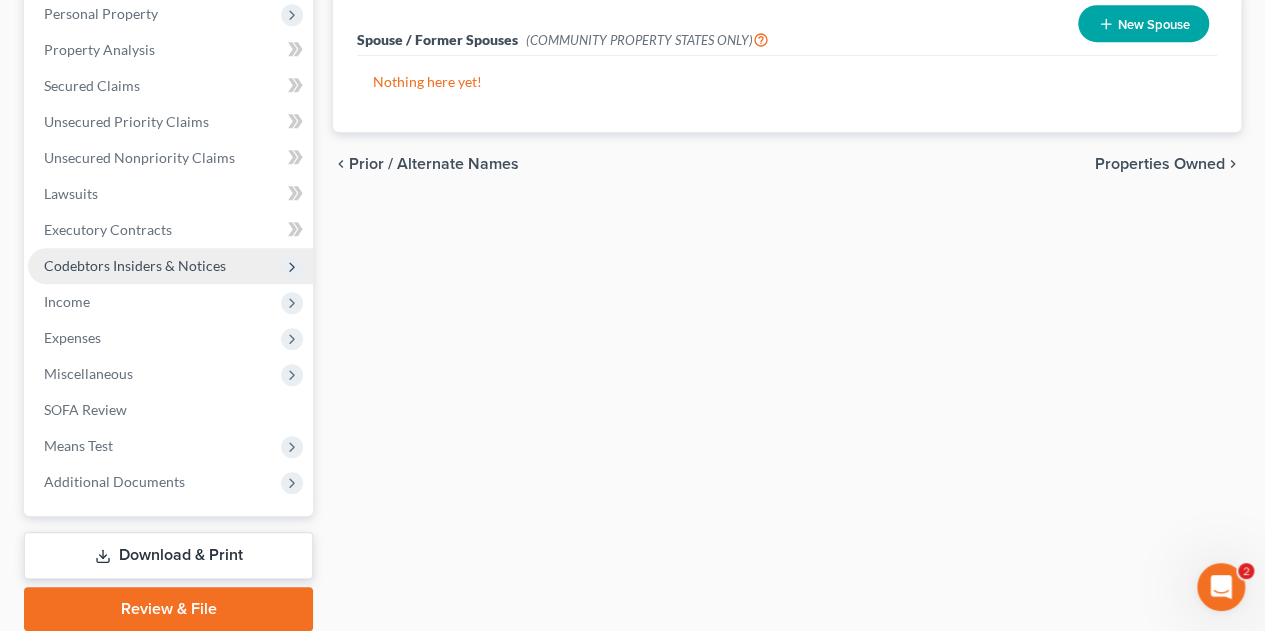 click on "Codebtors Insiders & Notices" at bounding box center [170, 266] 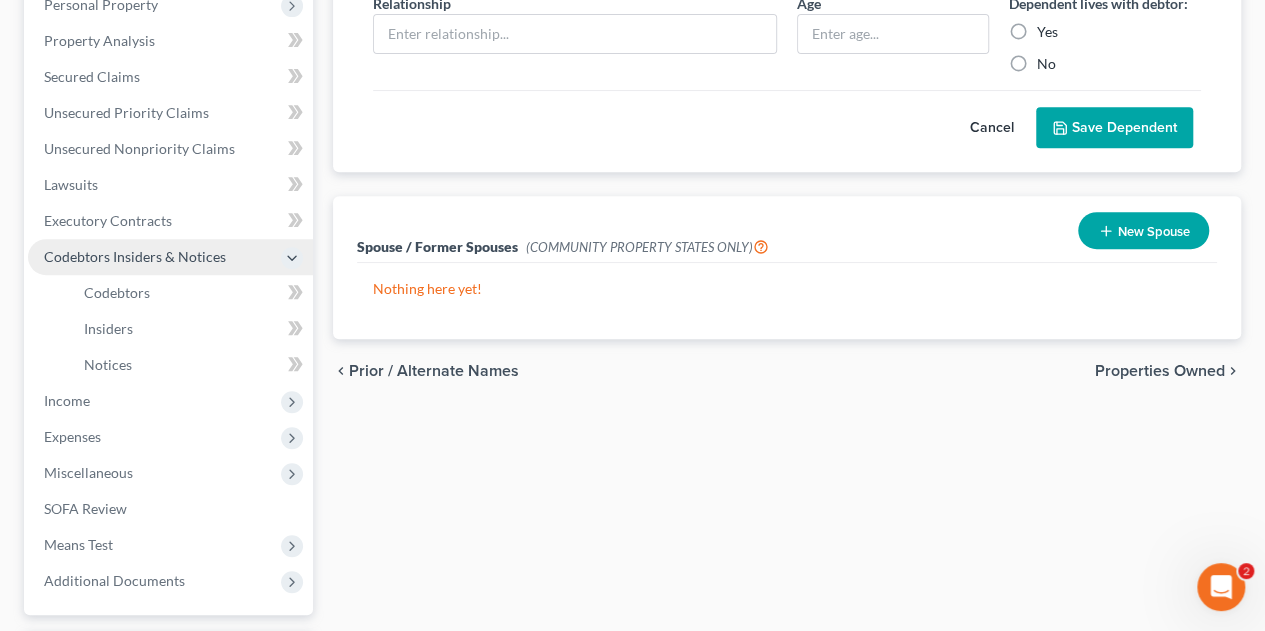 scroll, scrollTop: 392, scrollLeft: 0, axis: vertical 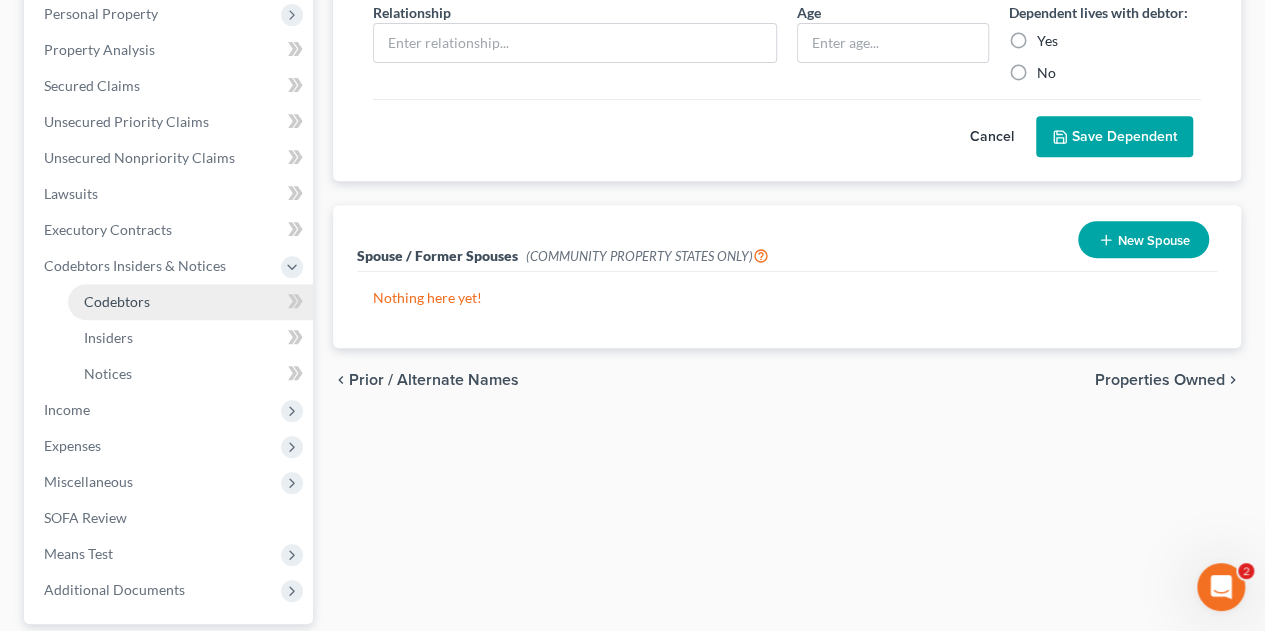 click on "Codebtors" at bounding box center [190, 302] 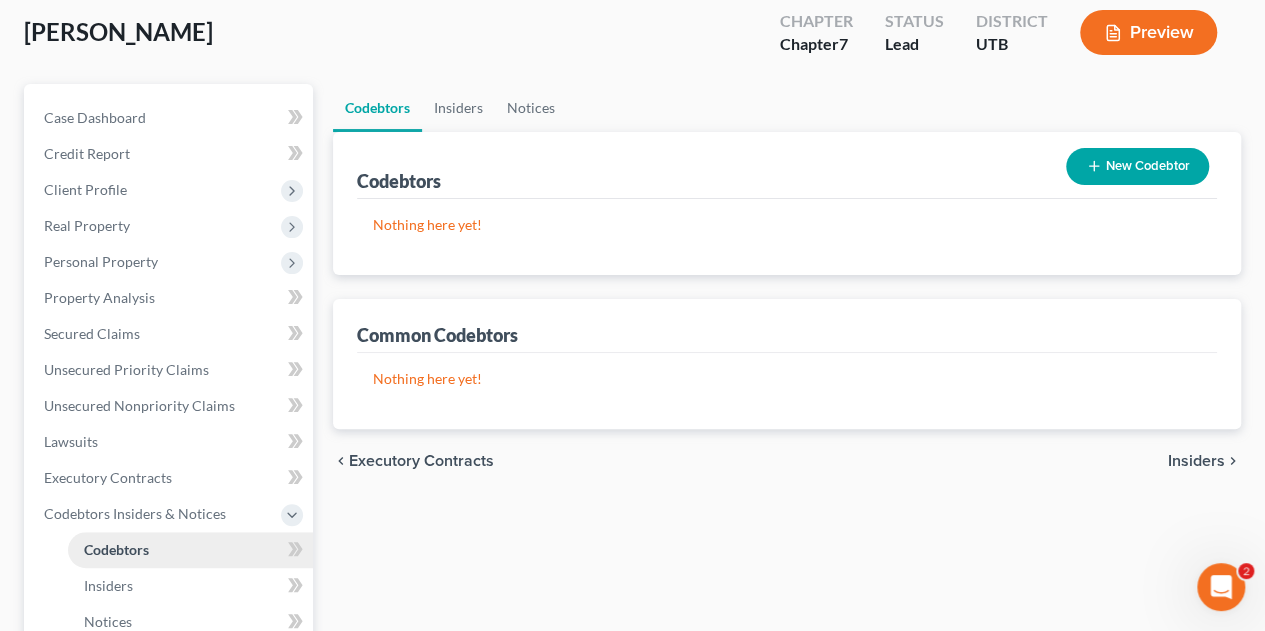 scroll, scrollTop: 0, scrollLeft: 0, axis: both 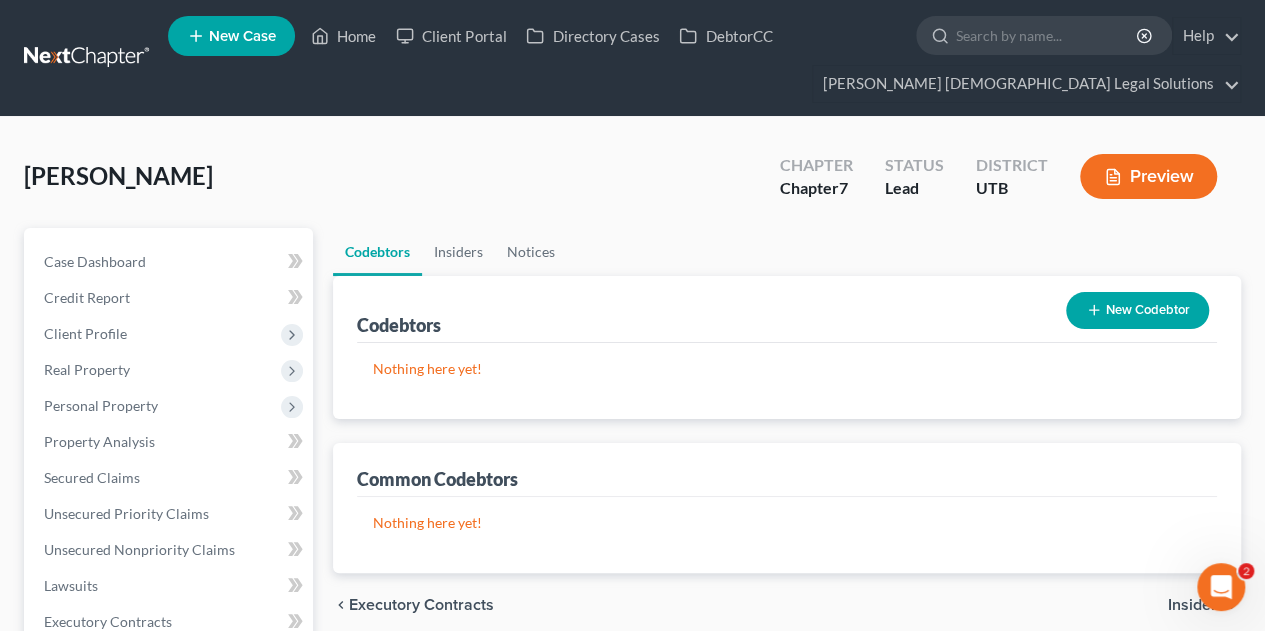 click on "New Codebtor" at bounding box center (1137, 310) 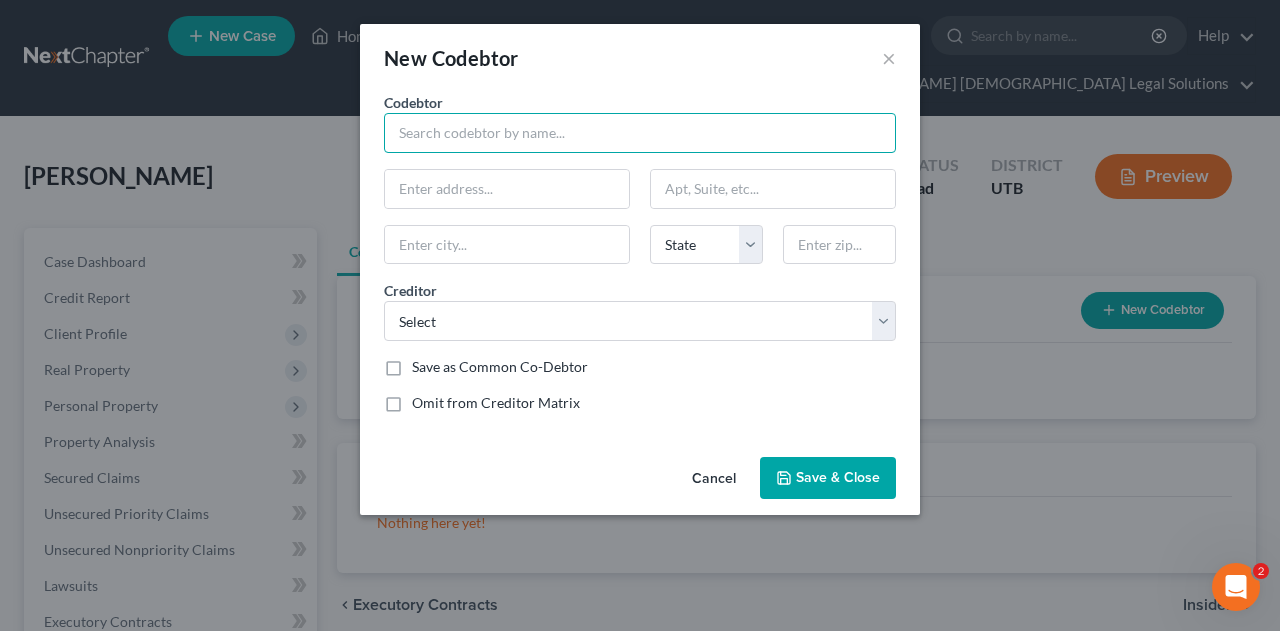 click at bounding box center [640, 133] 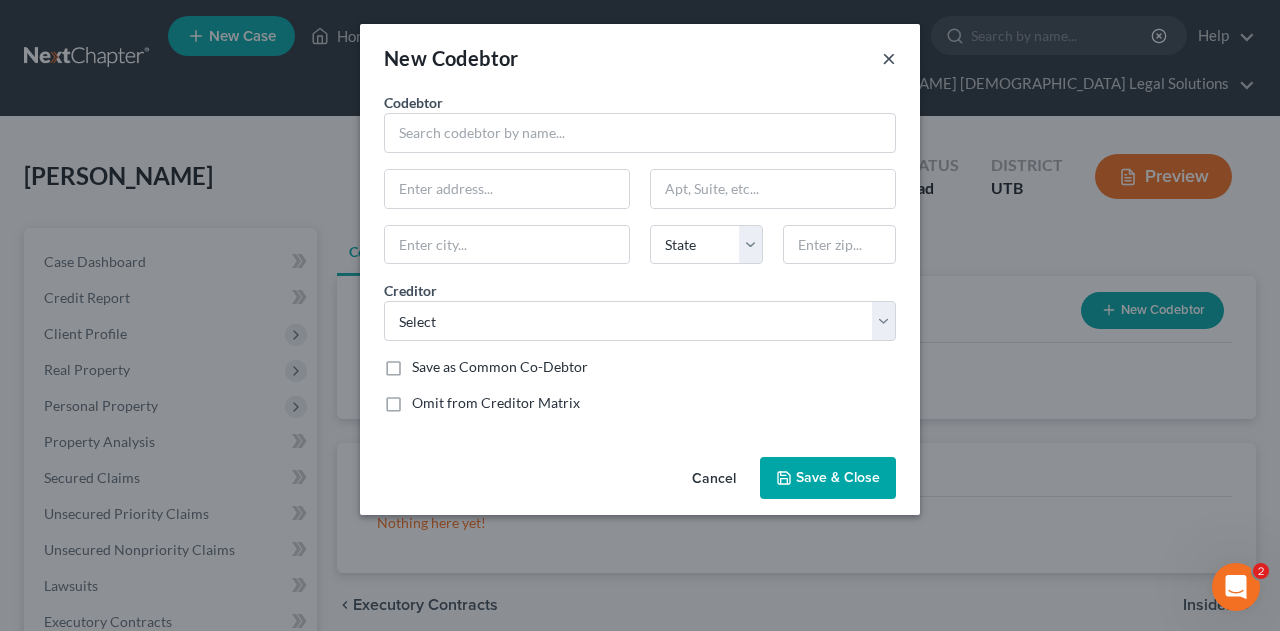 click on "×" at bounding box center (889, 58) 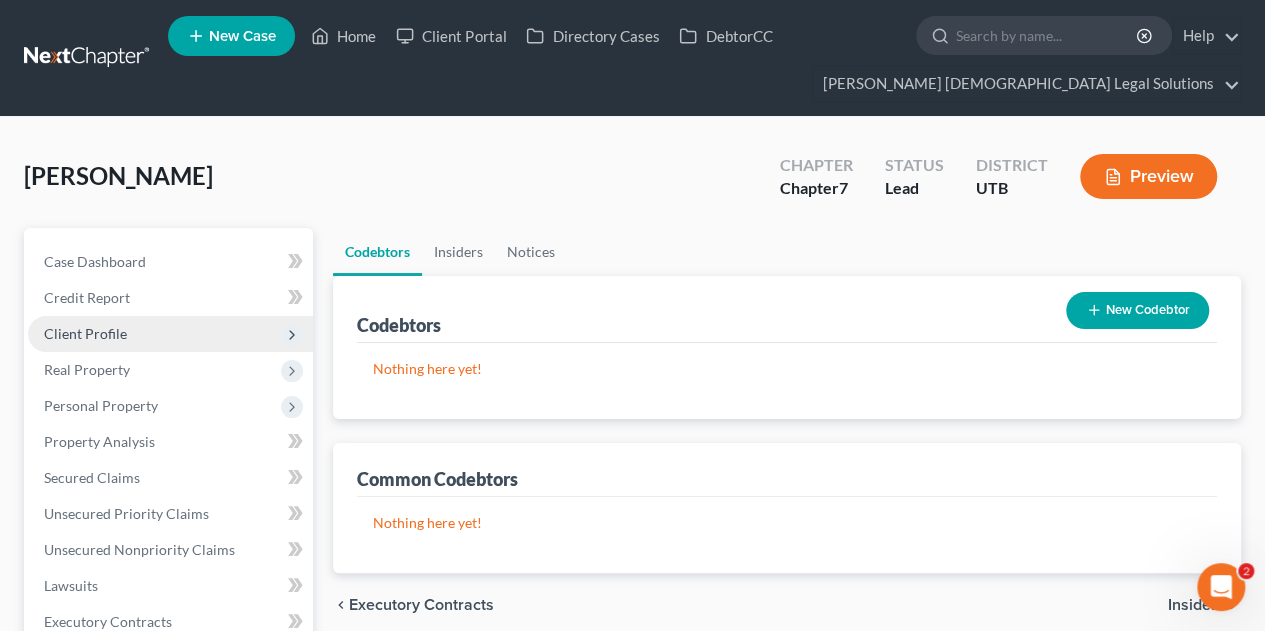 click on "Client Profile" at bounding box center [85, 333] 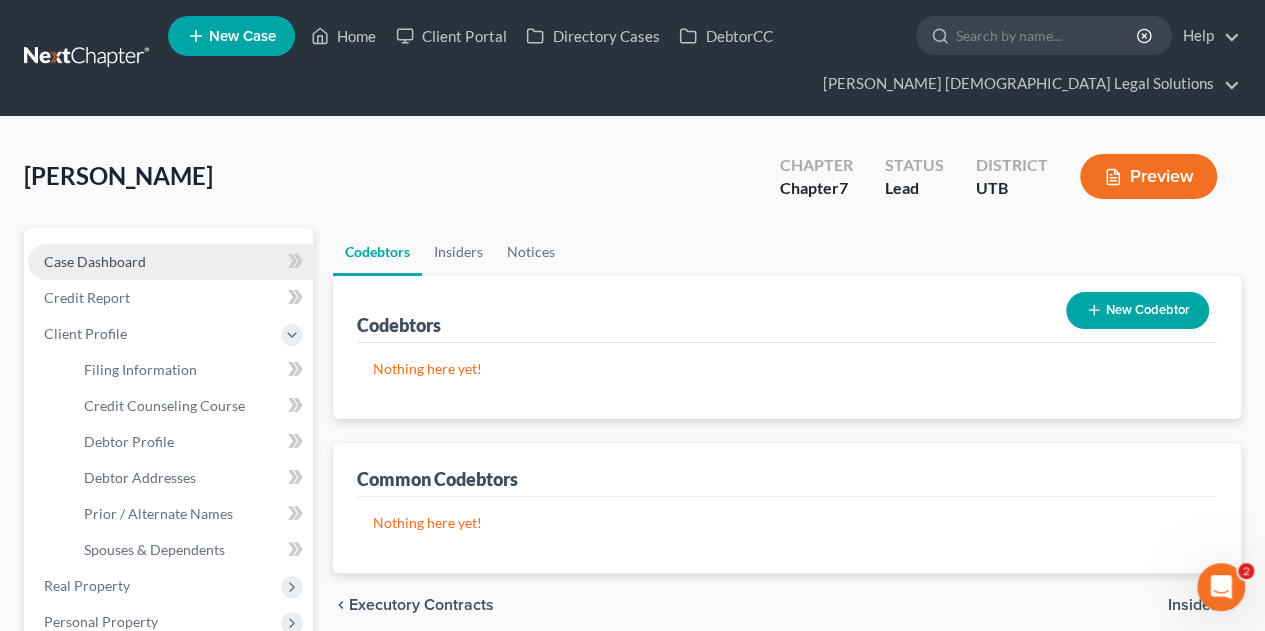 click on "Case Dashboard" at bounding box center (95, 261) 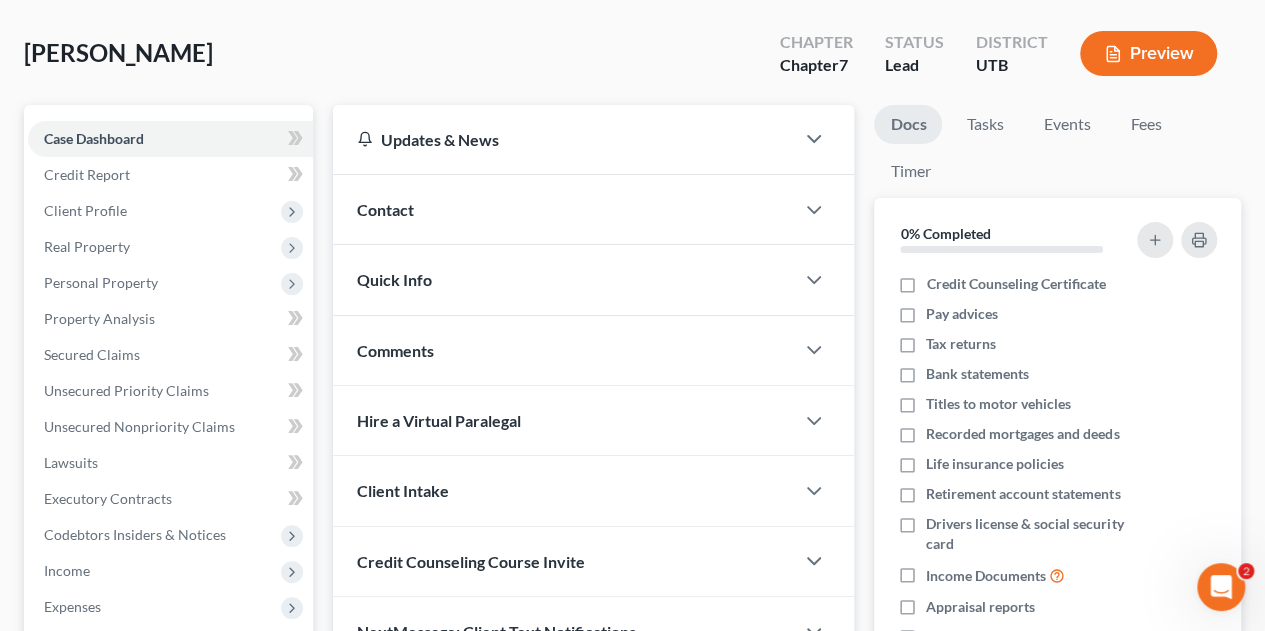 scroll, scrollTop: 114, scrollLeft: 0, axis: vertical 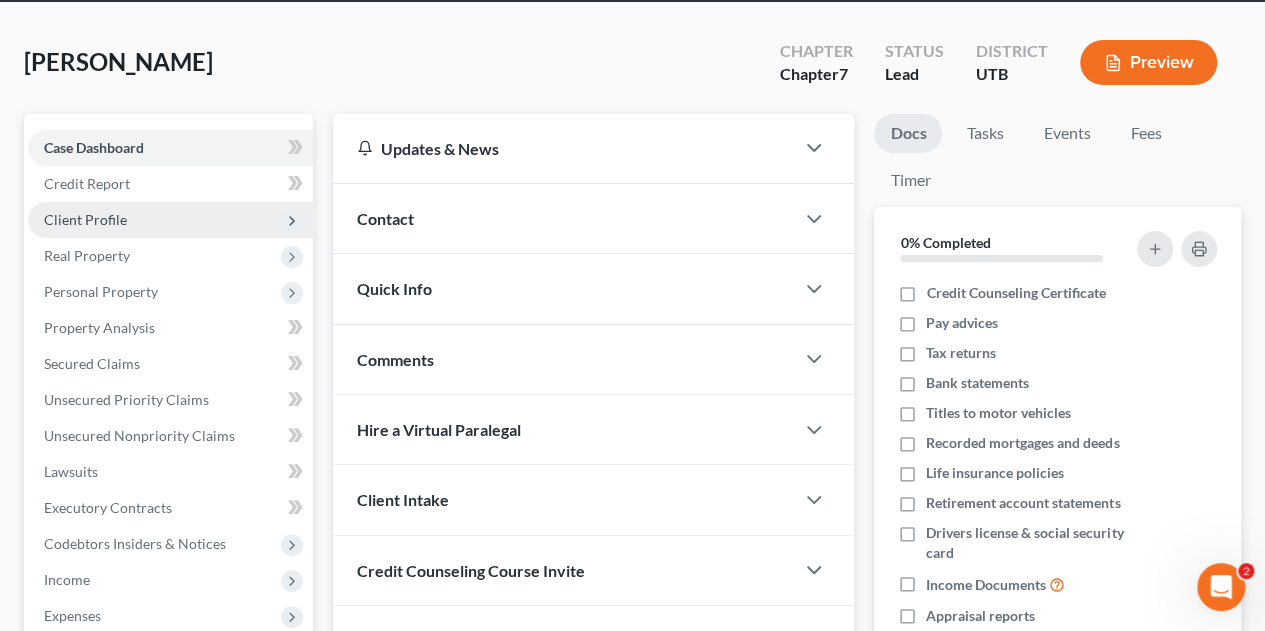 click on "Client Profile" at bounding box center (85, 219) 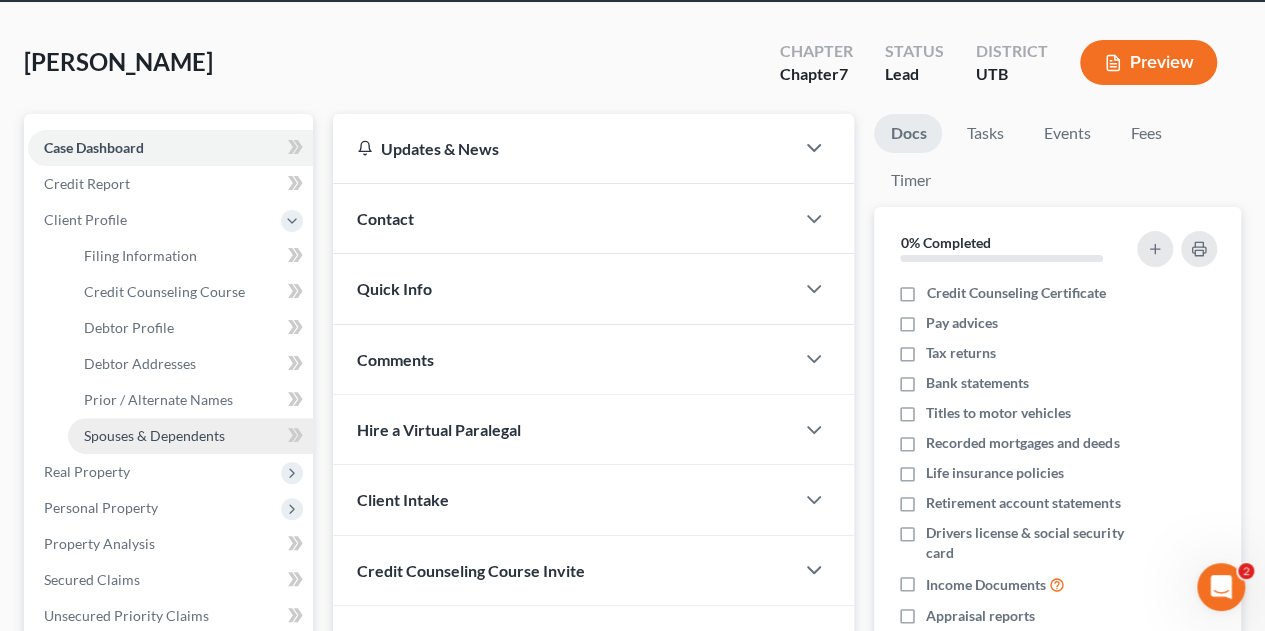 click on "Spouses & Dependents" at bounding box center (154, 435) 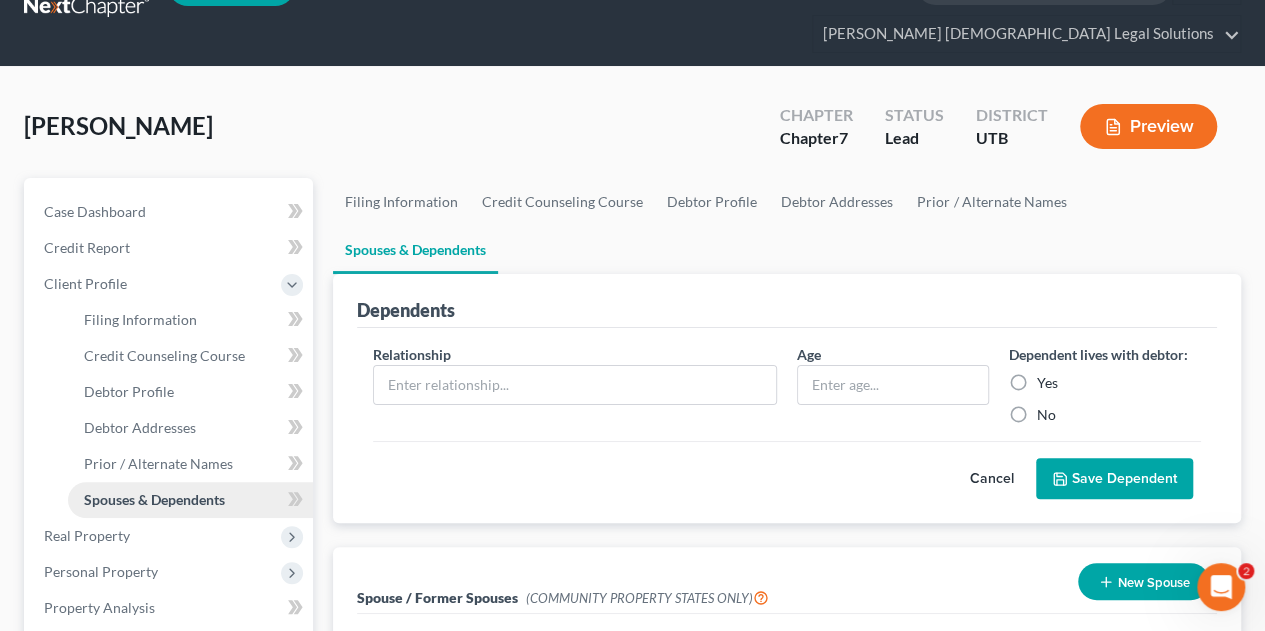 scroll, scrollTop: 0, scrollLeft: 0, axis: both 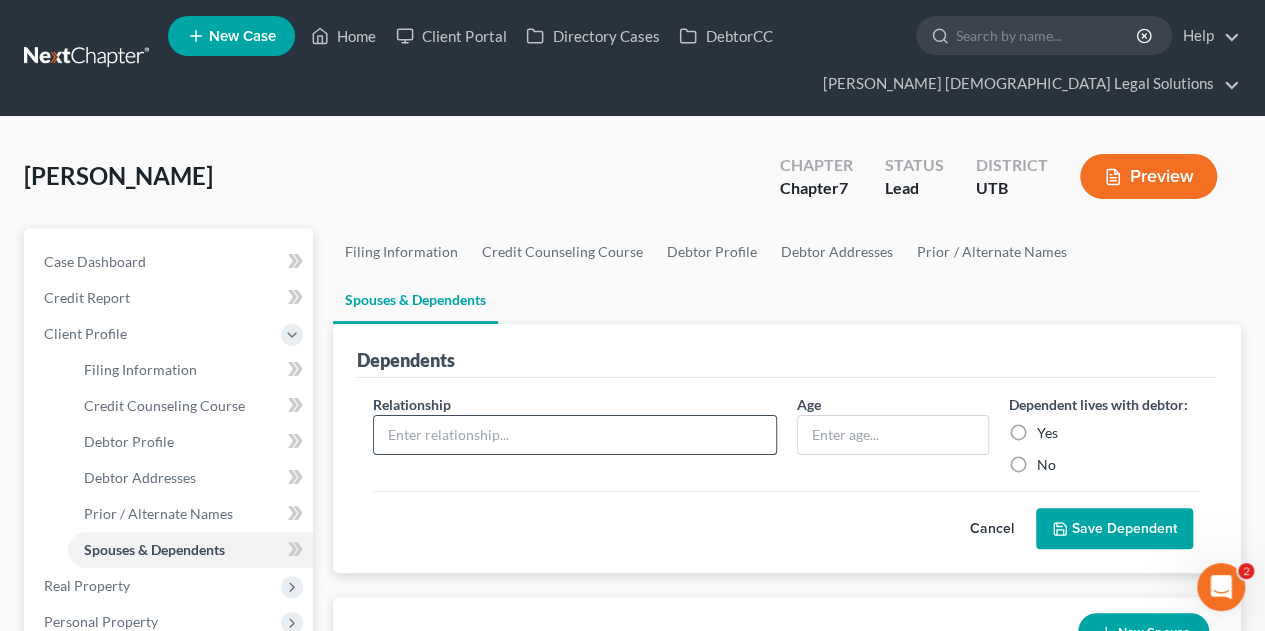 click at bounding box center (575, 435) 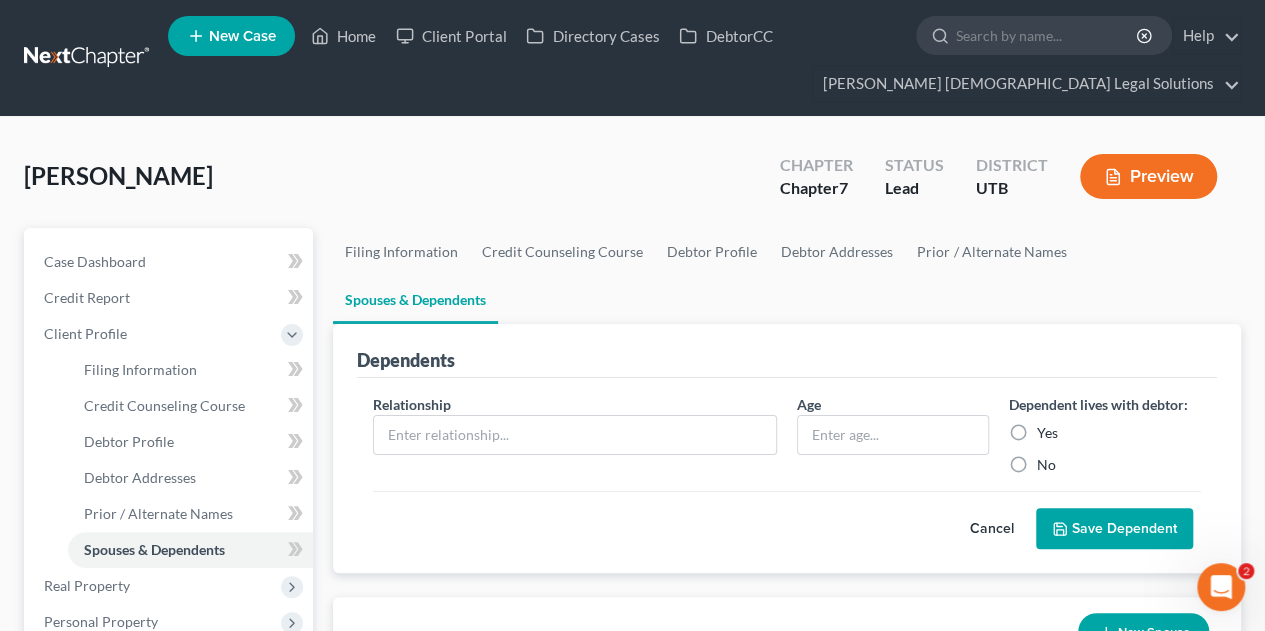 click on "Cancel Save Dependent" at bounding box center [787, 520] 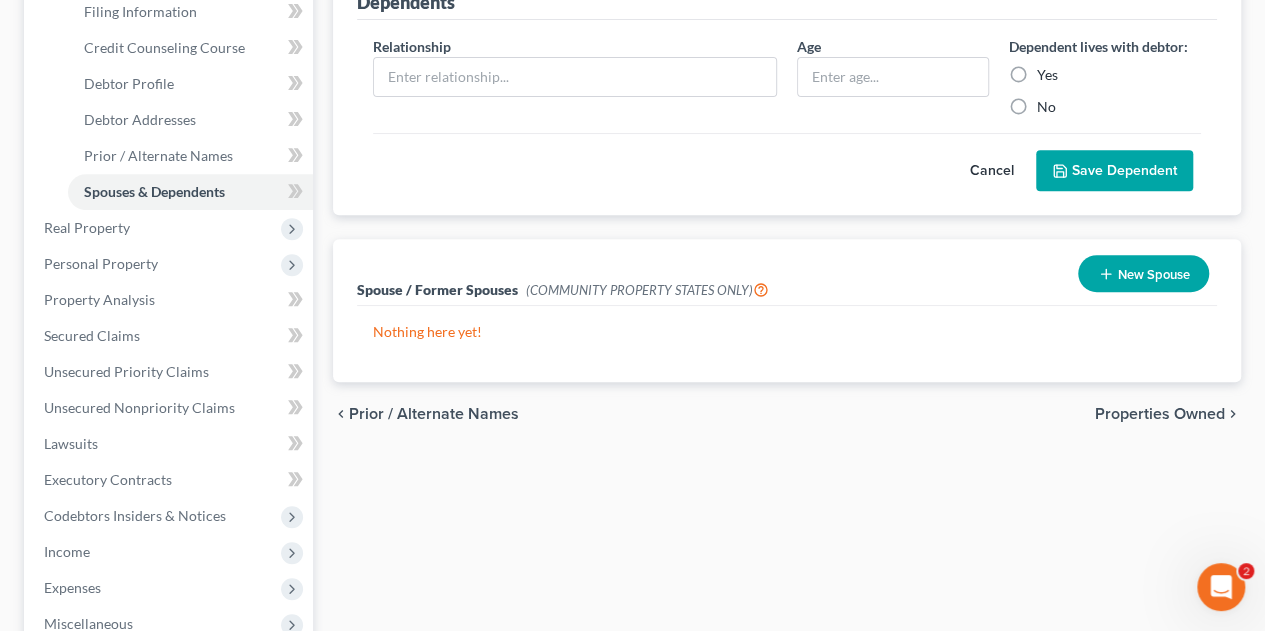 scroll, scrollTop: 388, scrollLeft: 0, axis: vertical 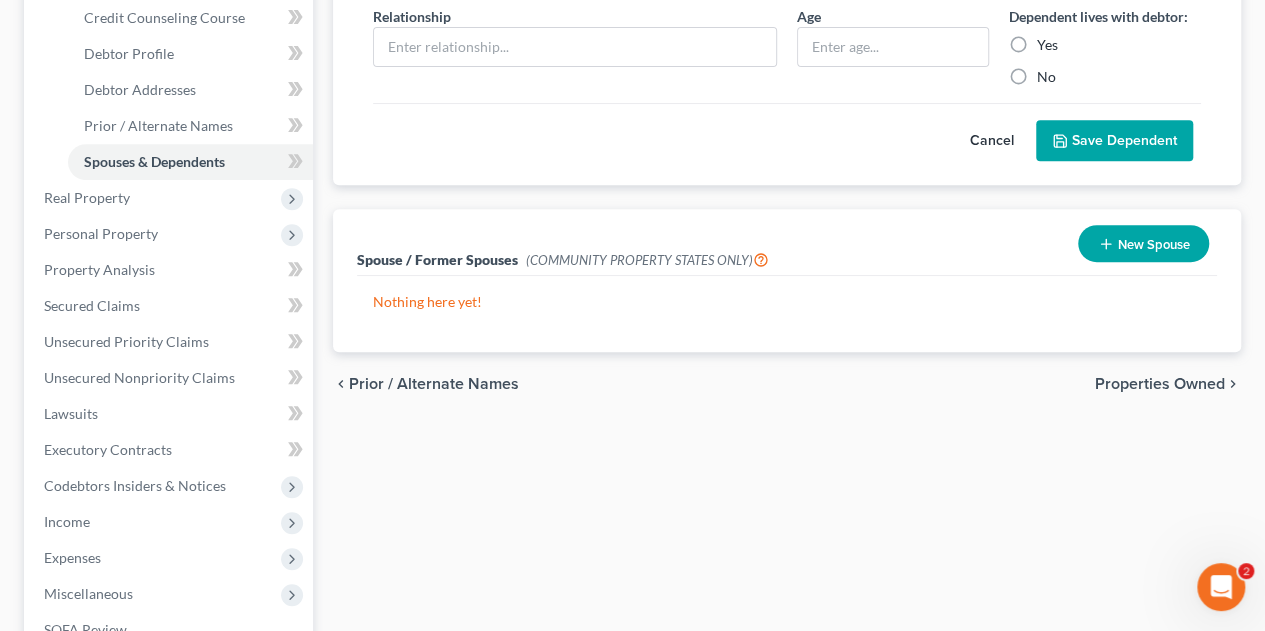 click on "New Spouse" at bounding box center [1143, 243] 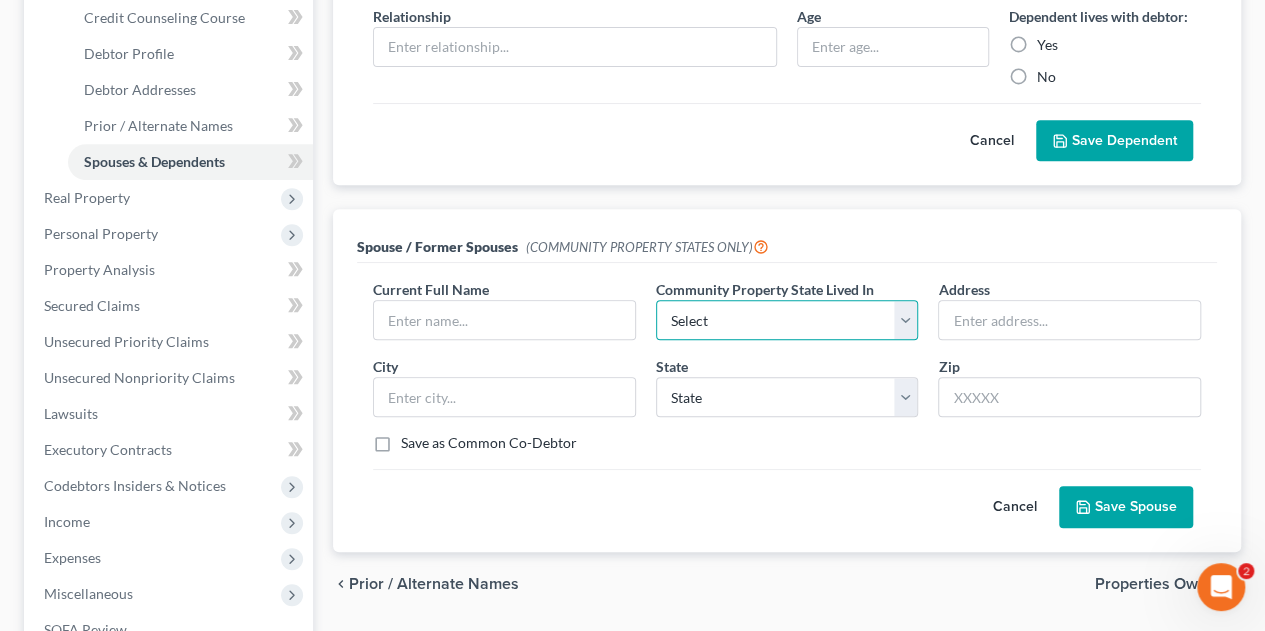 click on "Select AZ CA GU ID LA NV NM PR [GEOGRAPHIC_DATA] [GEOGRAPHIC_DATA] [GEOGRAPHIC_DATA]" at bounding box center (787, 320) 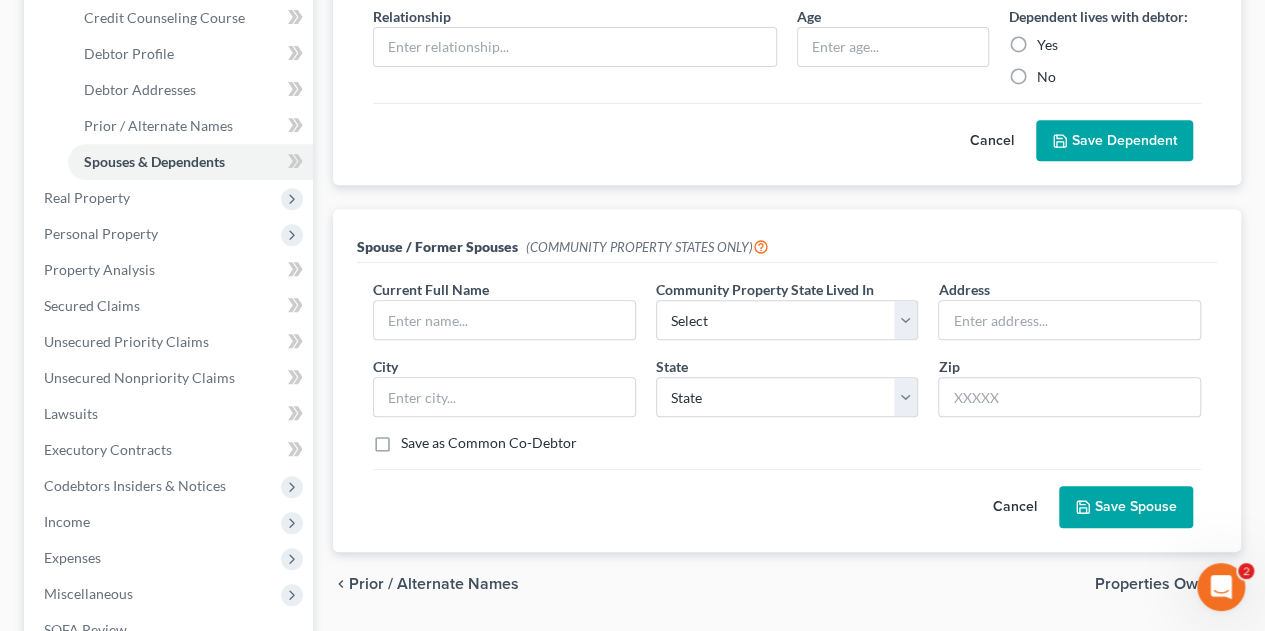click on "Cancel Save Spouse" at bounding box center (787, 498) 